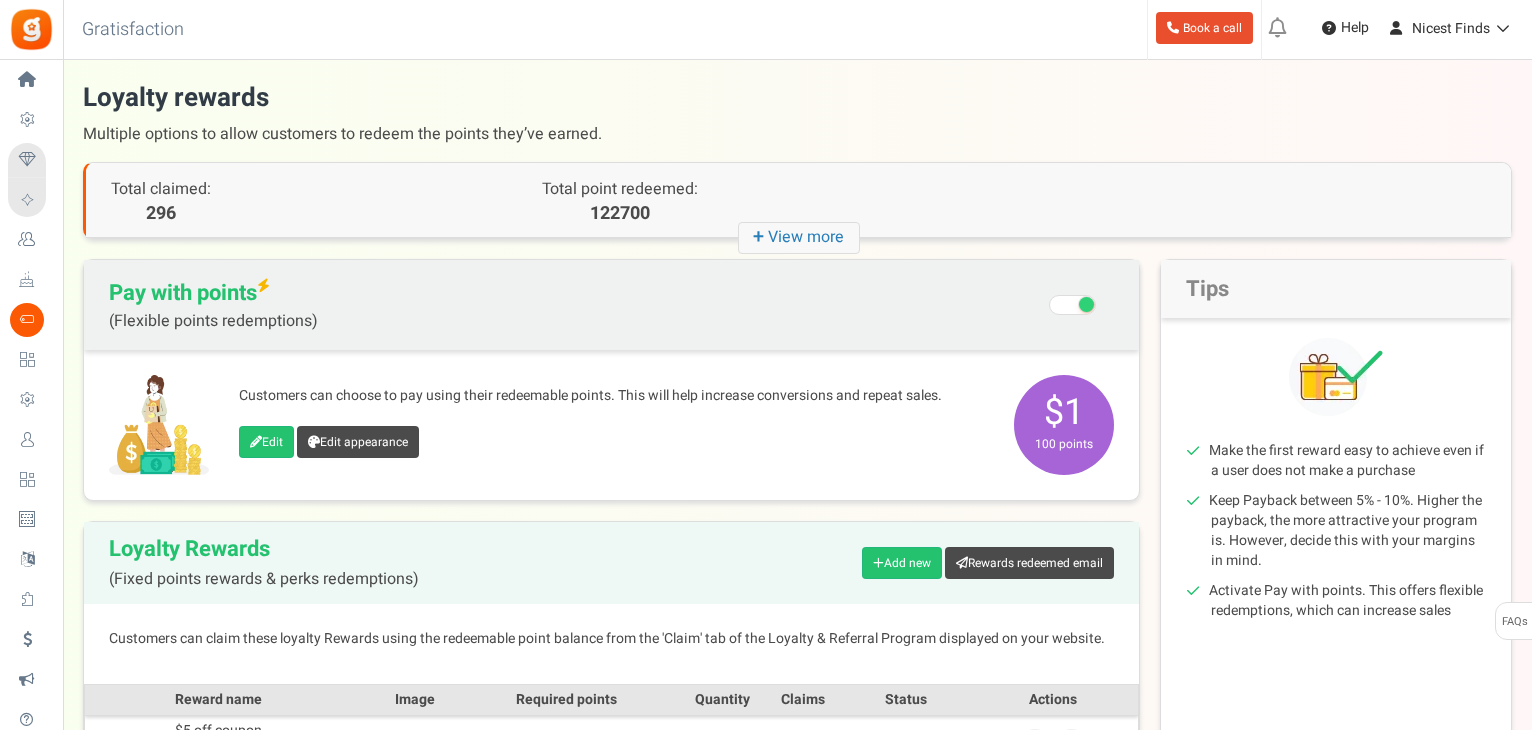 scroll, scrollTop: 132, scrollLeft: 0, axis: vertical 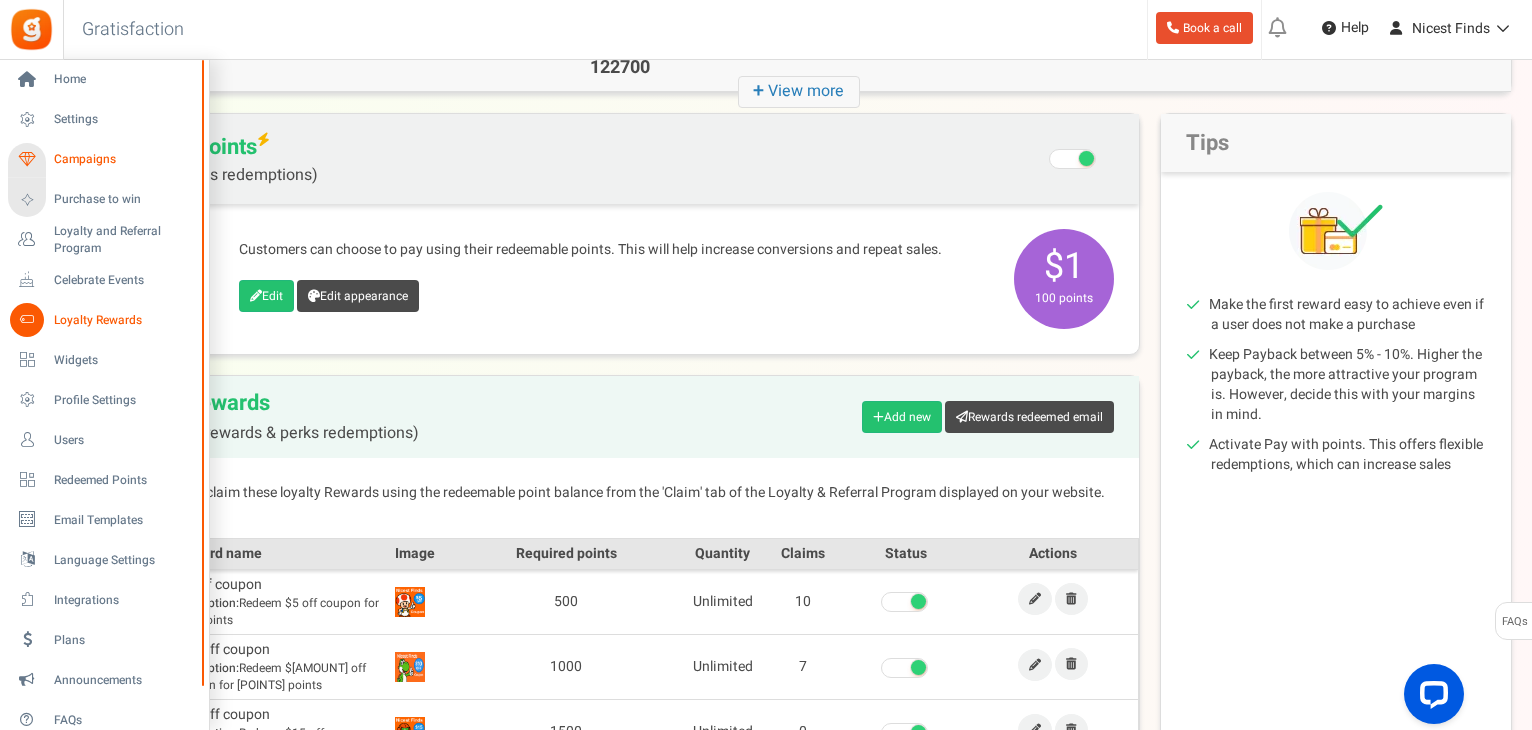 click on "Campaigns" at bounding box center (124, 159) 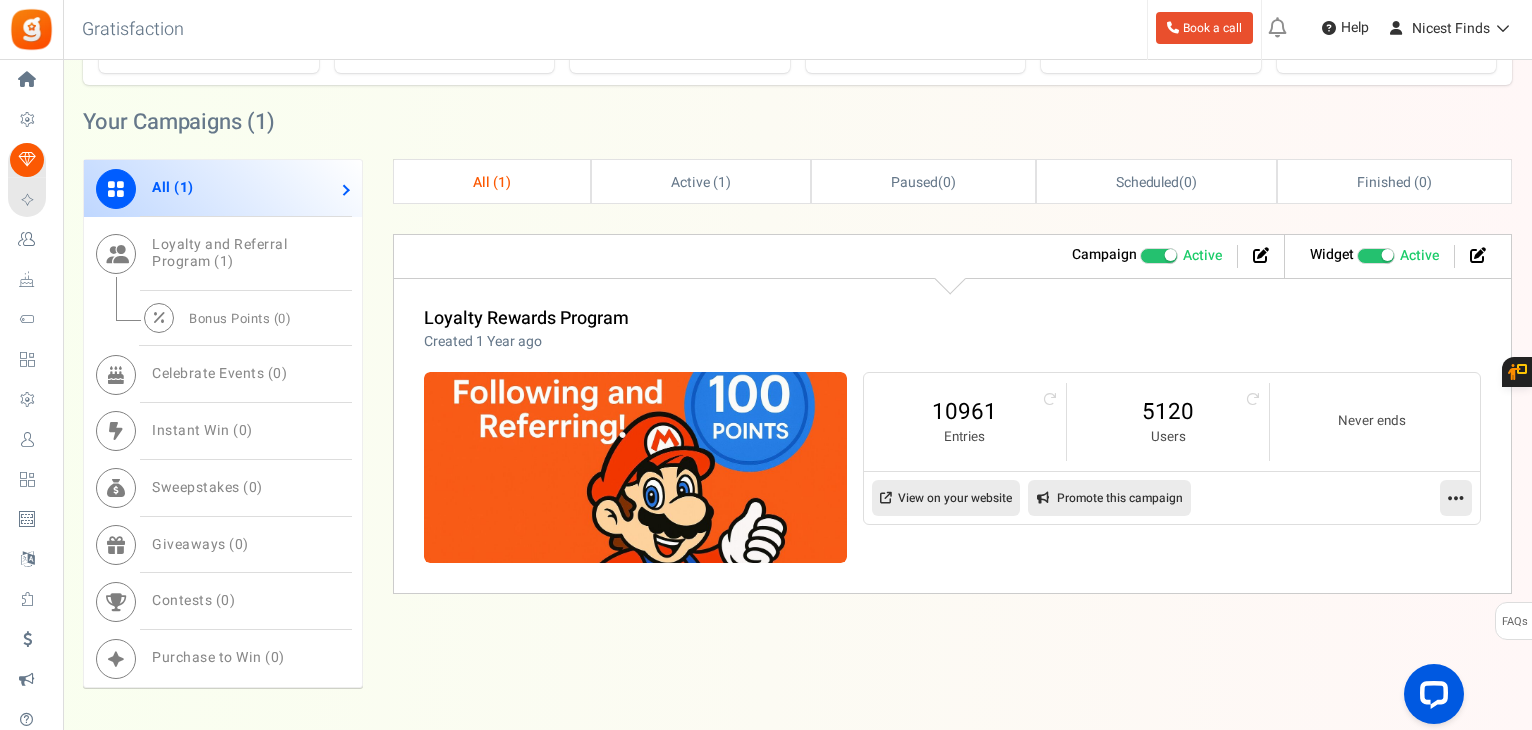 scroll, scrollTop: 844, scrollLeft: 0, axis: vertical 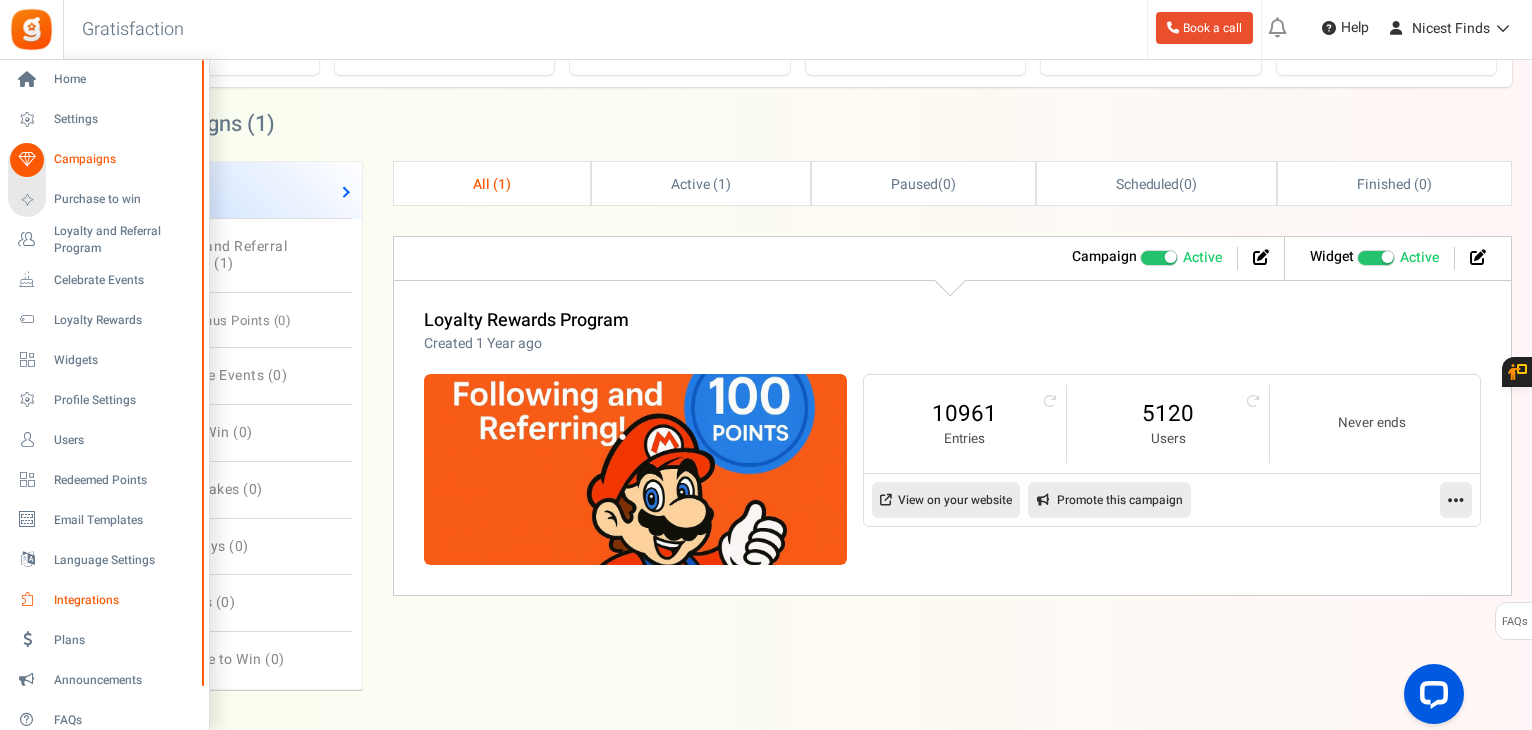 click on "Integrations" at bounding box center (124, 600) 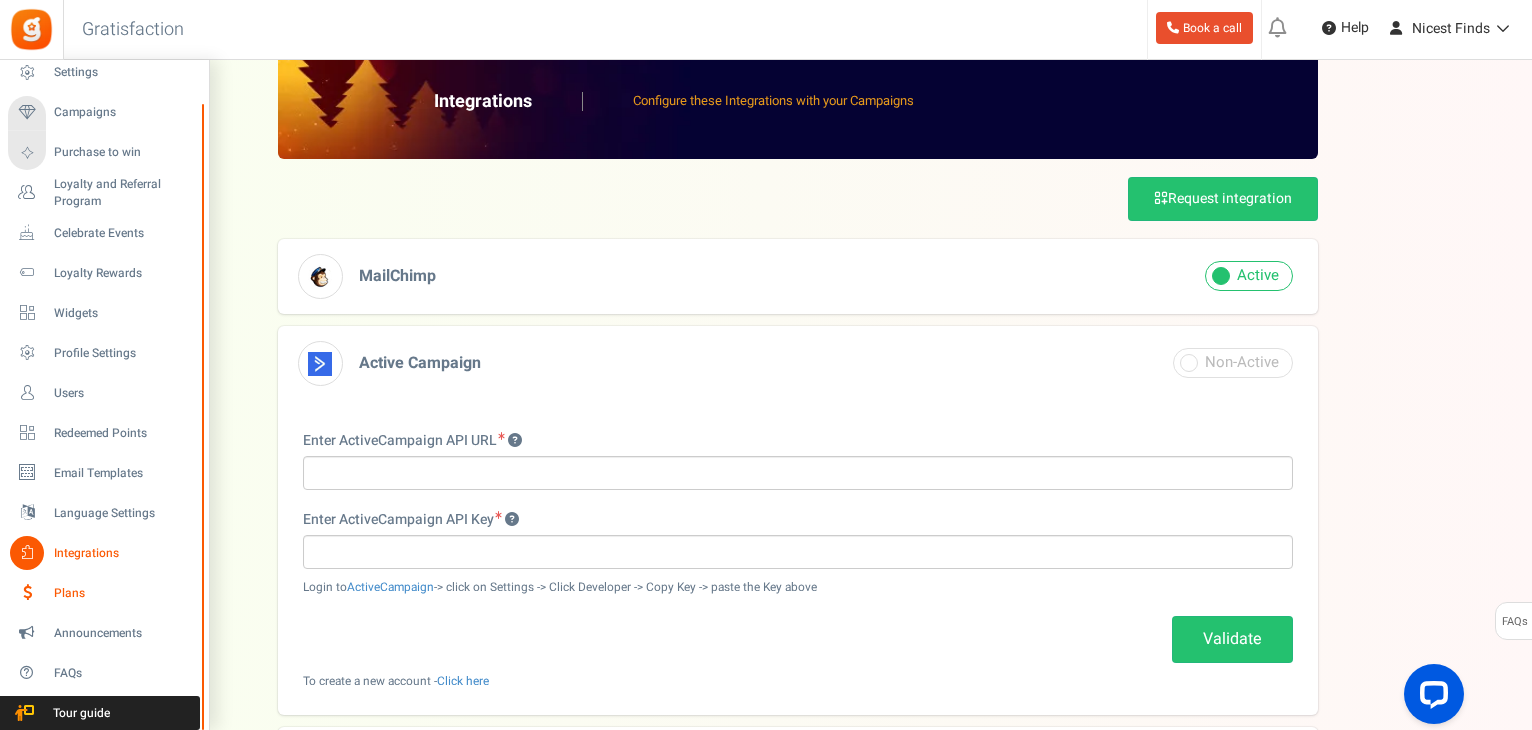 scroll, scrollTop: 40, scrollLeft: 0, axis: vertical 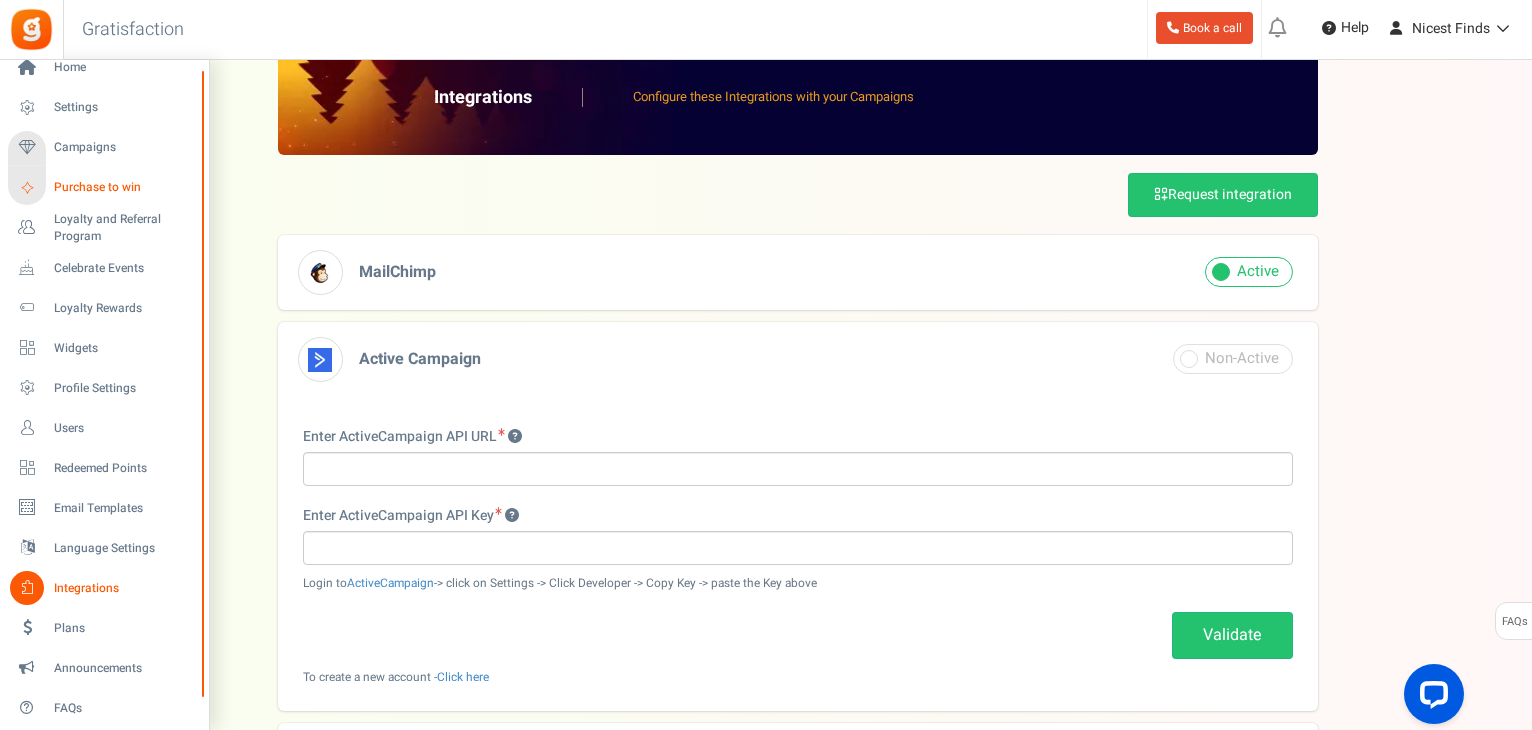click on "Purchase to win" at bounding box center [124, 187] 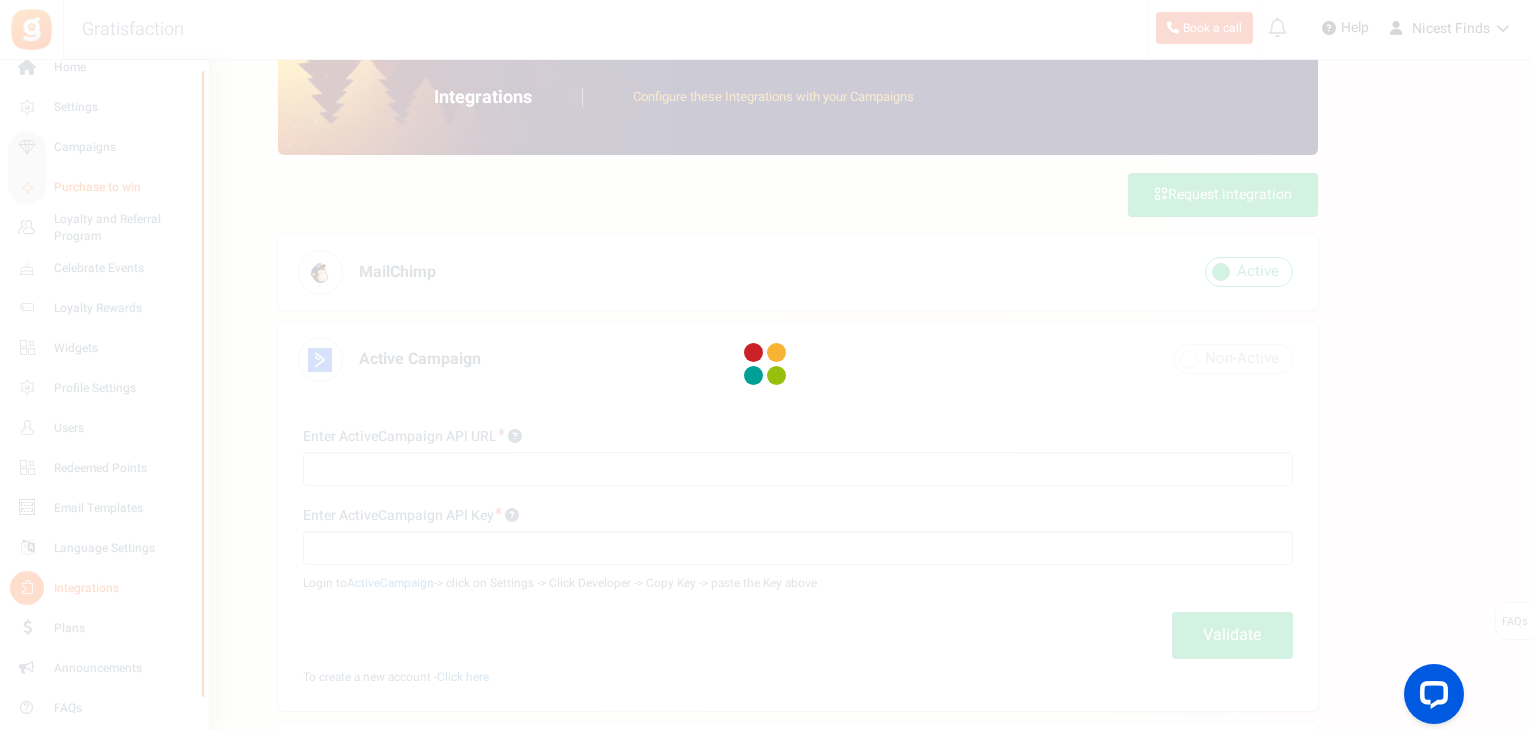 scroll, scrollTop: 0, scrollLeft: 0, axis: both 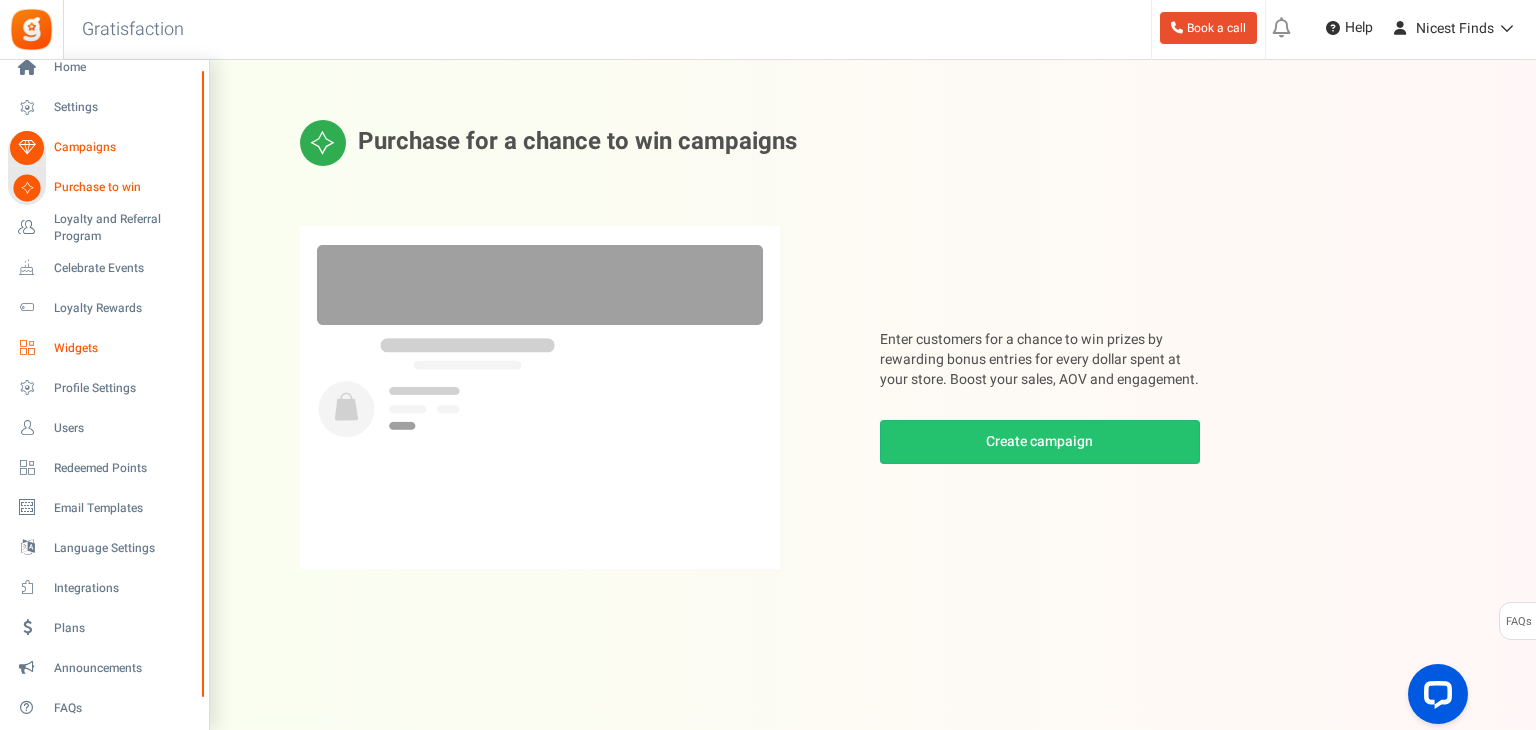 click on "Widgets" at bounding box center [124, 348] 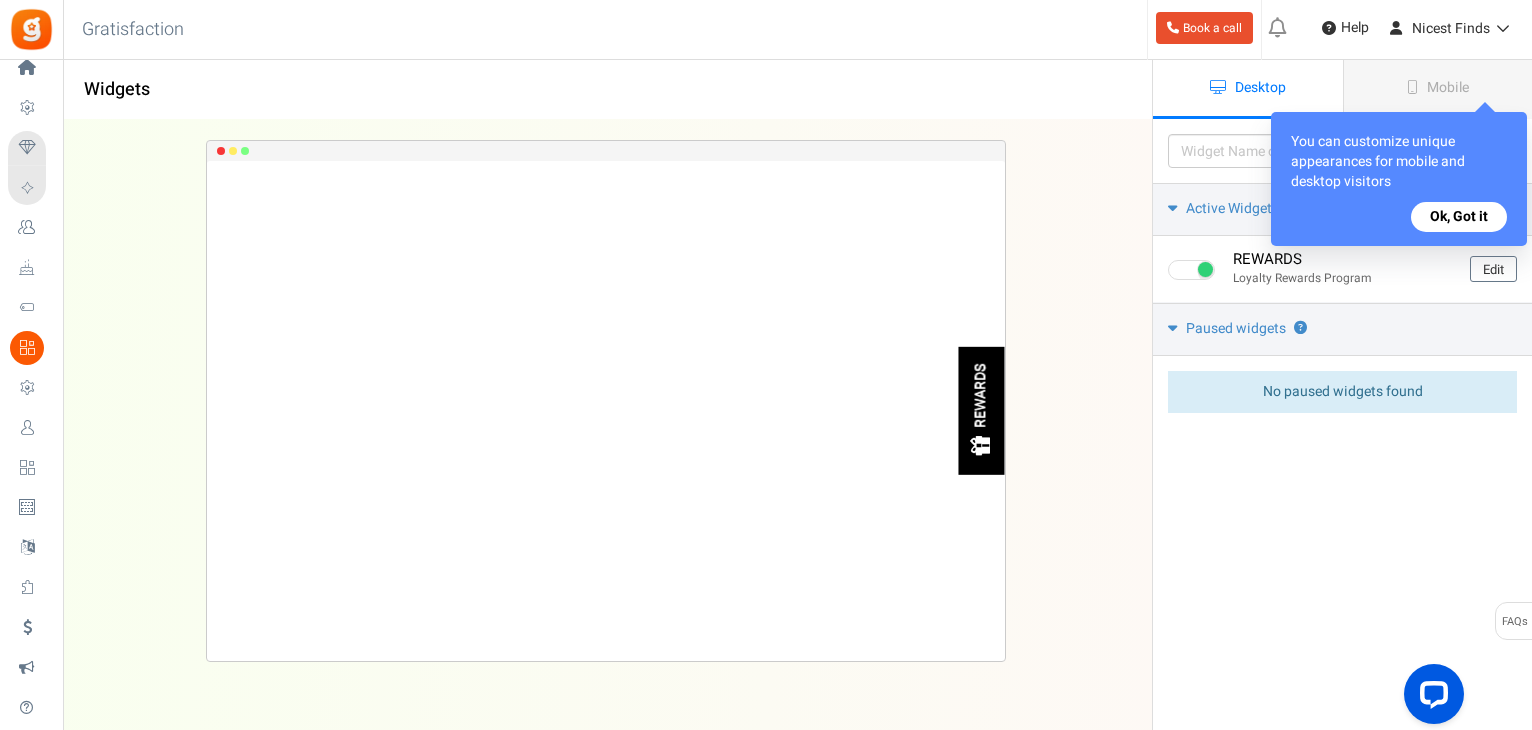 scroll, scrollTop: 0, scrollLeft: 0, axis: both 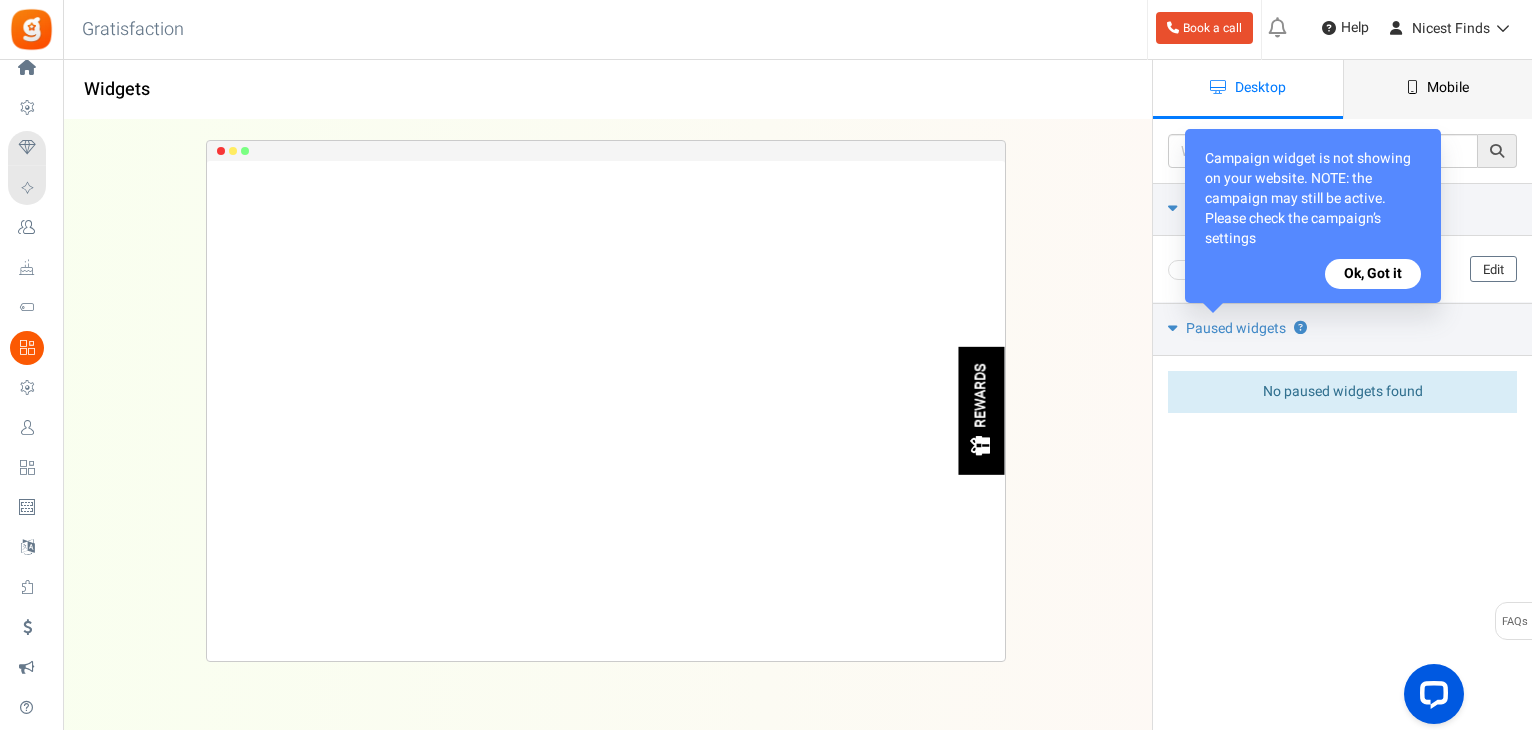 click on "Mobile" at bounding box center (1438, 89) 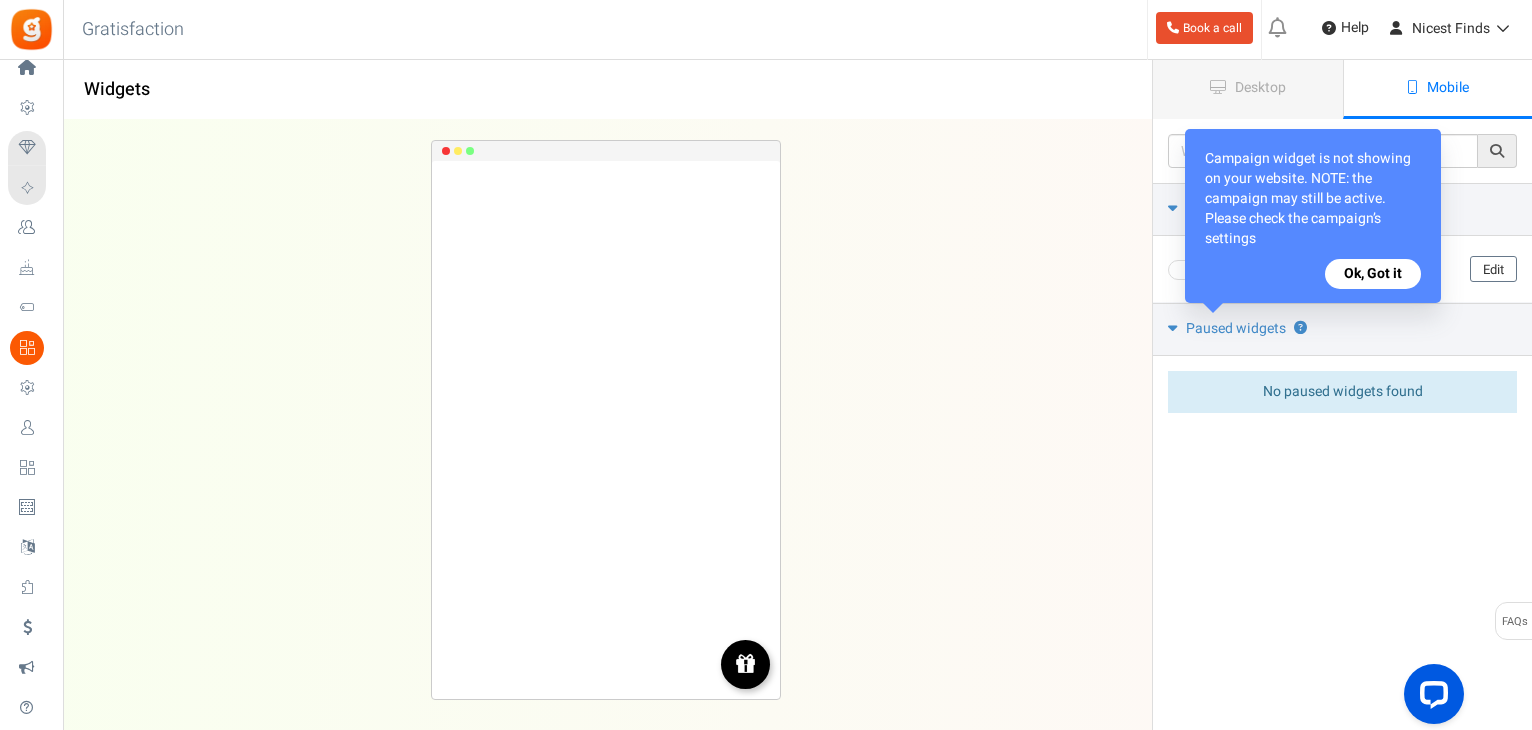 click on "Ok, Got it" at bounding box center (1373, 274) 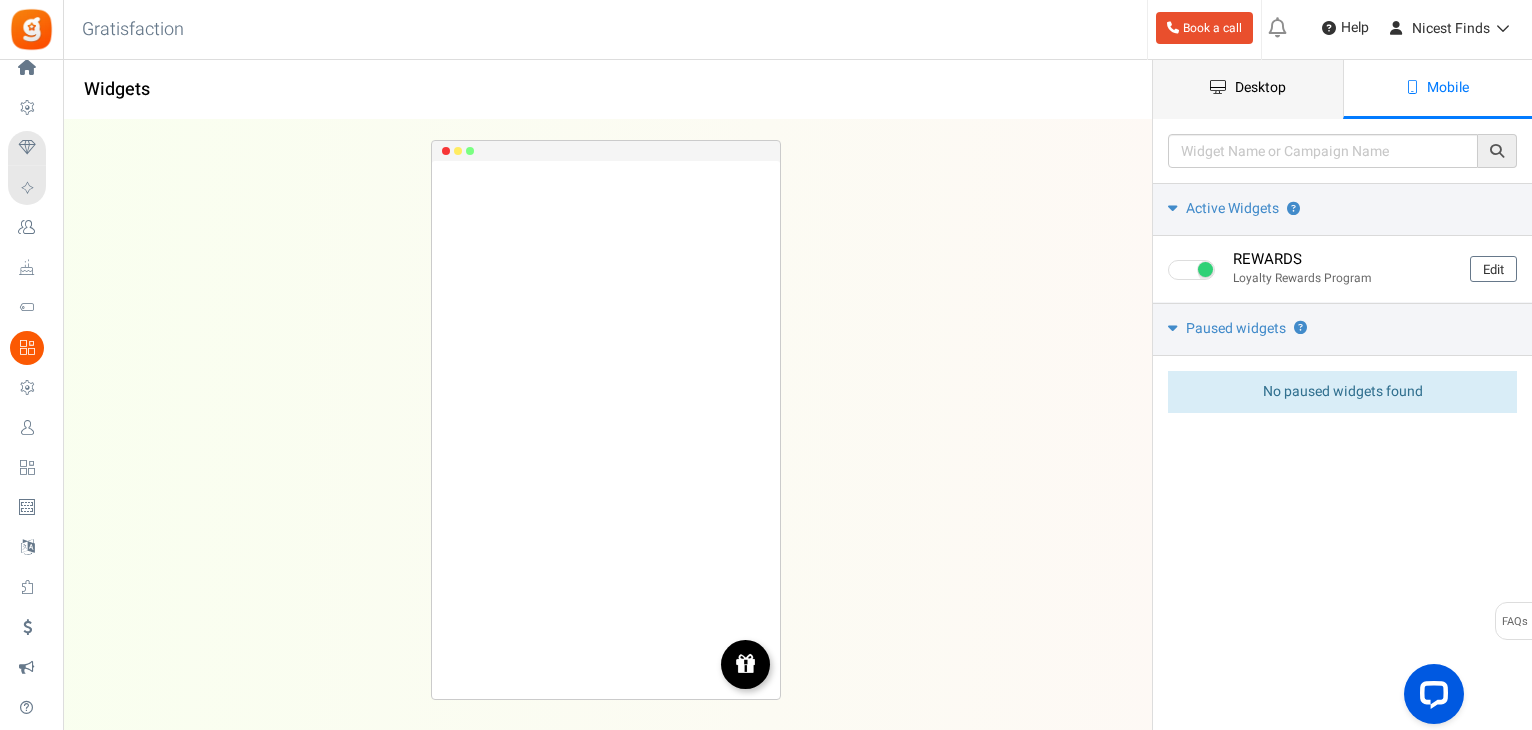 click on "Desktop" at bounding box center [1248, 89] 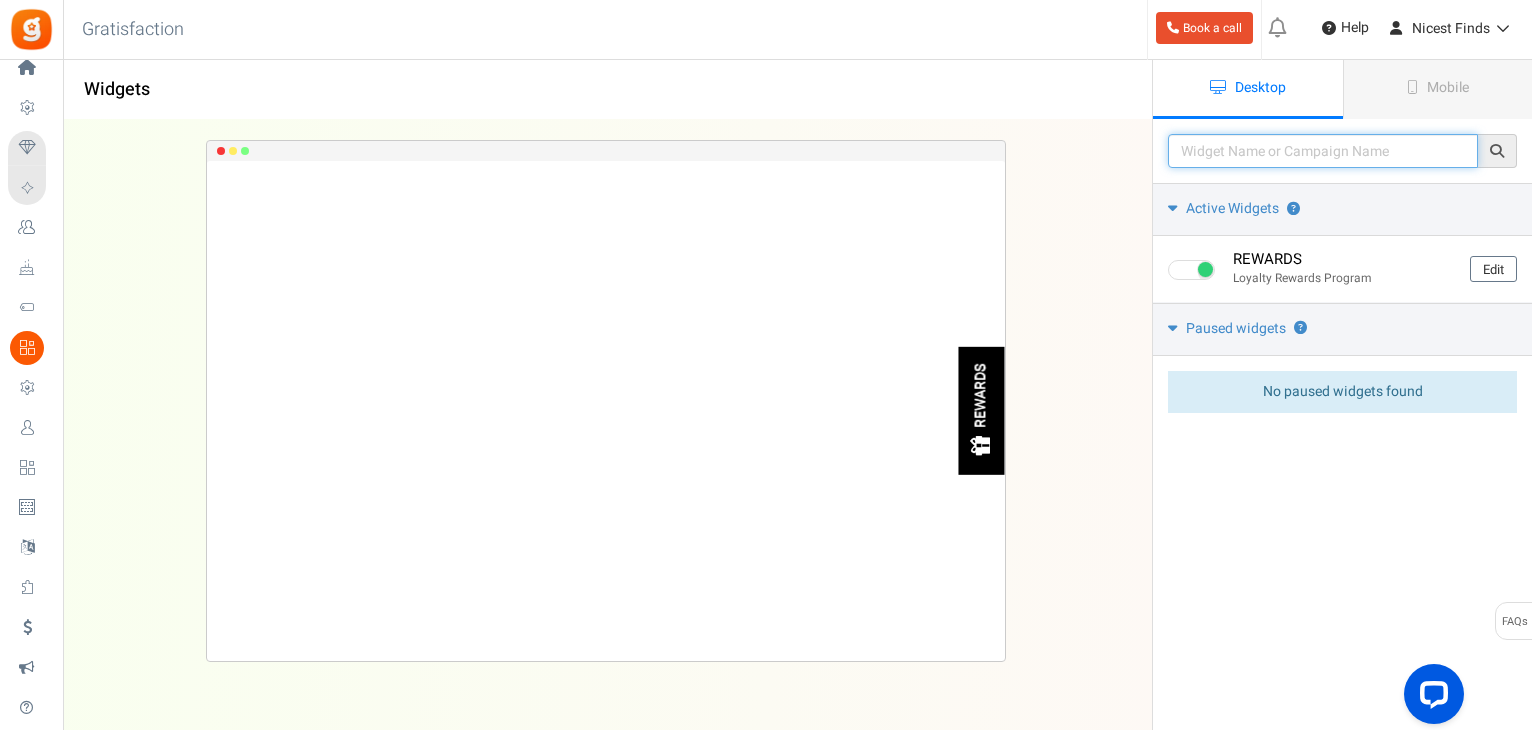 click at bounding box center [1323, 151] 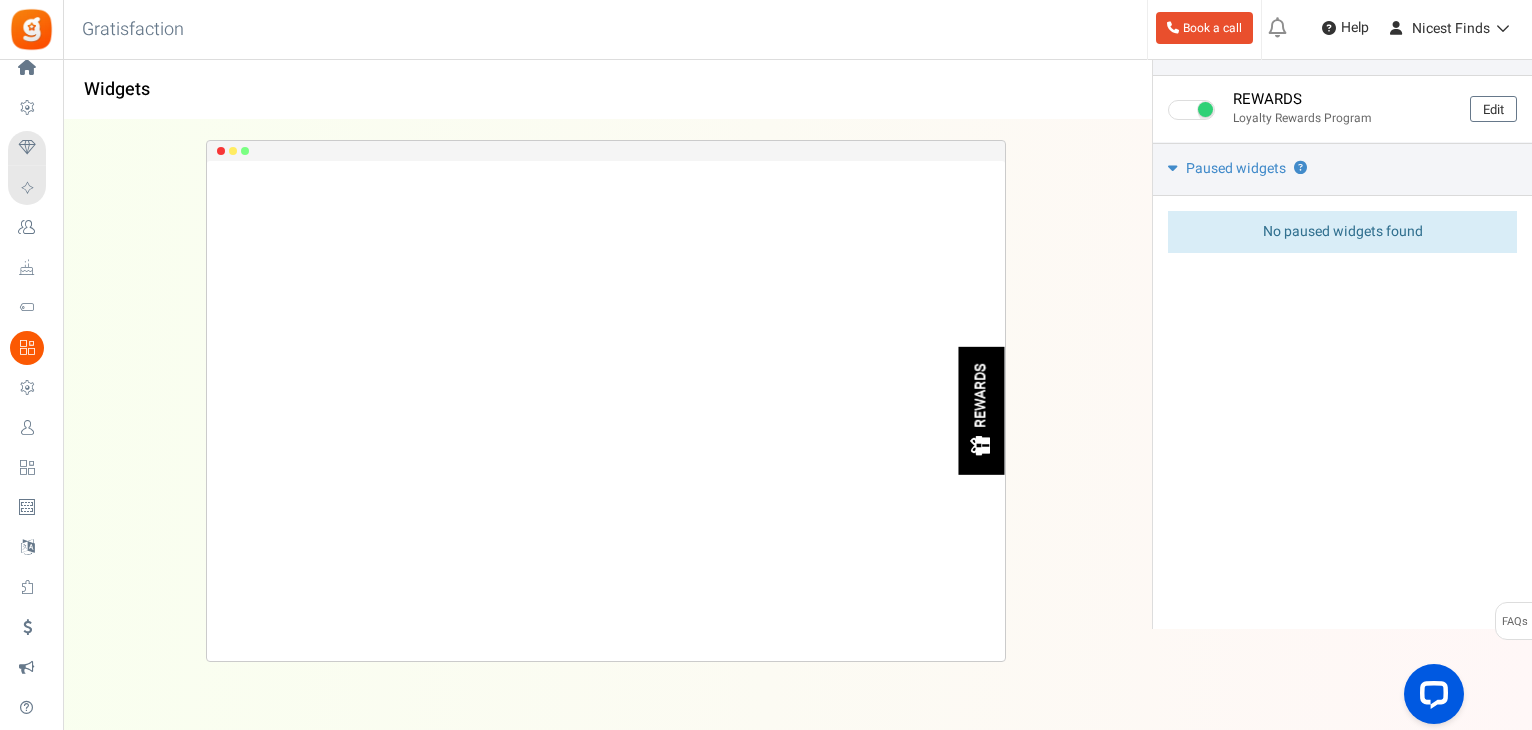 scroll, scrollTop: 0, scrollLeft: 0, axis: both 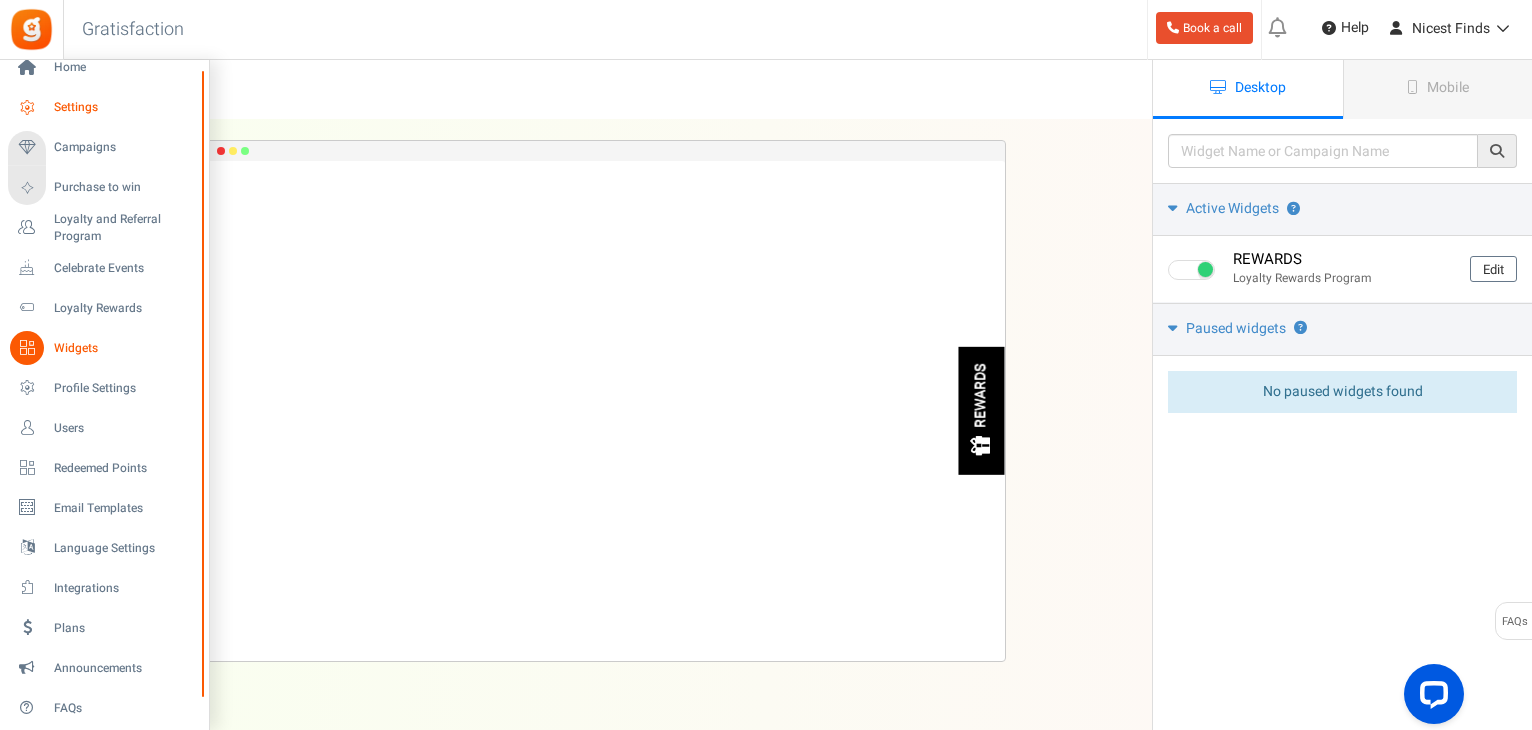 click on "Settings" at bounding box center [124, 107] 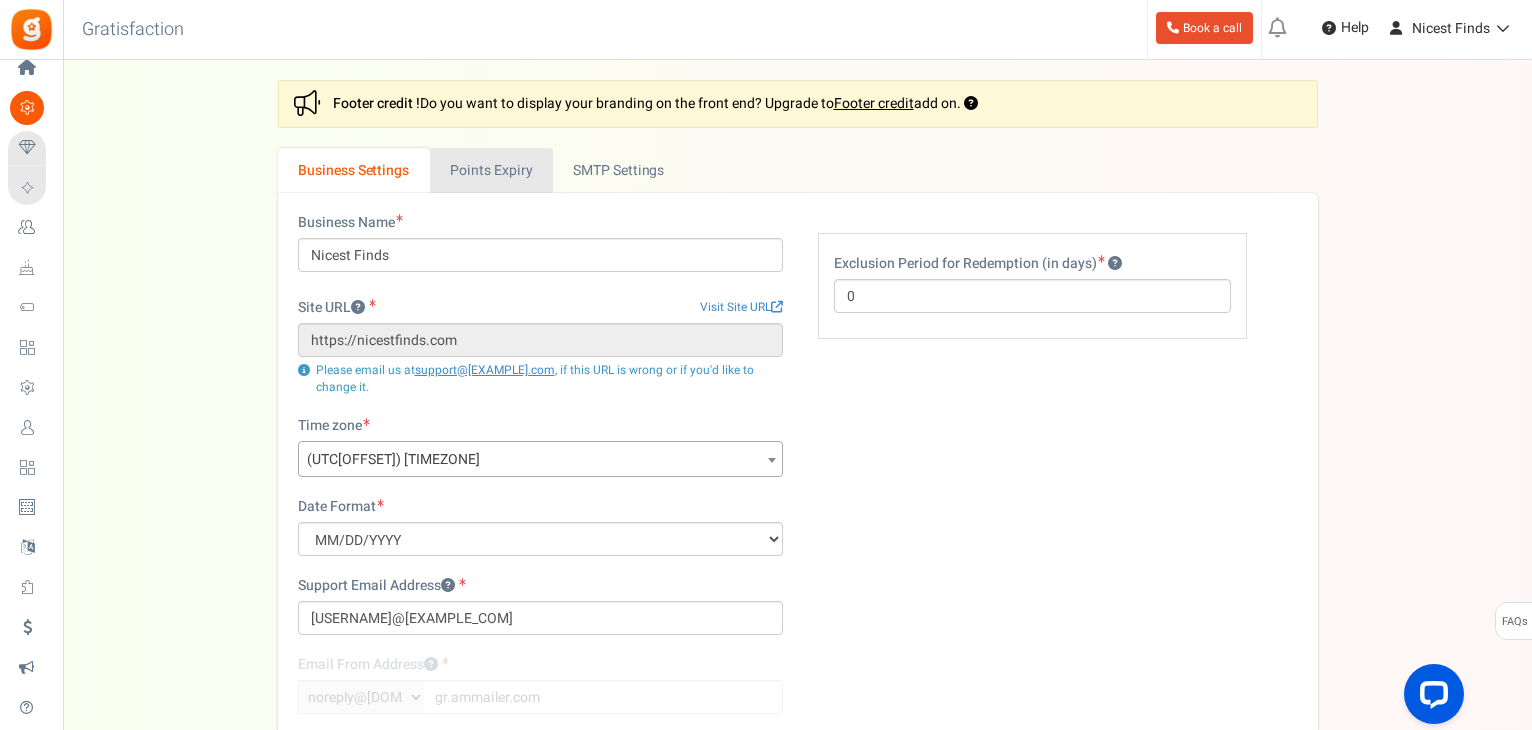 click on "Points Expiry" at bounding box center [491, 170] 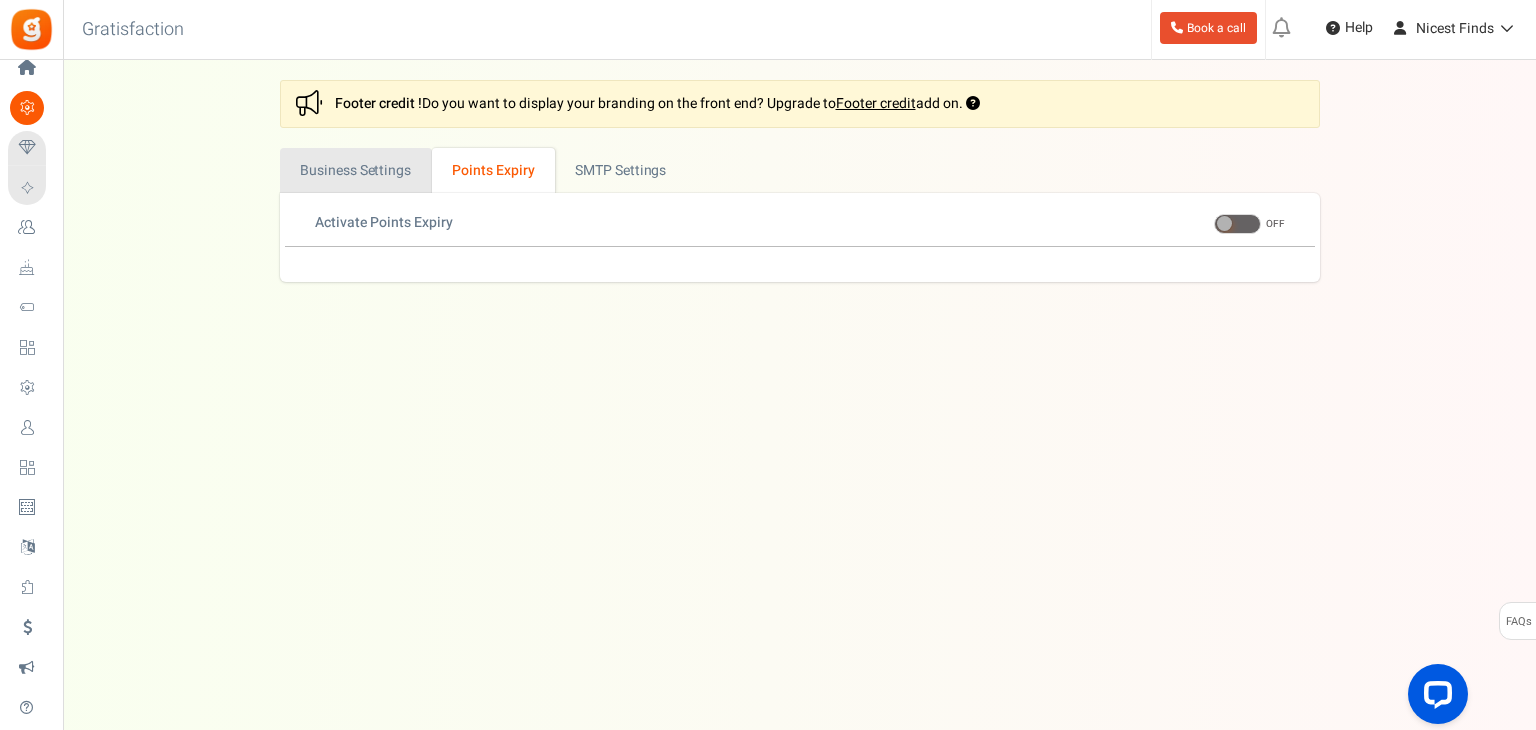 click on "Business Settings" at bounding box center (356, 170) 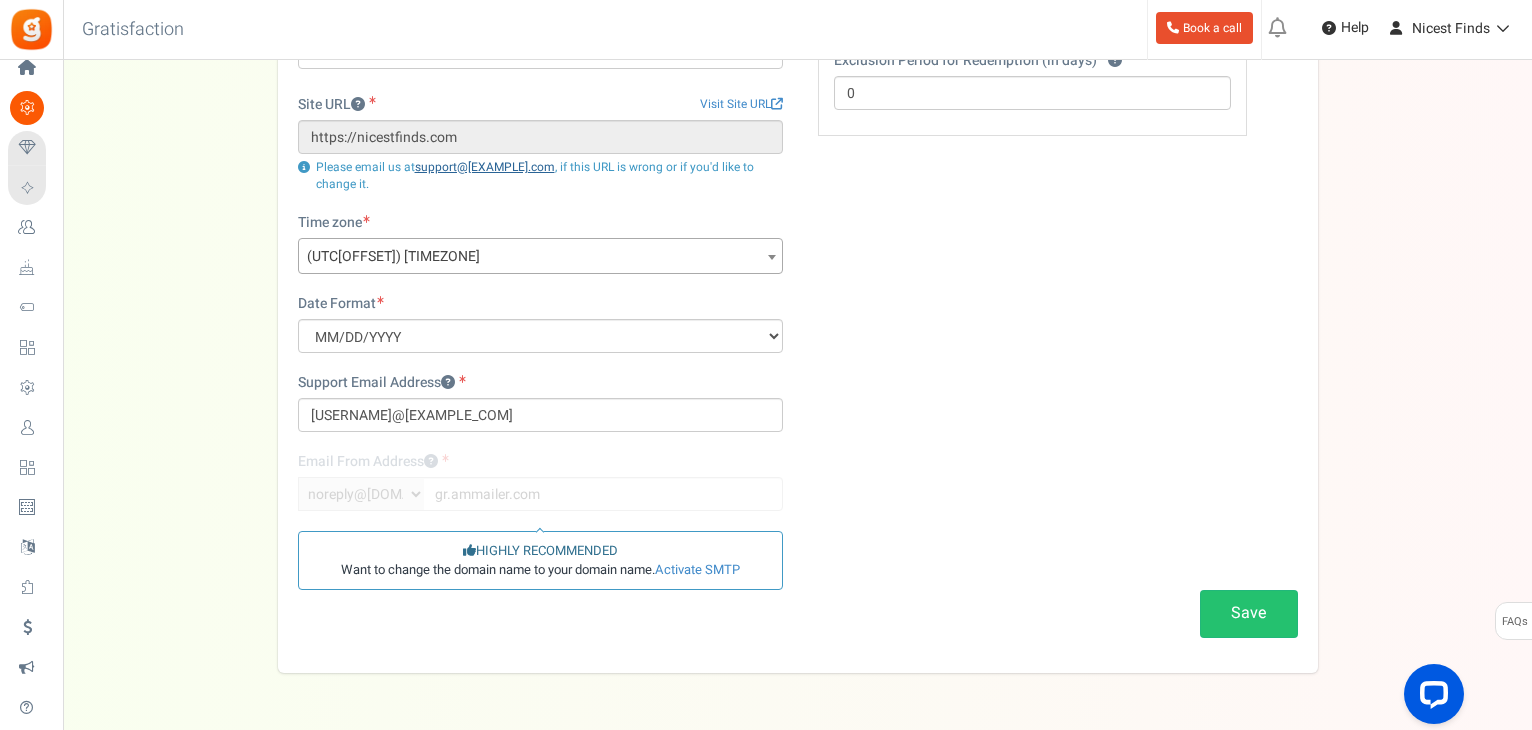 scroll, scrollTop: 266, scrollLeft: 0, axis: vertical 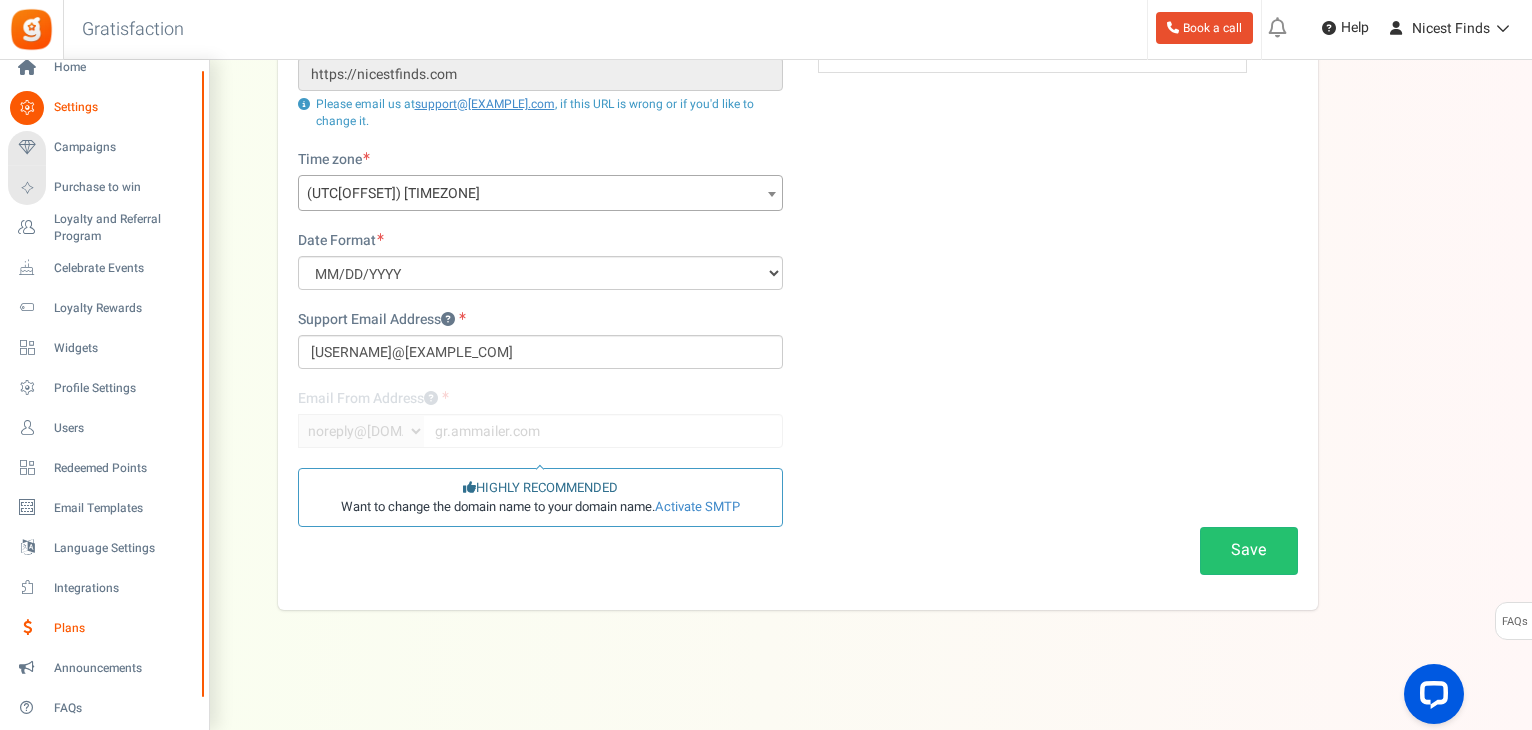 click on "Plans" at bounding box center [104, 628] 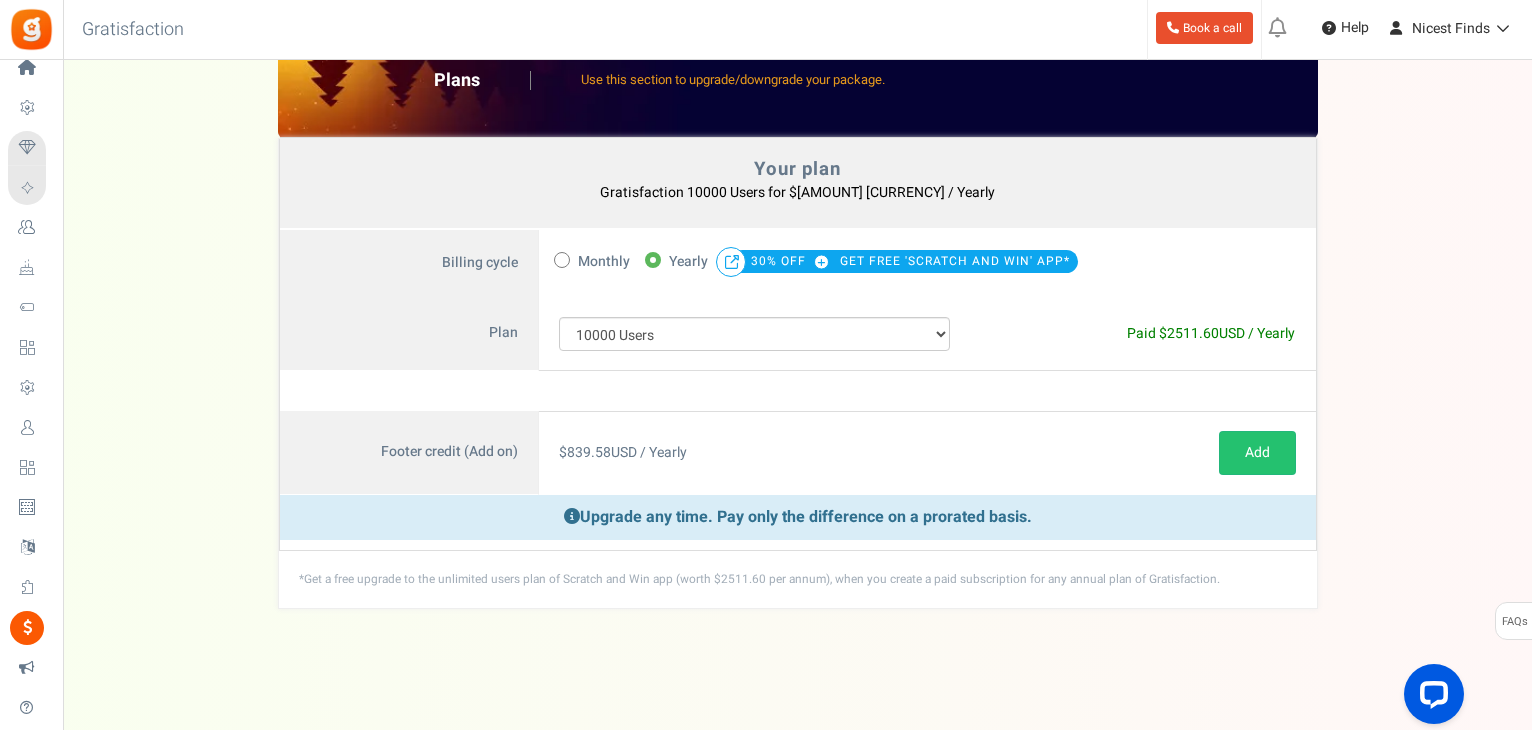 scroll, scrollTop: 0, scrollLeft: 0, axis: both 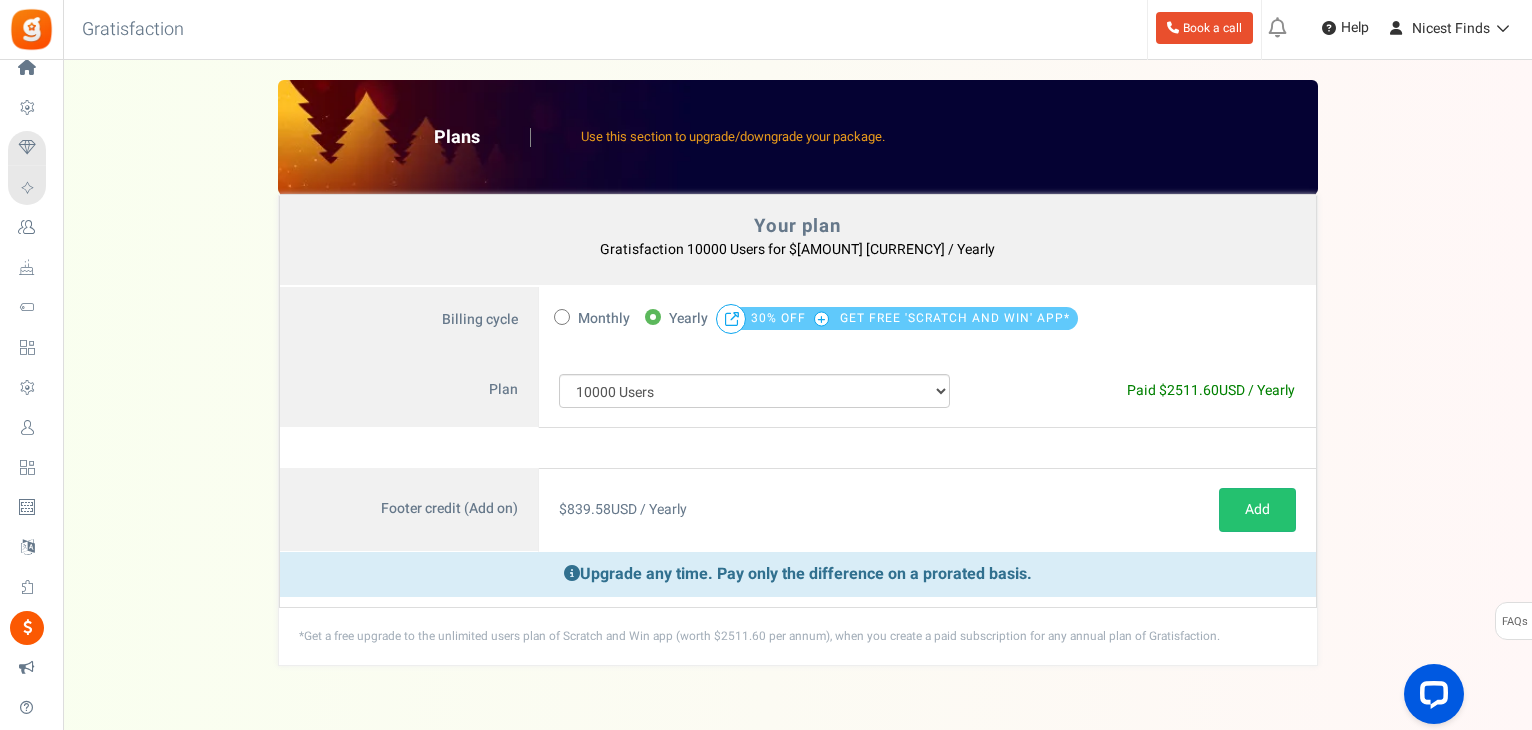 click on "GET FREE 'SCRATCH AND WIN' APP*" at bounding box center (955, 318) 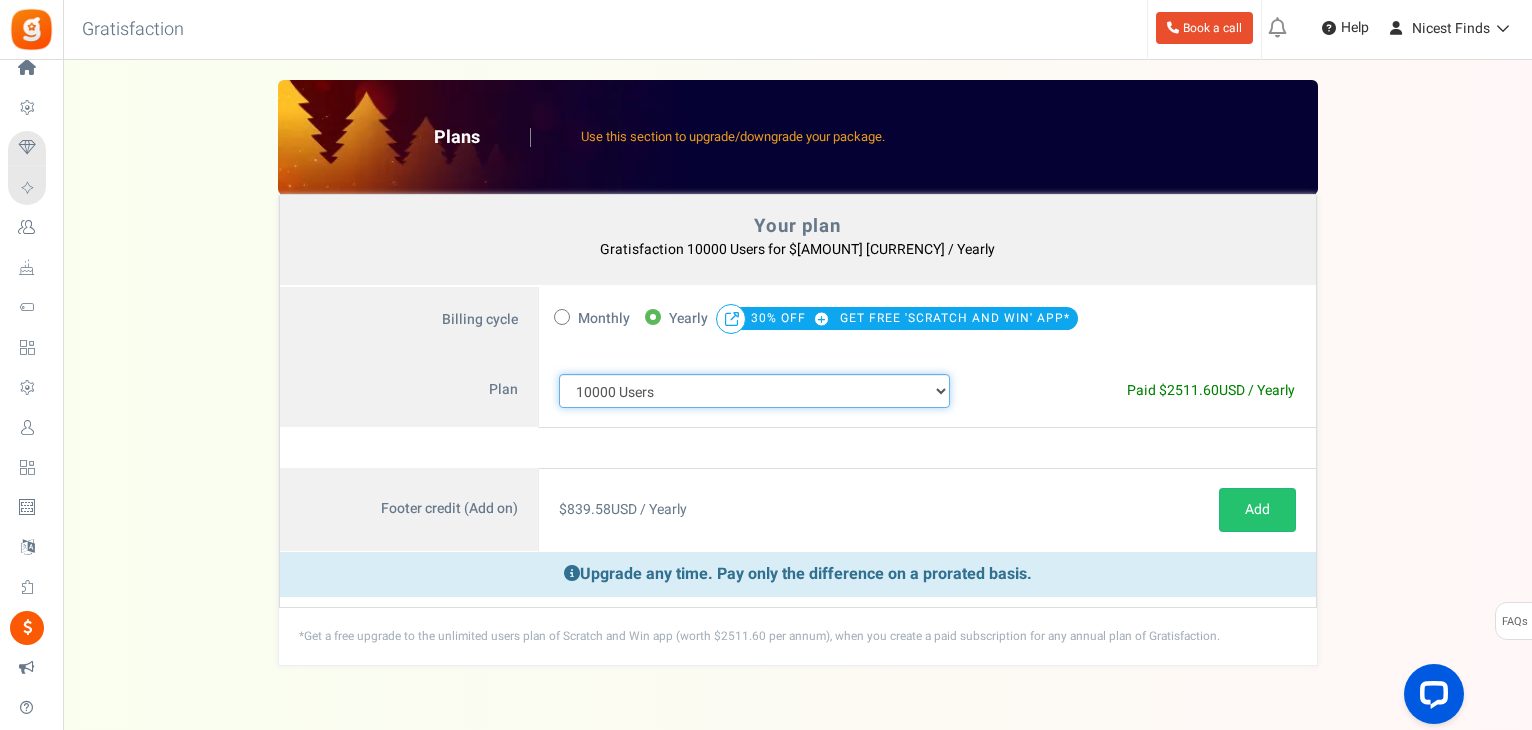 click on "100 Users 200 Users 500 Users 1000 Users 2000 Users 3000 Users 4000 Users 5000 Users 10000 Users 15000 Users 25000 Users Enterprise - 50000 Users Enterprise - 100000 Users Enterprise - 250000 Users Enterprise" at bounding box center (755, 391) 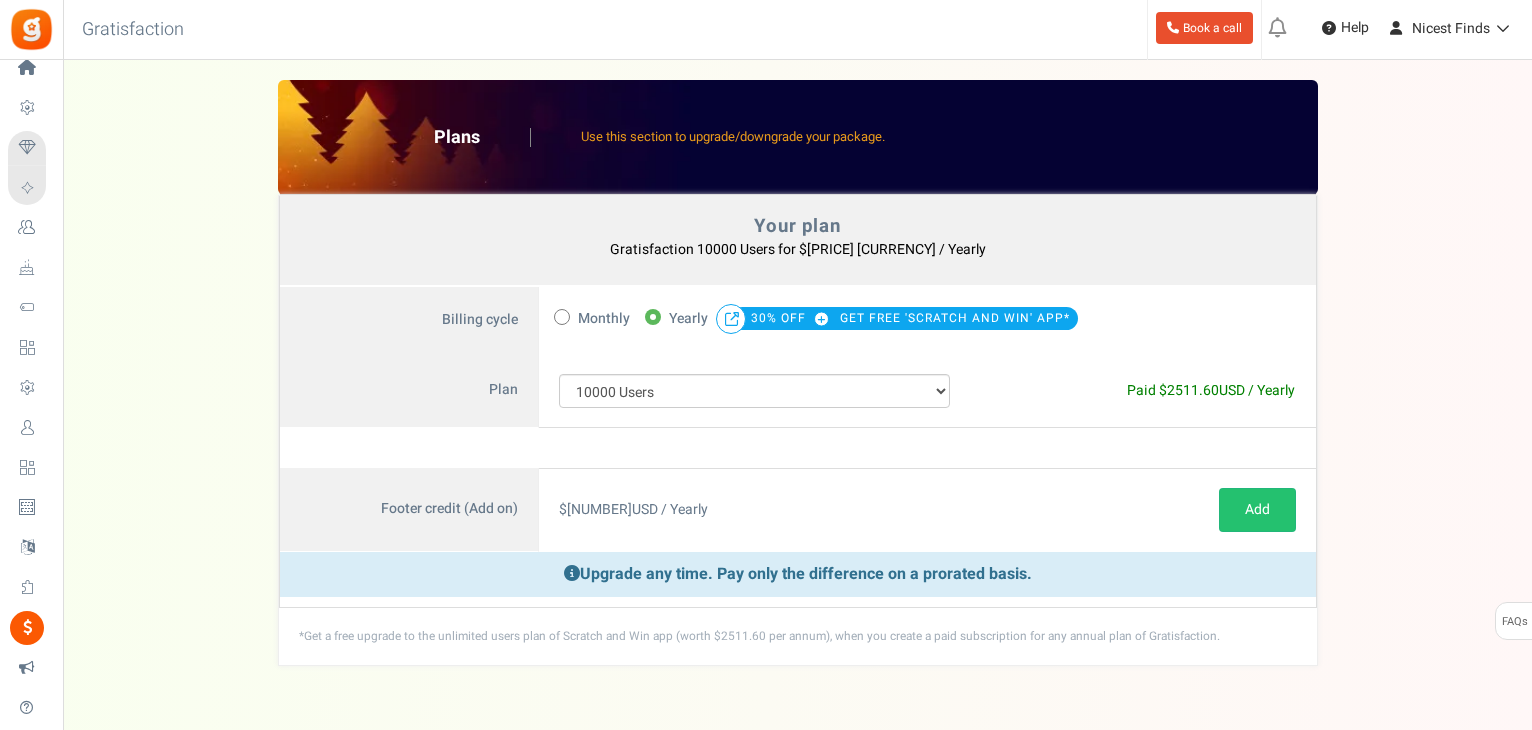 scroll, scrollTop: 0, scrollLeft: 0, axis: both 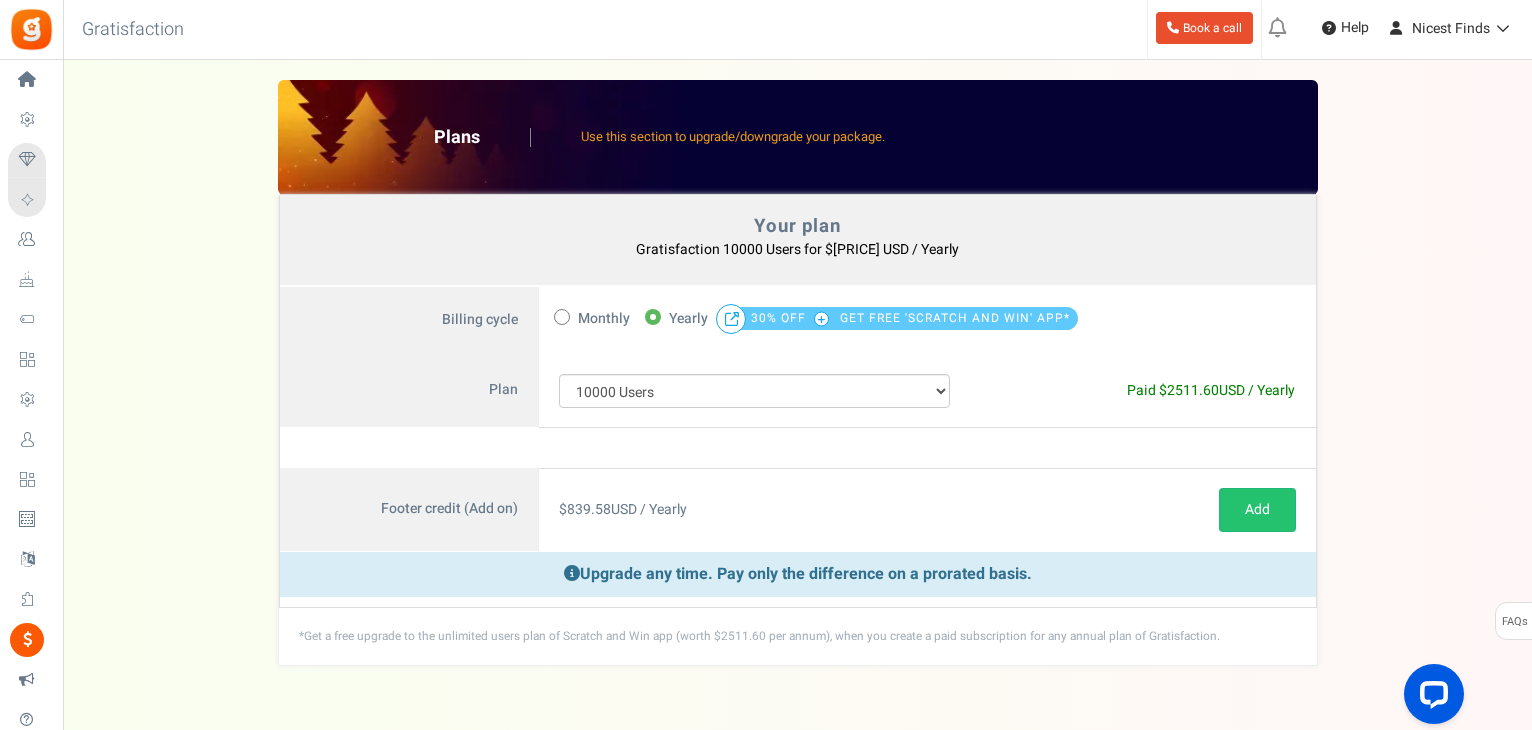 click at bounding box center (821, 318) 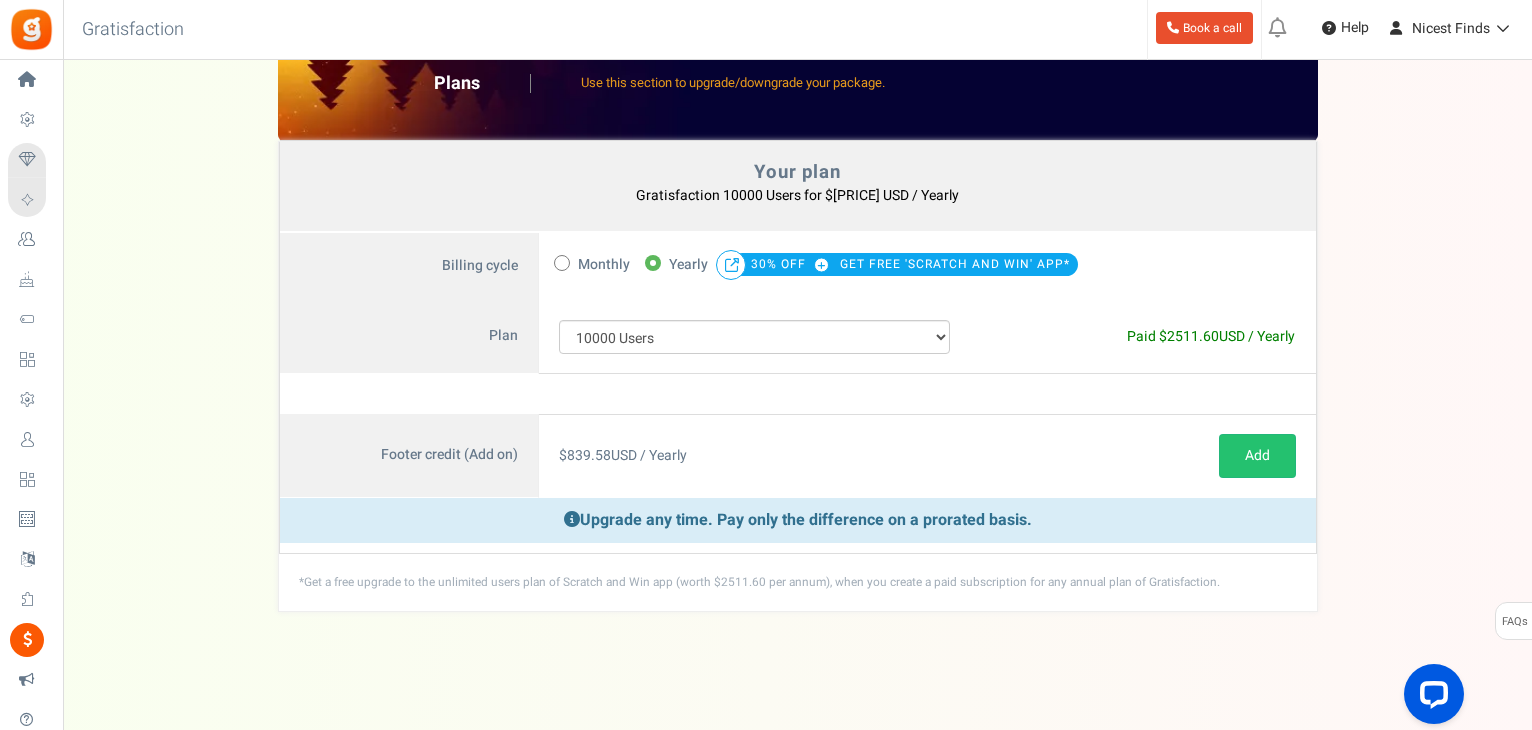 scroll, scrollTop: 0, scrollLeft: 0, axis: both 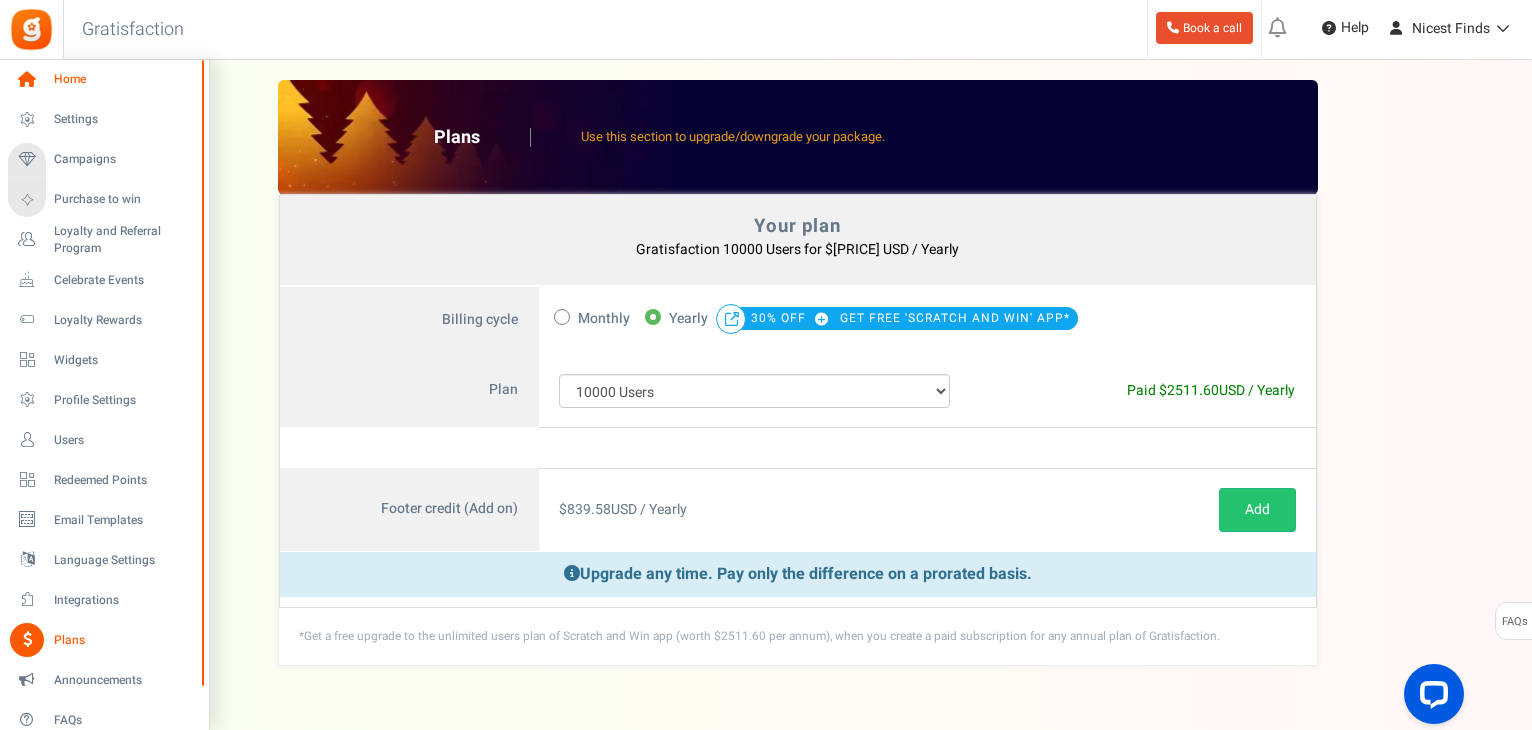 click on "Home" at bounding box center (124, 79) 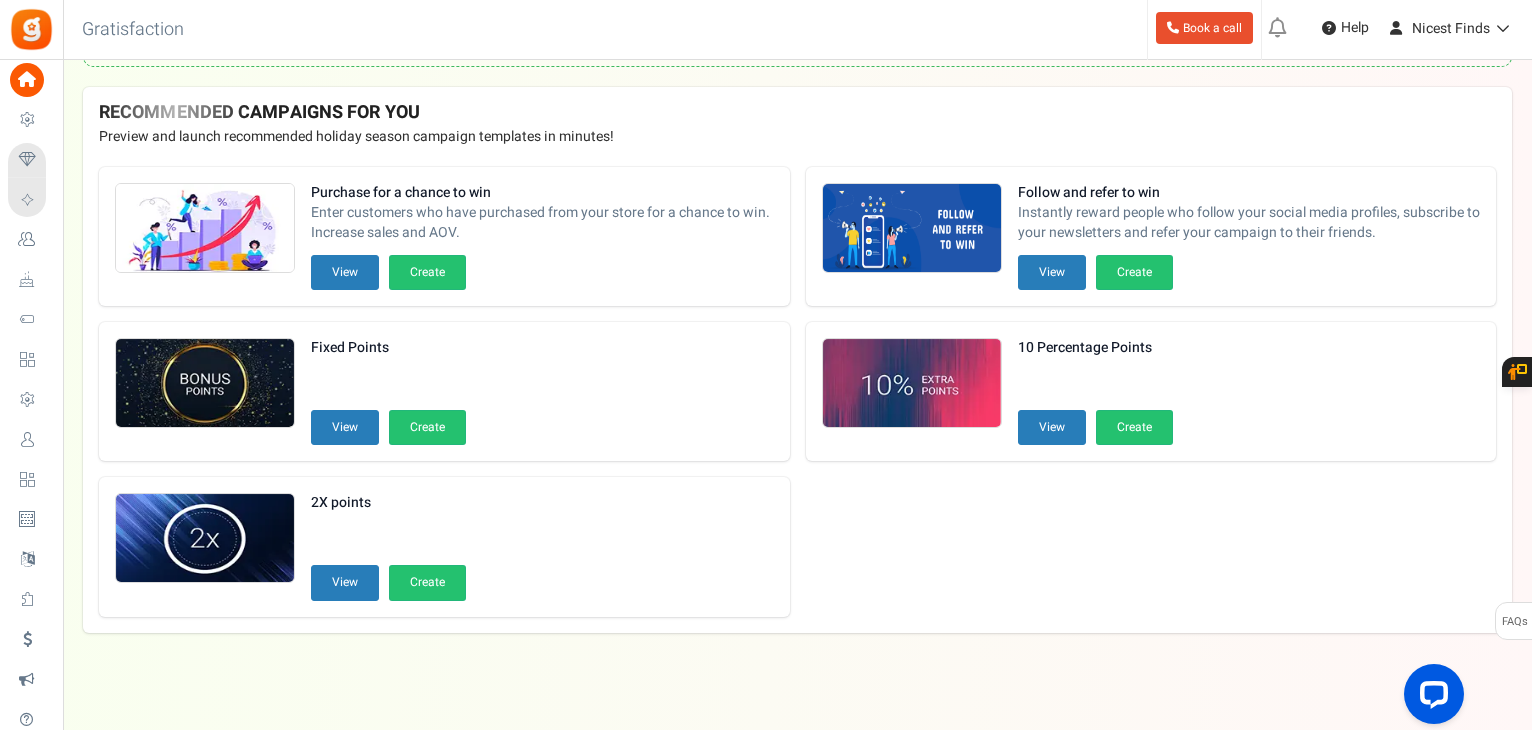 scroll, scrollTop: 0, scrollLeft: 0, axis: both 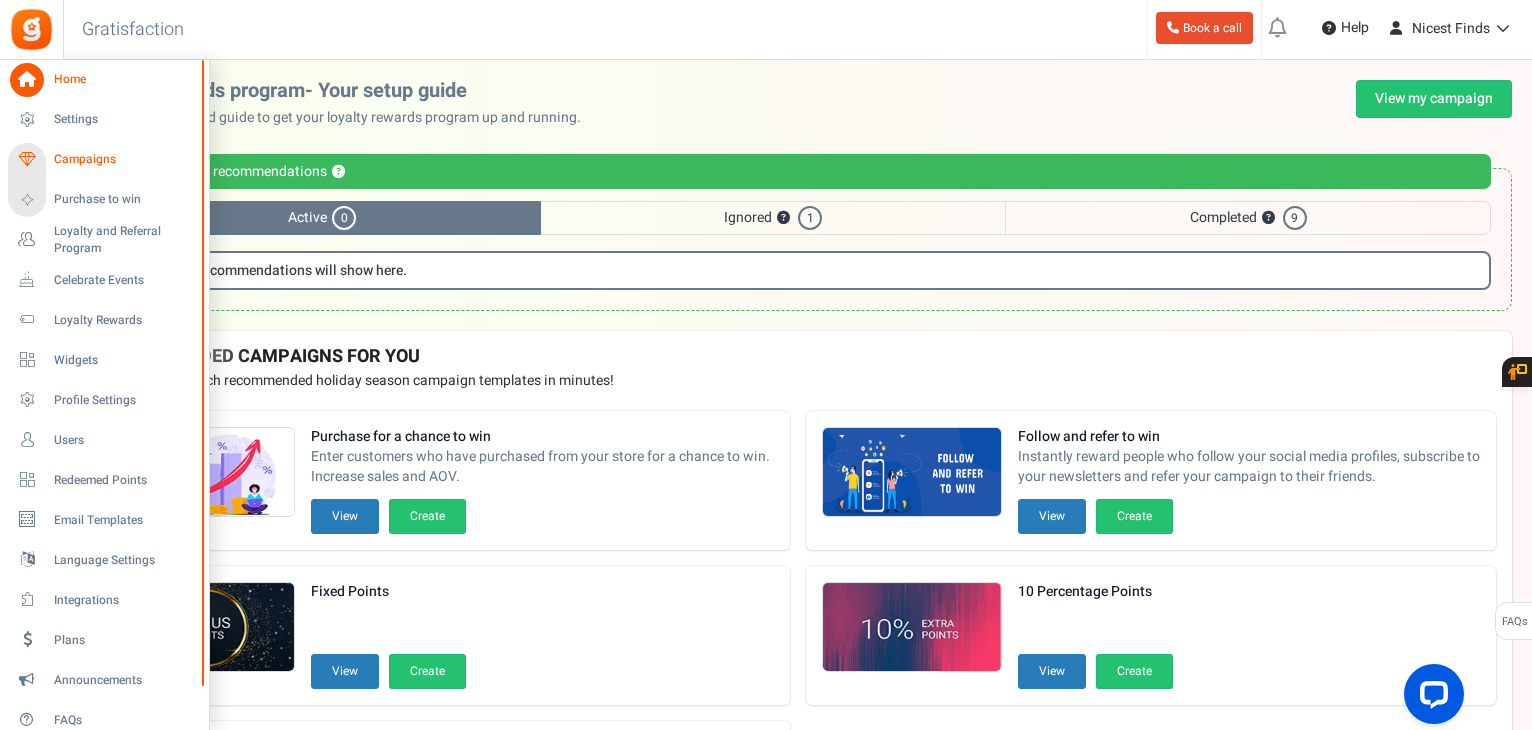 click on "Campaigns" at bounding box center (124, 159) 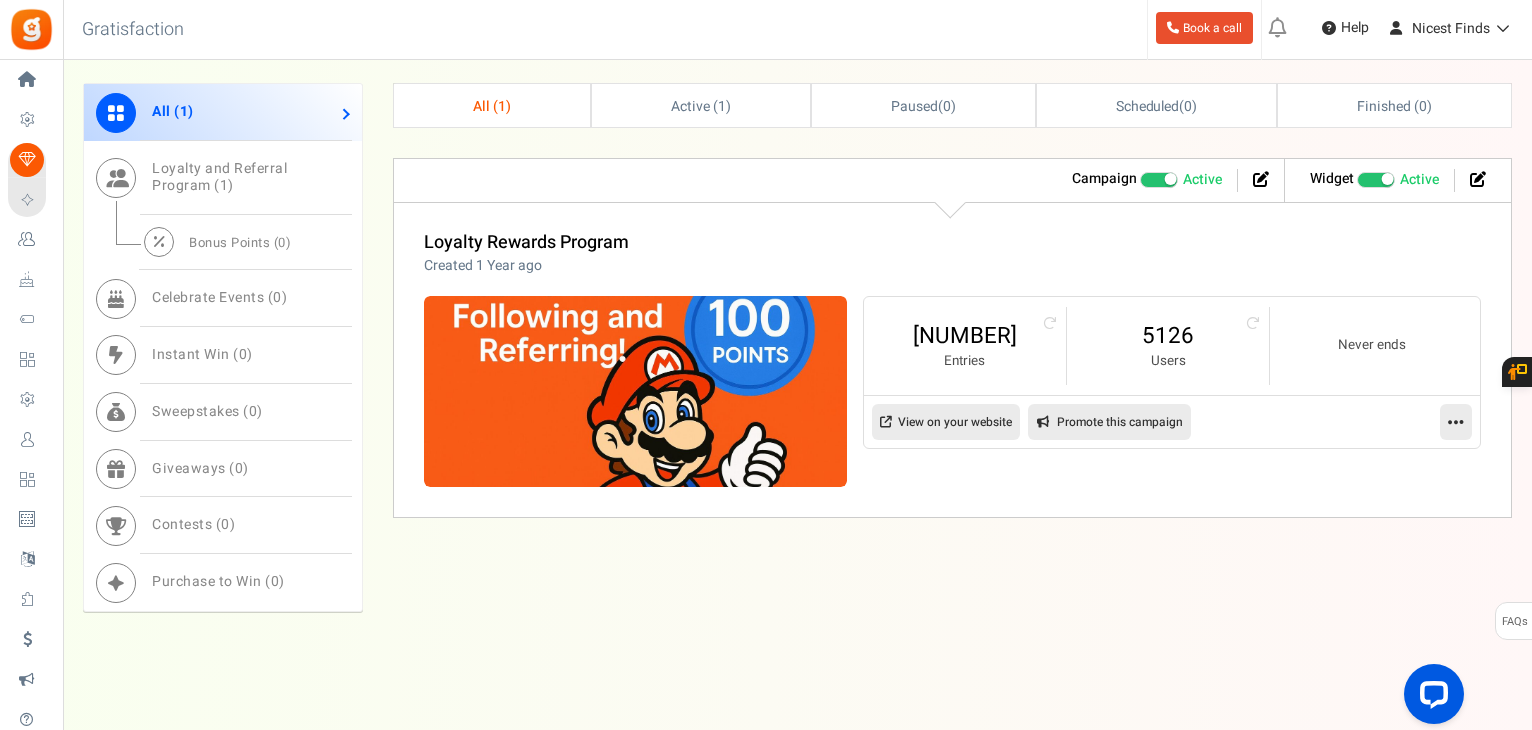 scroll, scrollTop: 942, scrollLeft: 0, axis: vertical 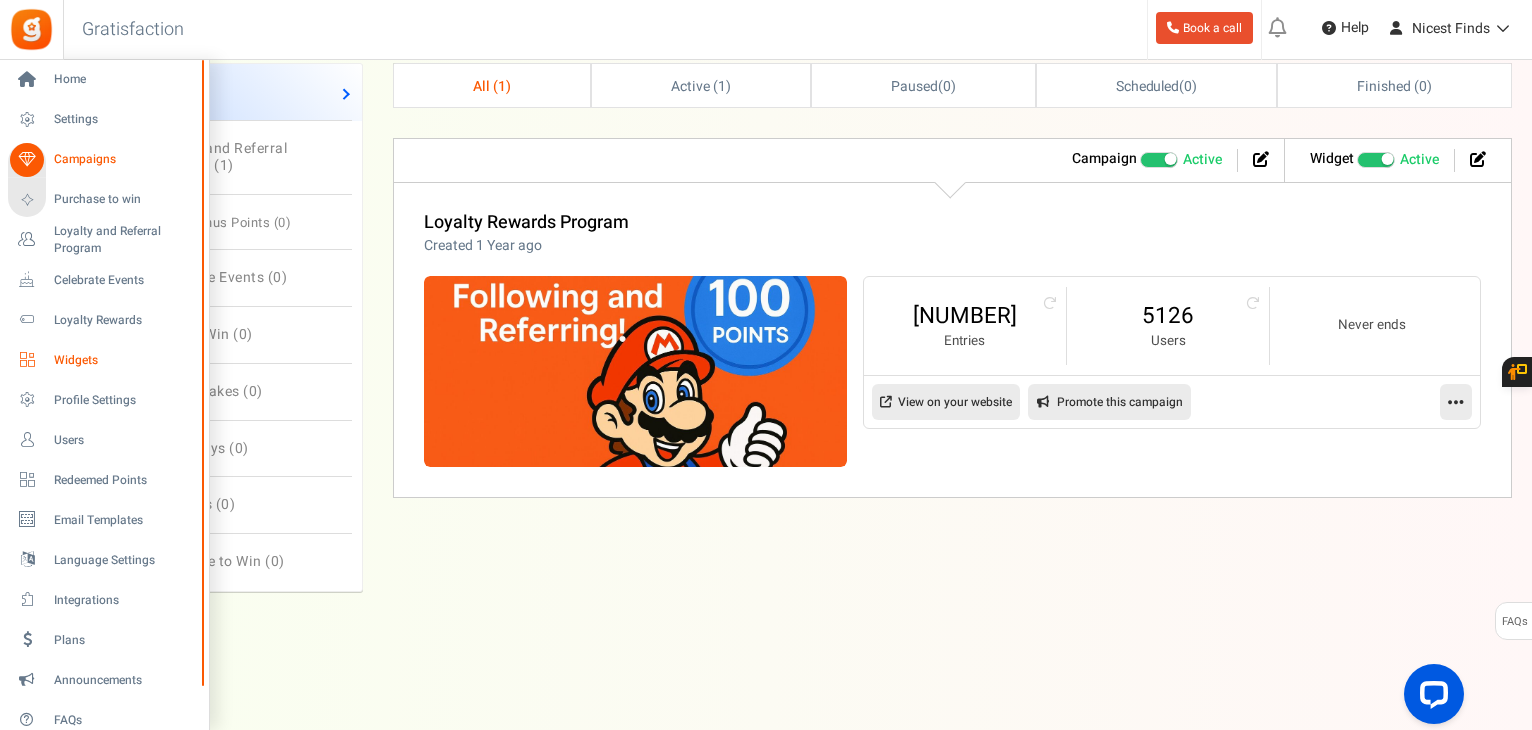 click on "Widgets" at bounding box center (124, 360) 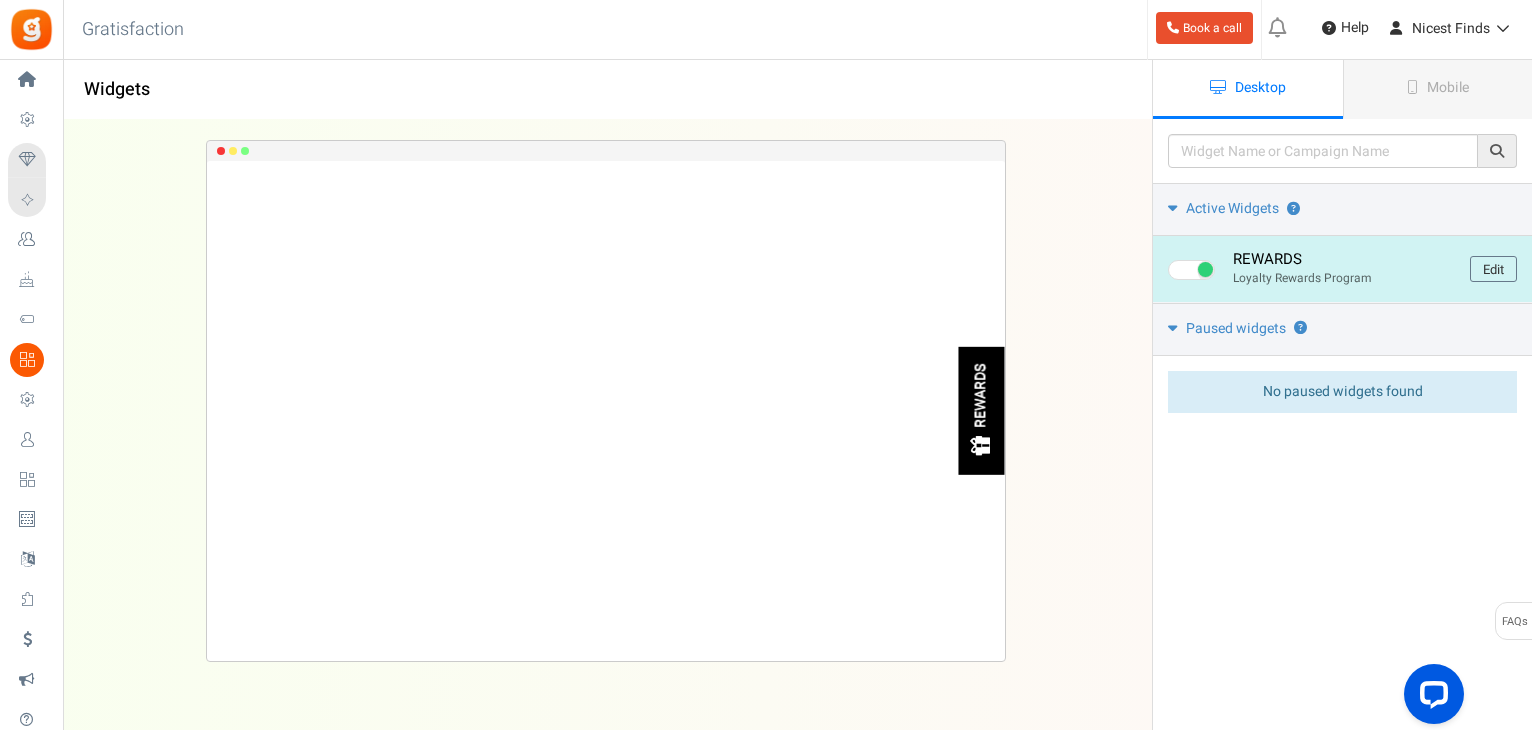 scroll, scrollTop: 0, scrollLeft: 0, axis: both 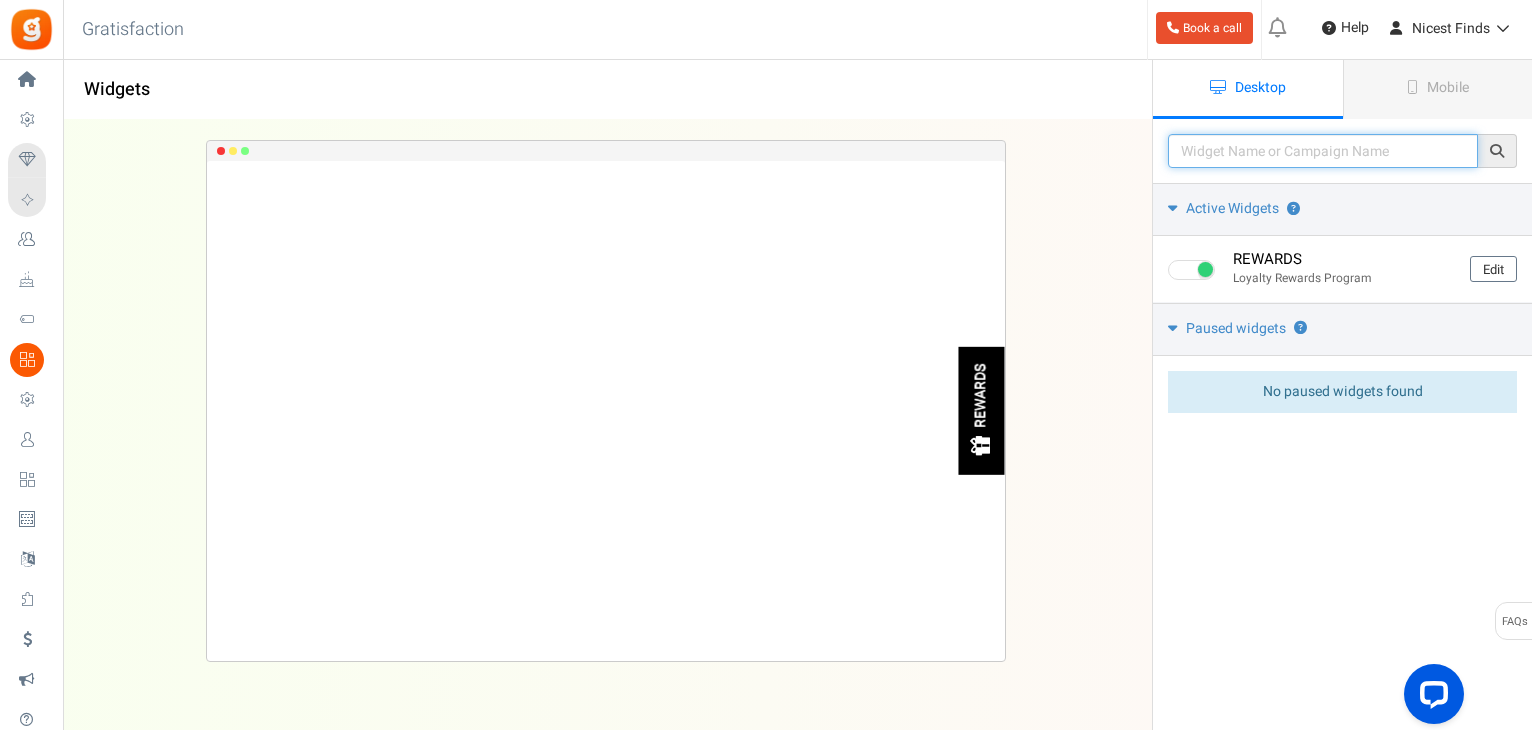 click at bounding box center (1323, 151) 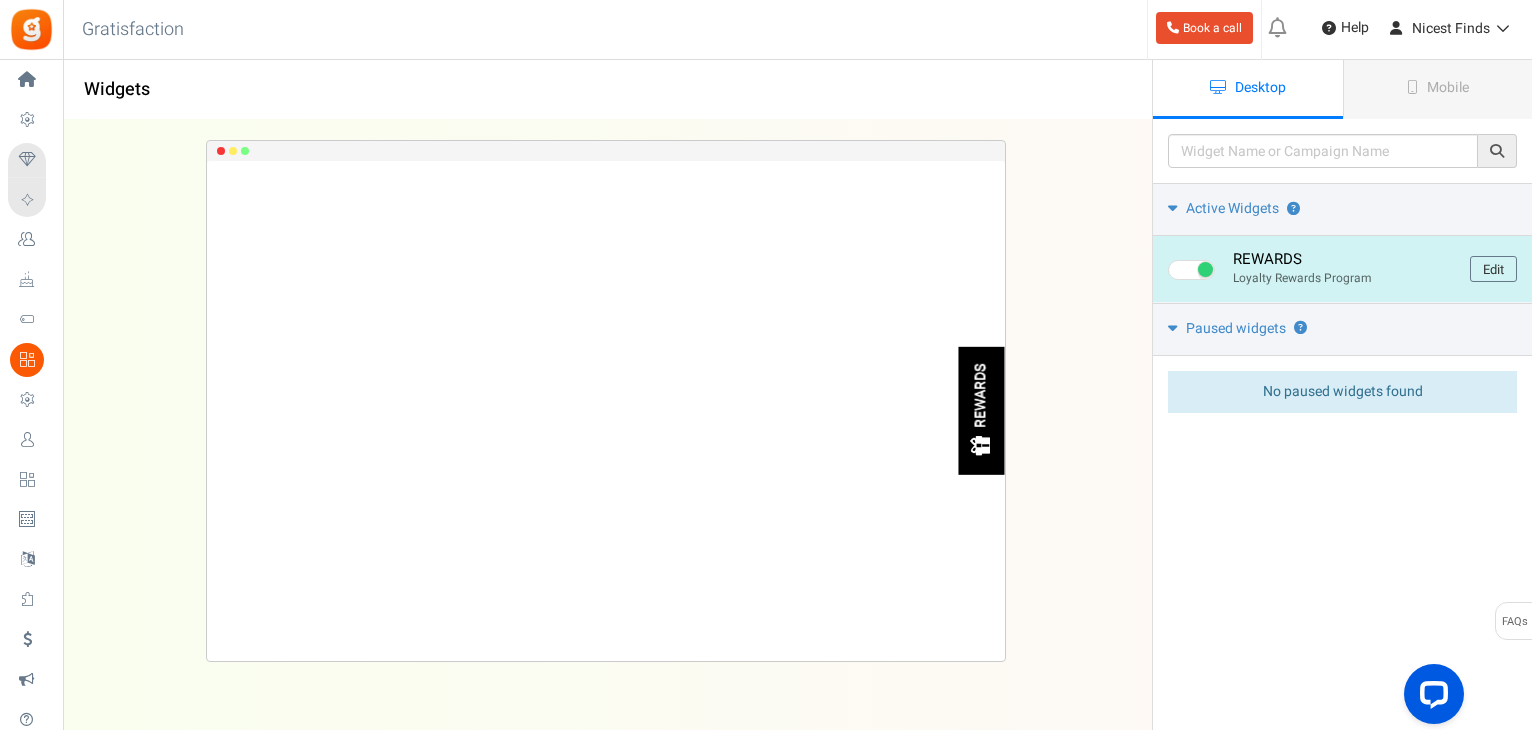 click on "REWARDS" at bounding box center [982, 396] 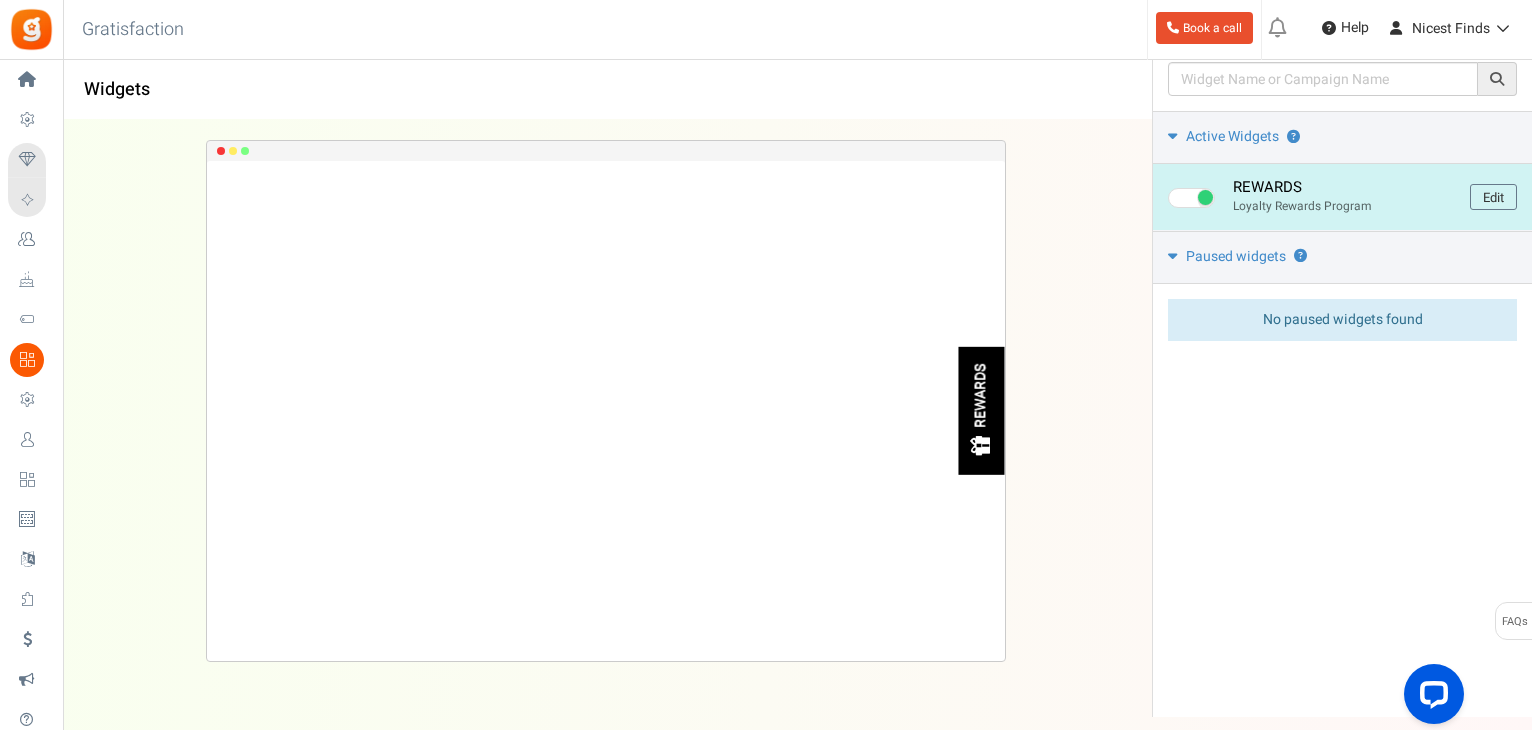 scroll, scrollTop: 0, scrollLeft: 0, axis: both 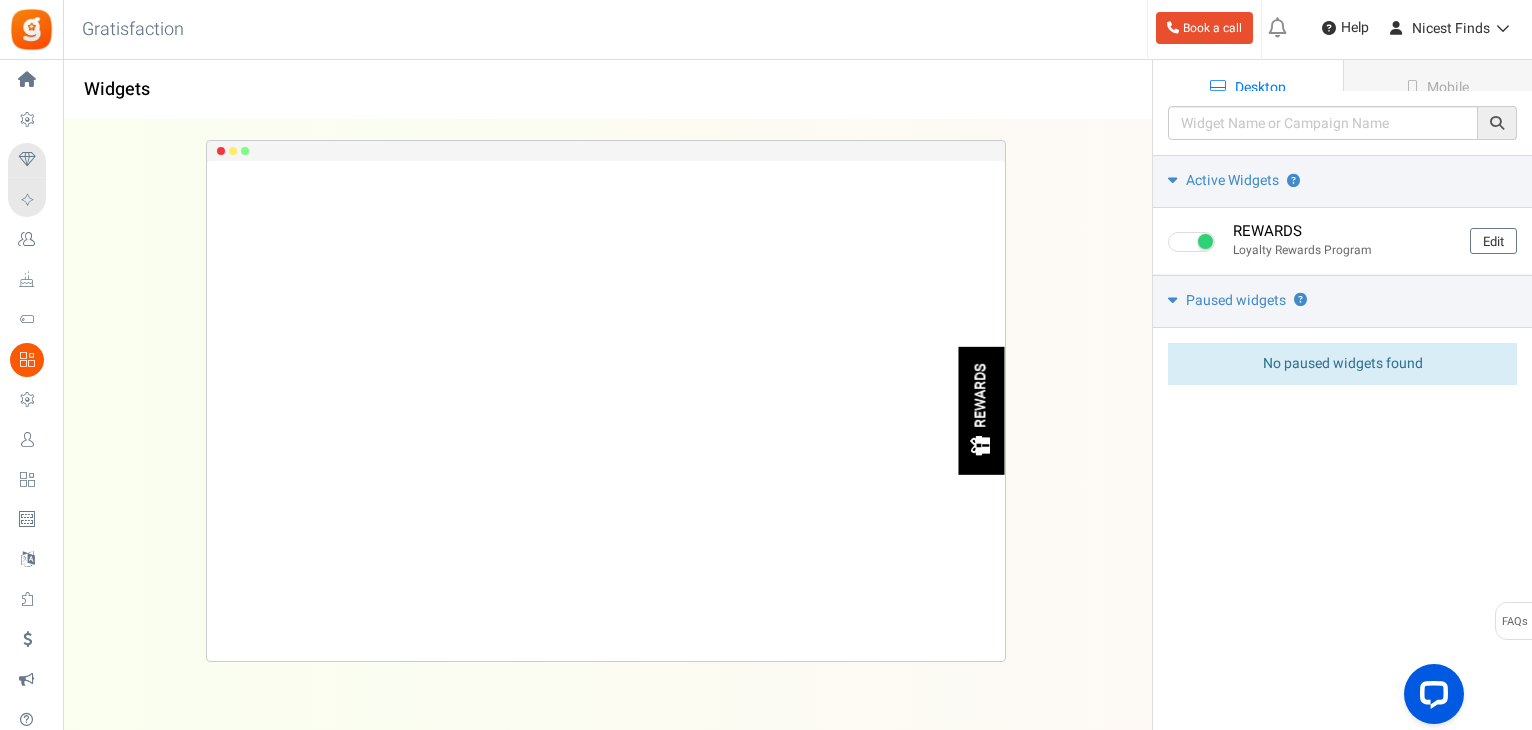 click on "New
[New!] Pay with points:
Now showing a sign up prompt on your site that is sure to increase sign ups and sales. Also released enhanced settings. Take me there
[Enhanced]
Added more coupon attributes to restrict coupon usage. Take me there
[New!] Exclude products from earning points
We have now introduced the option to disable points being earned from purchase of particular products.  Take me there
Help" at bounding box center [1396, 30] 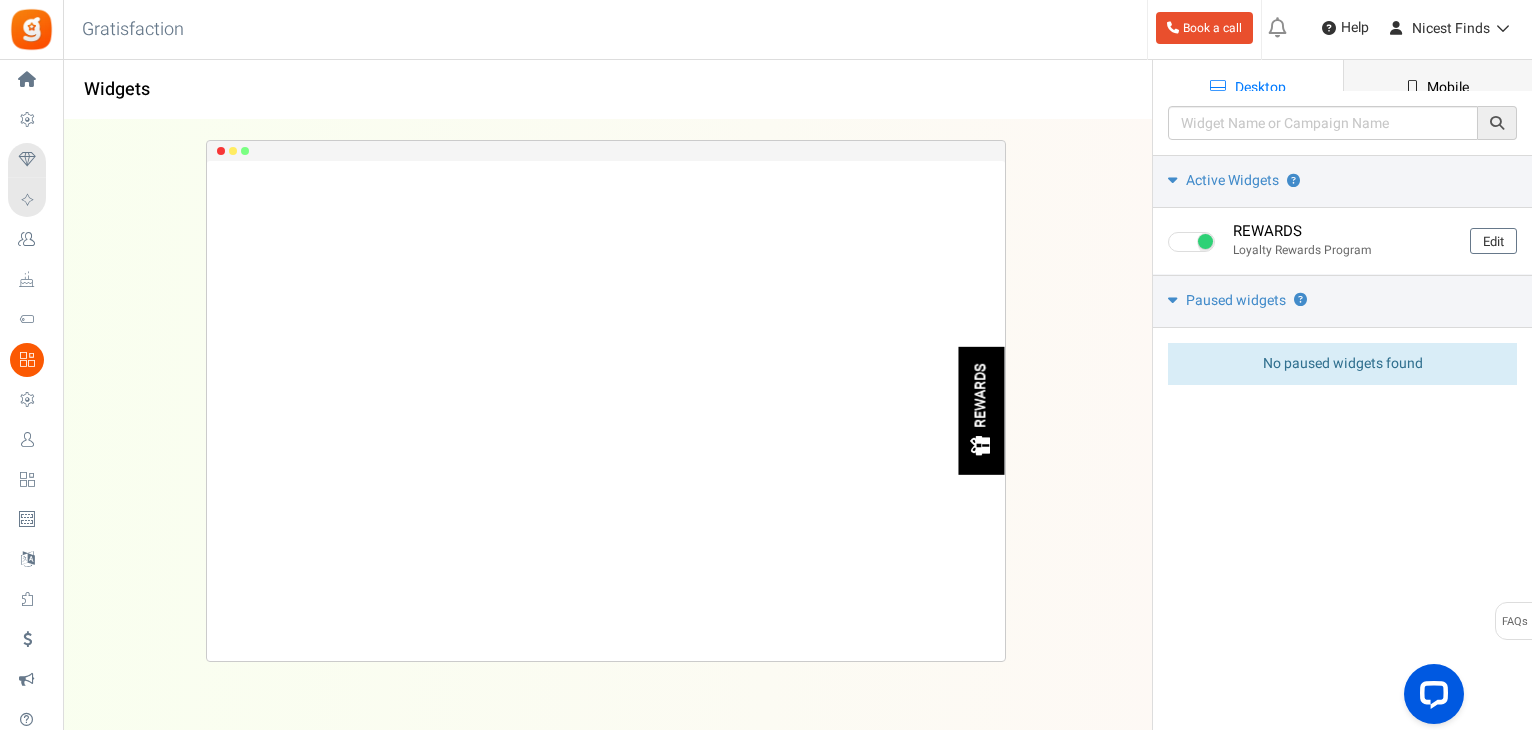 click on "Mobile" at bounding box center (1438, 89) 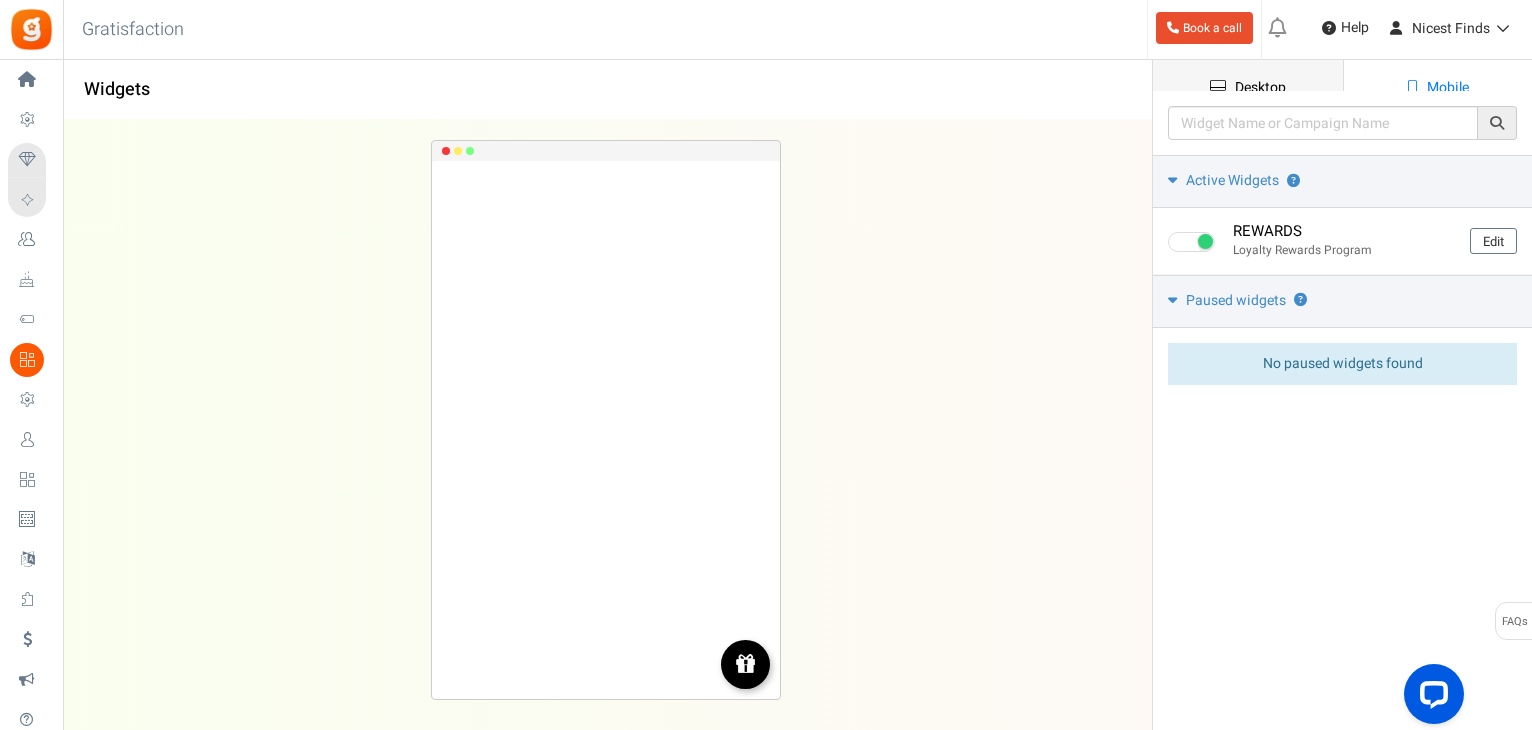 click on "Desktop" at bounding box center (1248, 89) 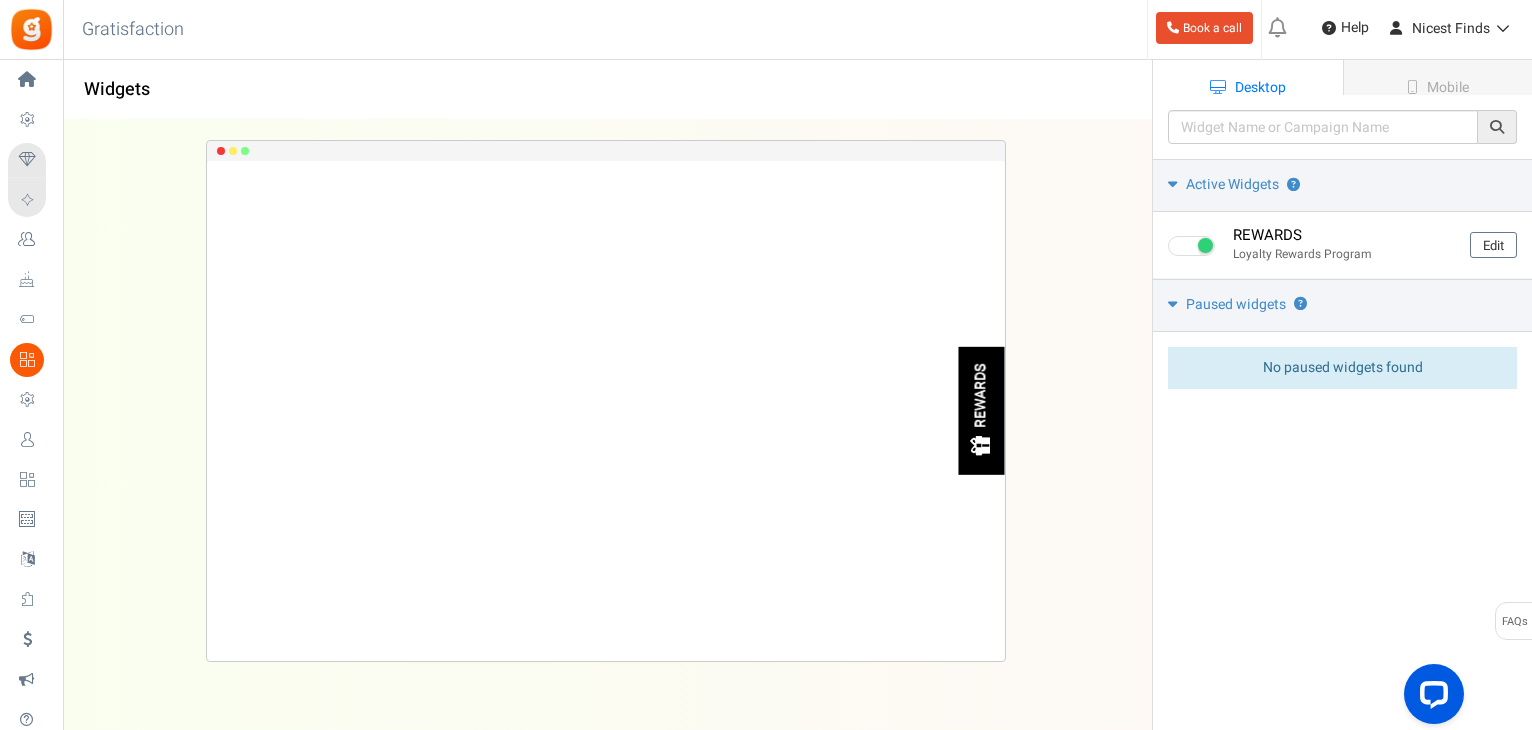 scroll, scrollTop: 0, scrollLeft: 0, axis: both 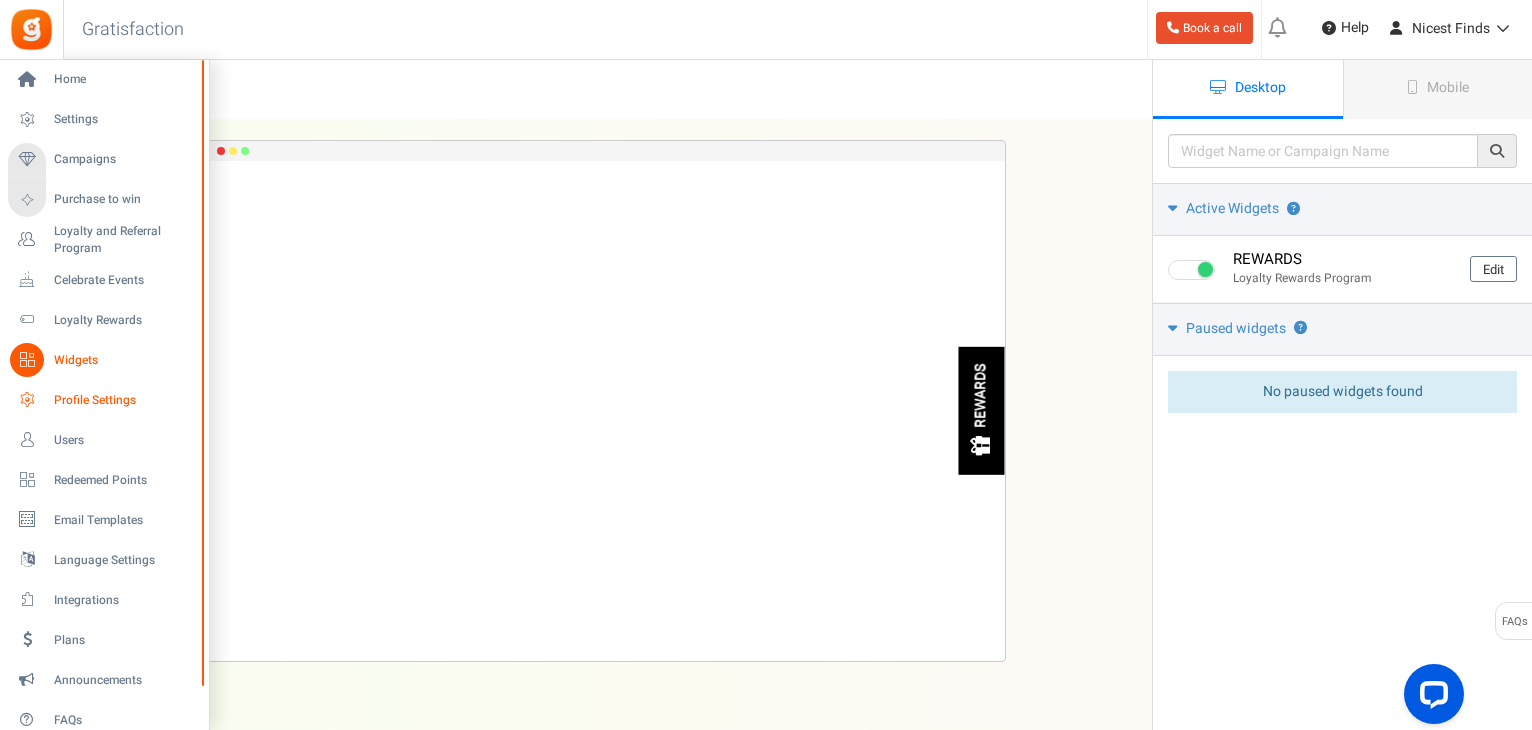 click on "Profile Settings" at bounding box center (124, 400) 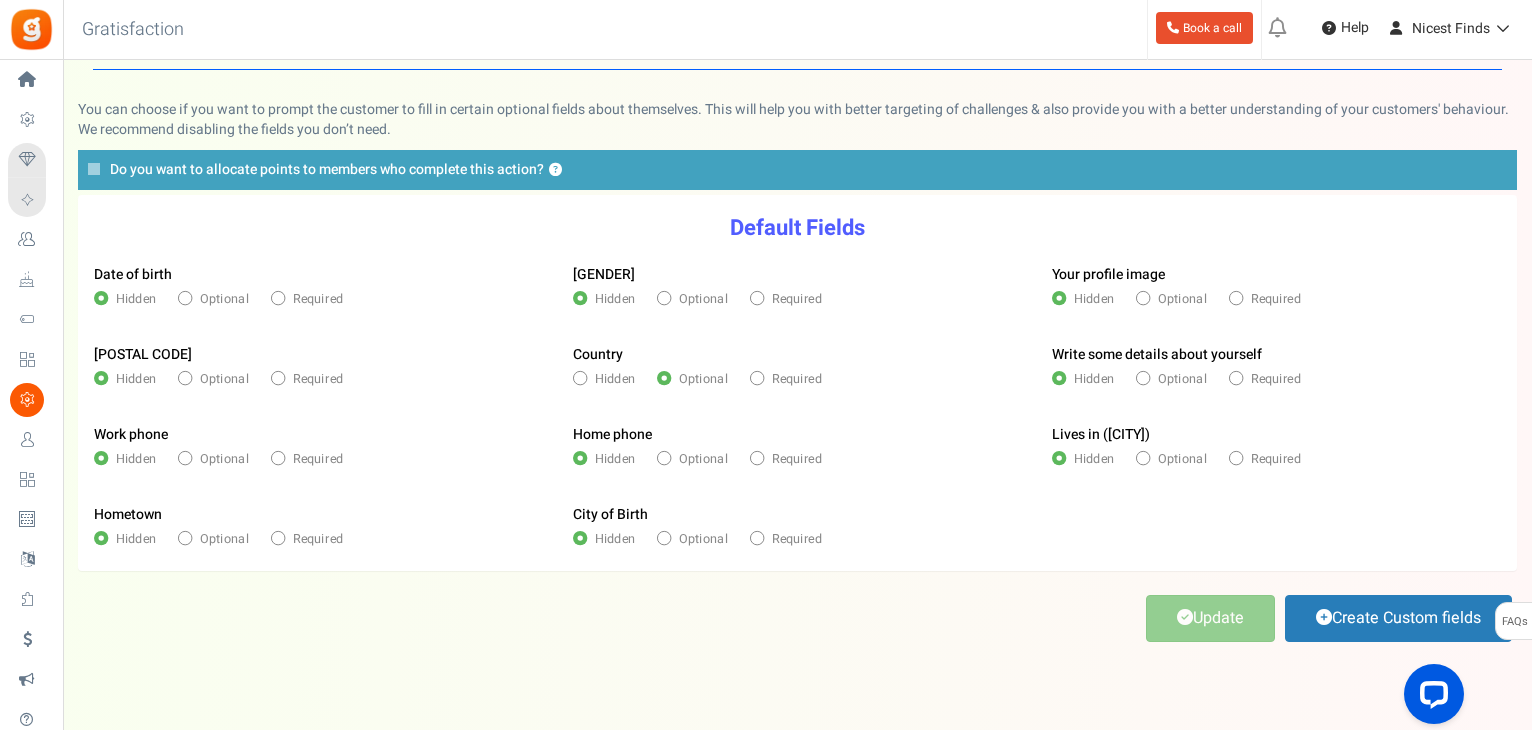 scroll, scrollTop: 68, scrollLeft: 0, axis: vertical 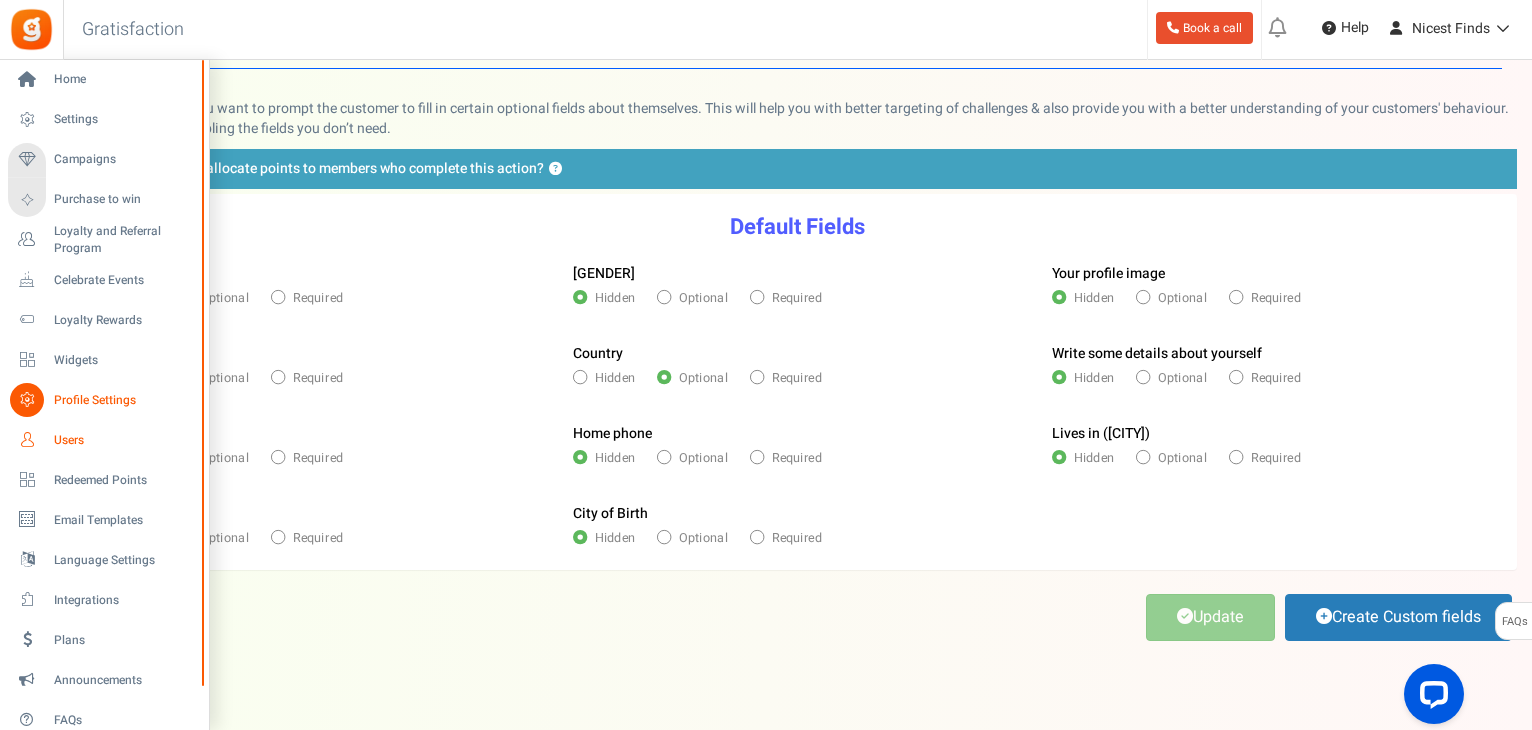click on "Users" at bounding box center [104, 440] 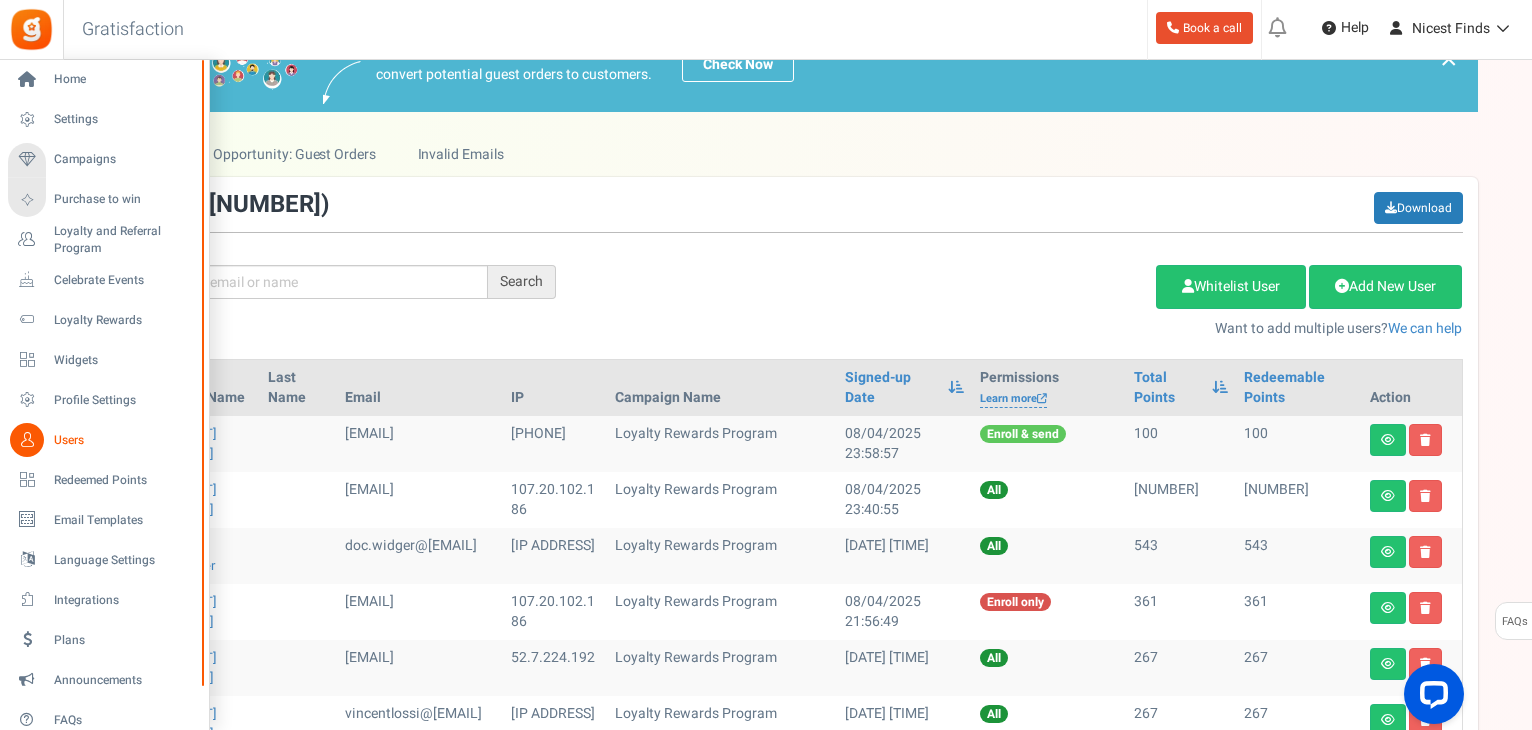 scroll, scrollTop: 0, scrollLeft: 0, axis: both 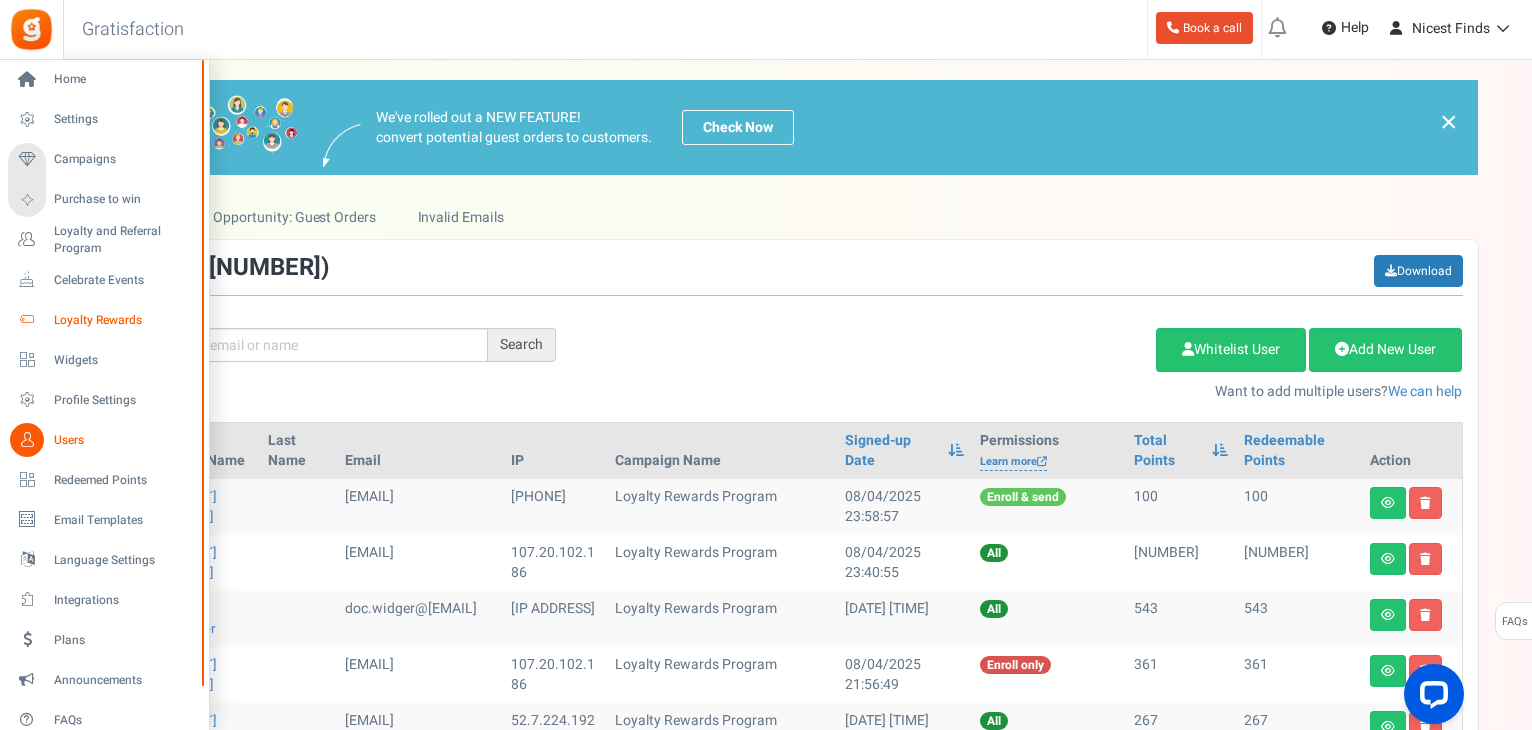 click on "Loyalty Rewards" at bounding box center [124, 320] 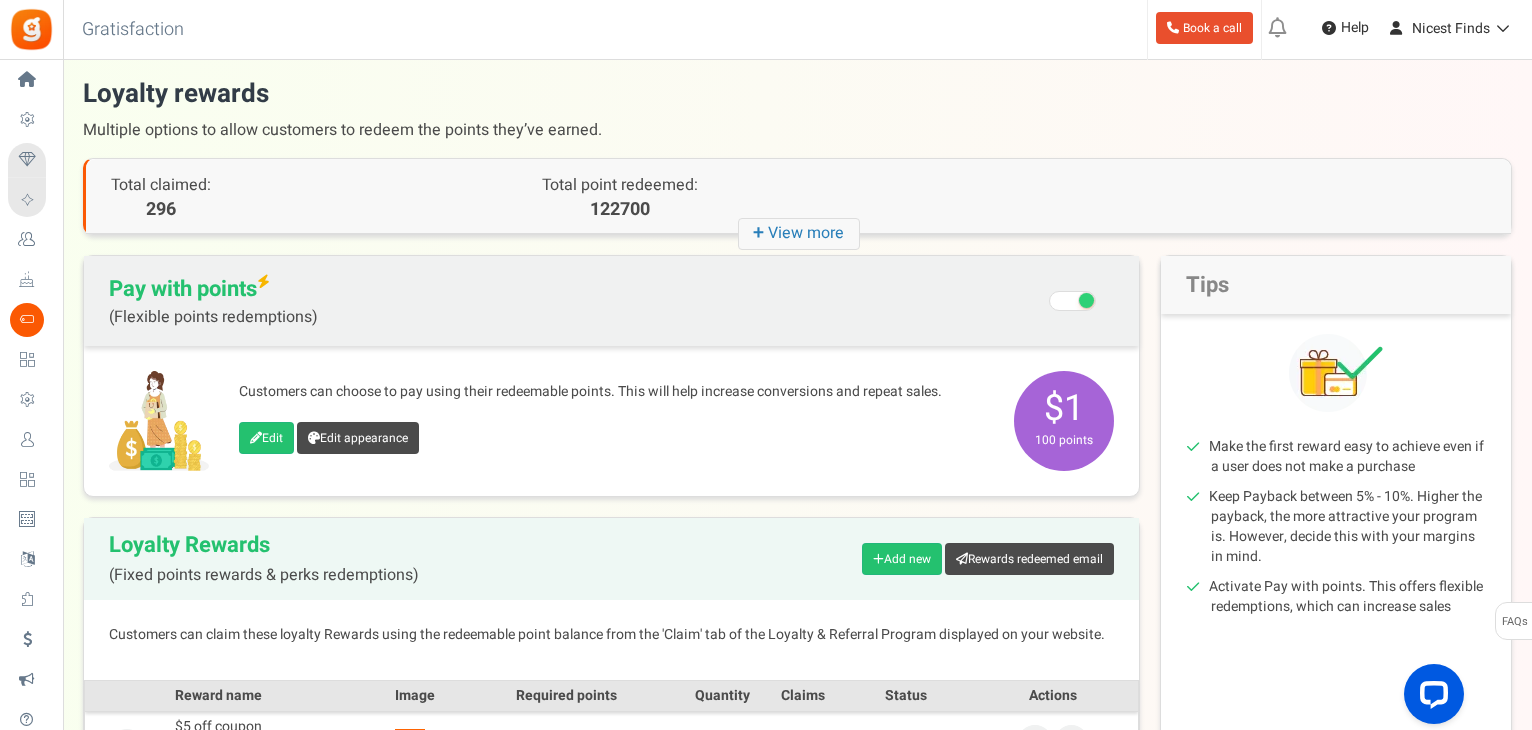 scroll, scrollTop: 0, scrollLeft: 0, axis: both 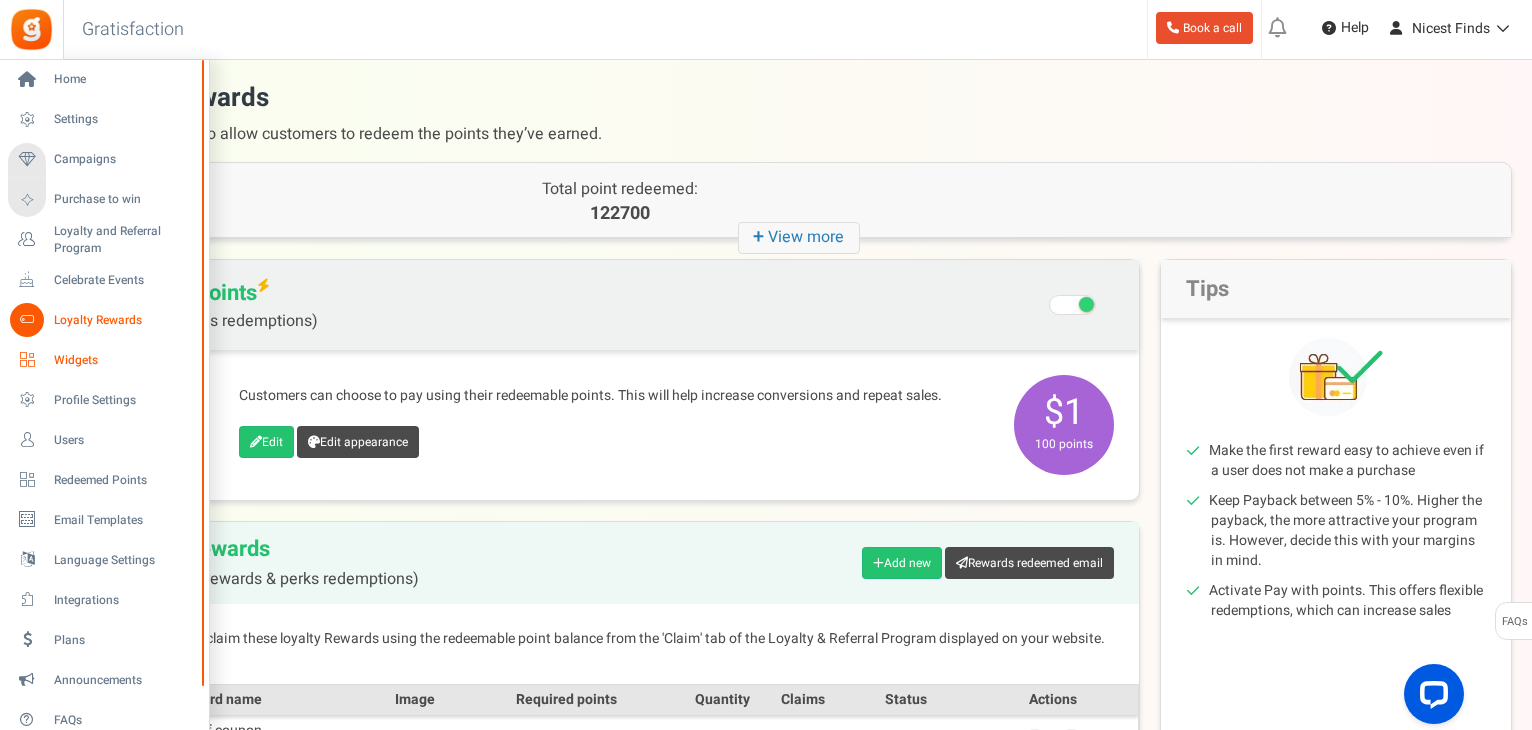 click on "Widgets" at bounding box center (104, 360) 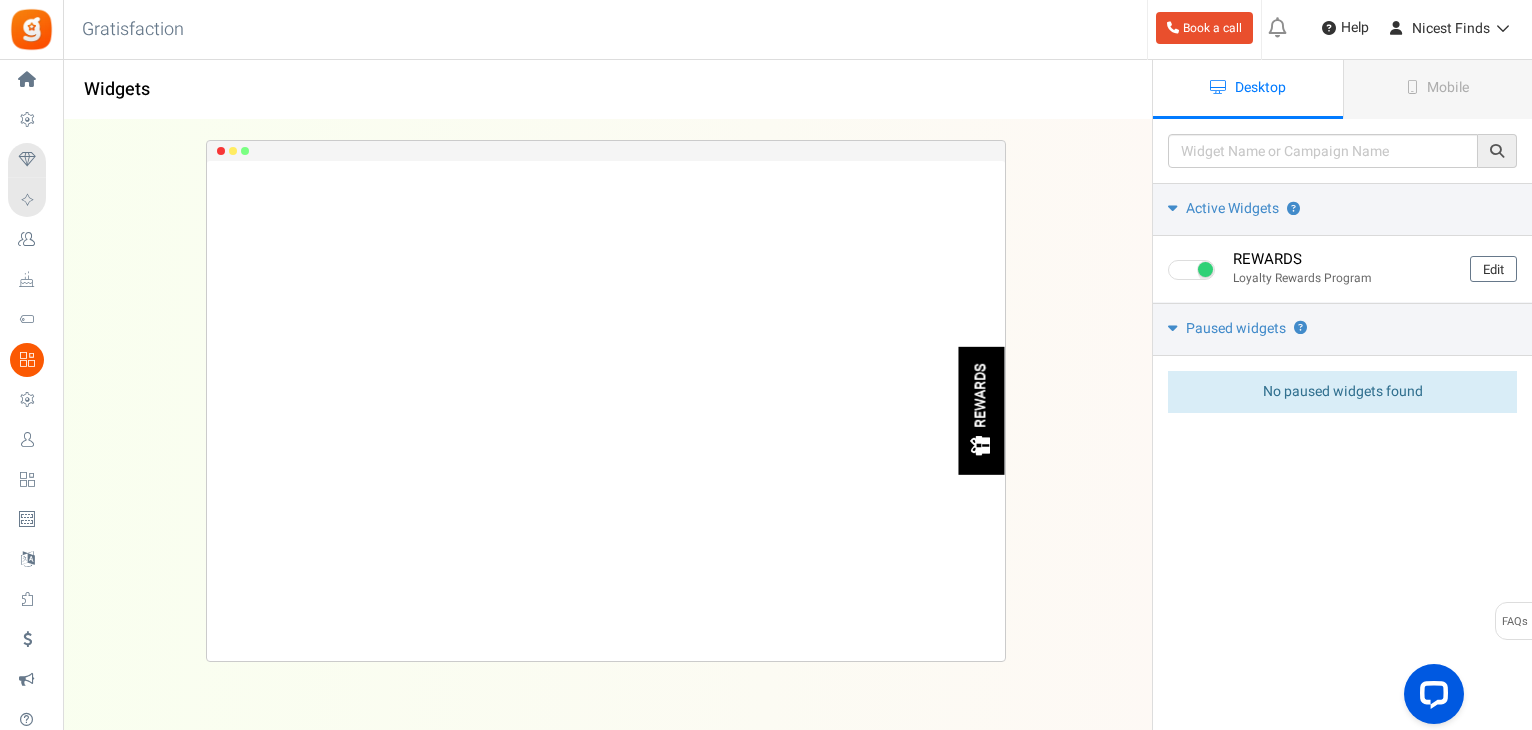scroll, scrollTop: 0, scrollLeft: 0, axis: both 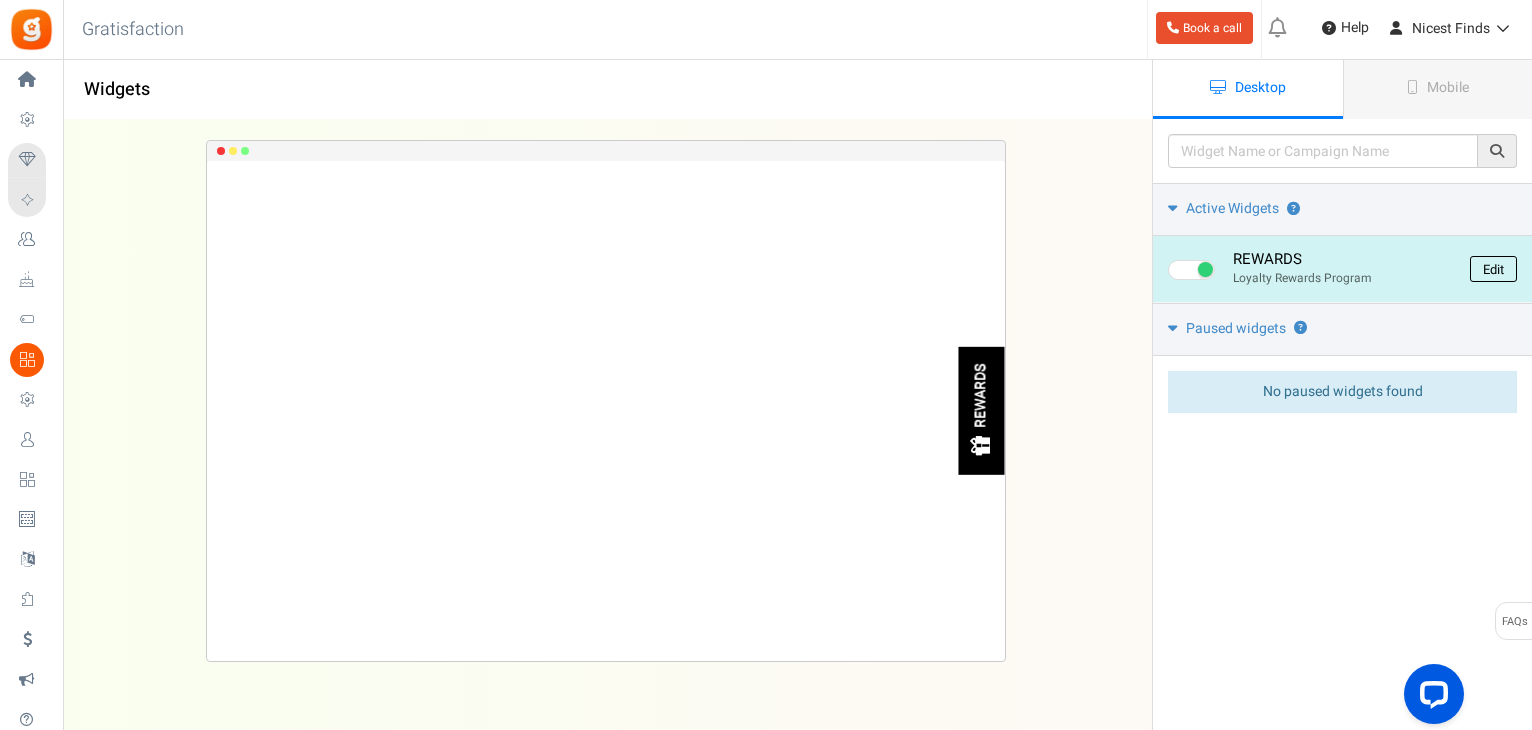 click on "Edit" at bounding box center (1493, 269) 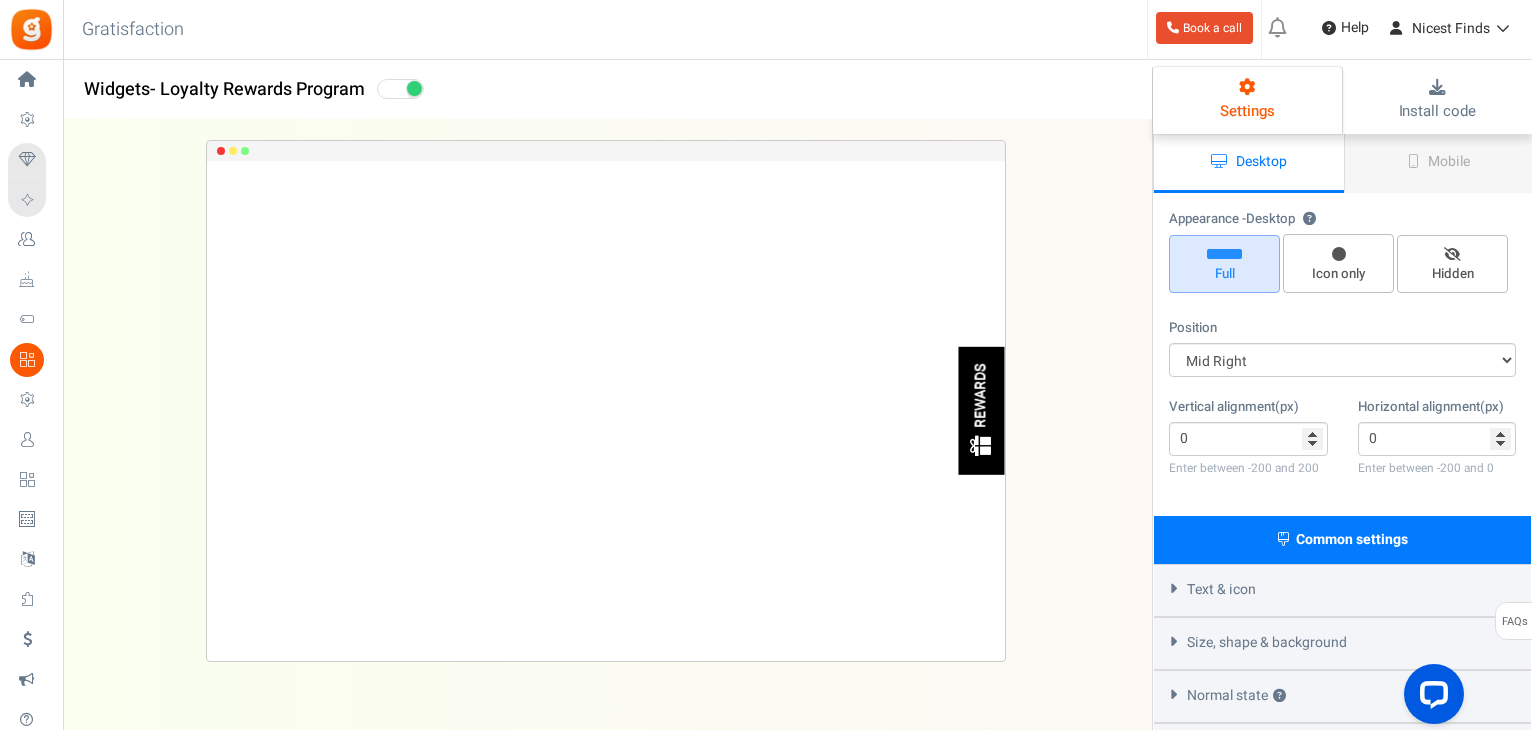 scroll, scrollTop: 0, scrollLeft: 0, axis: both 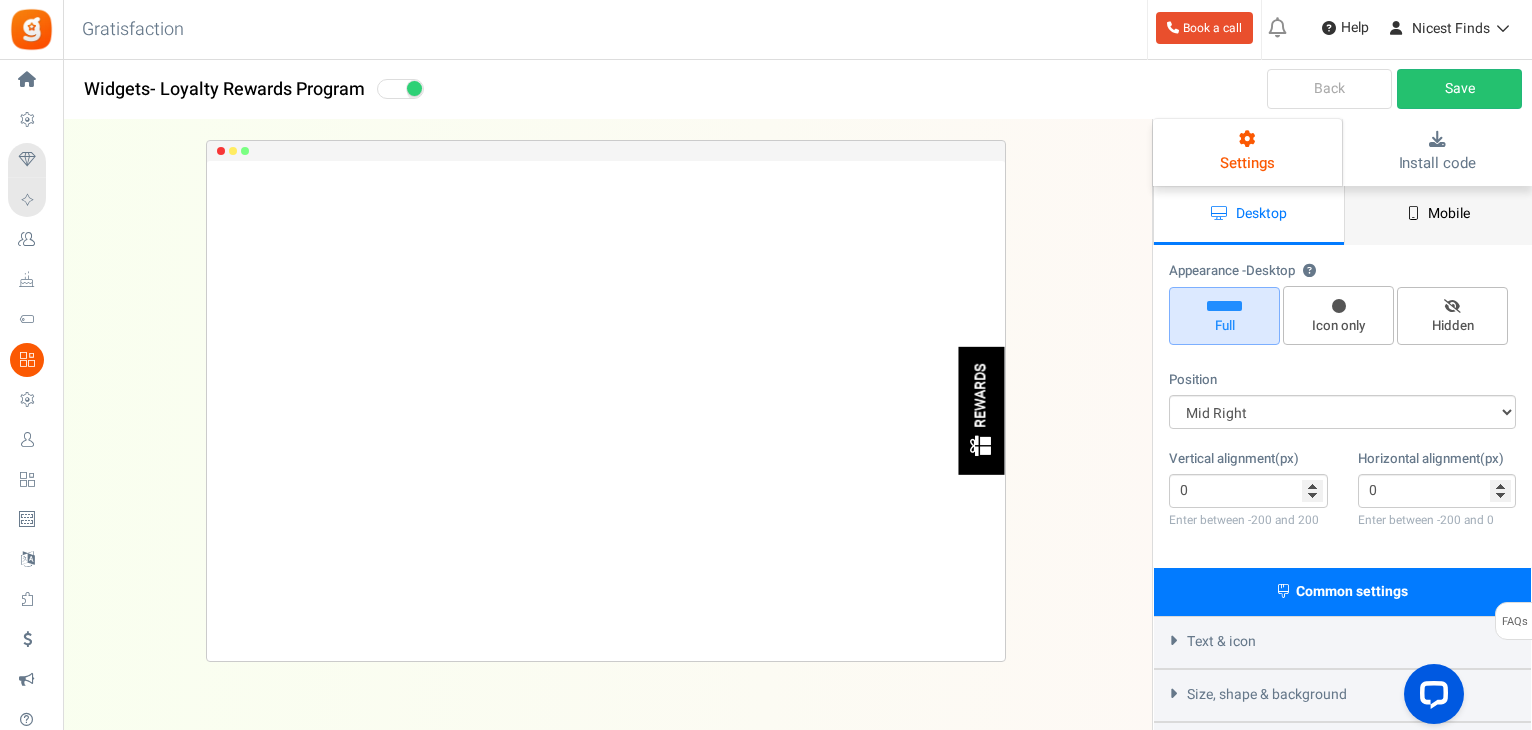 click on "Mobile" at bounding box center (1439, 215) 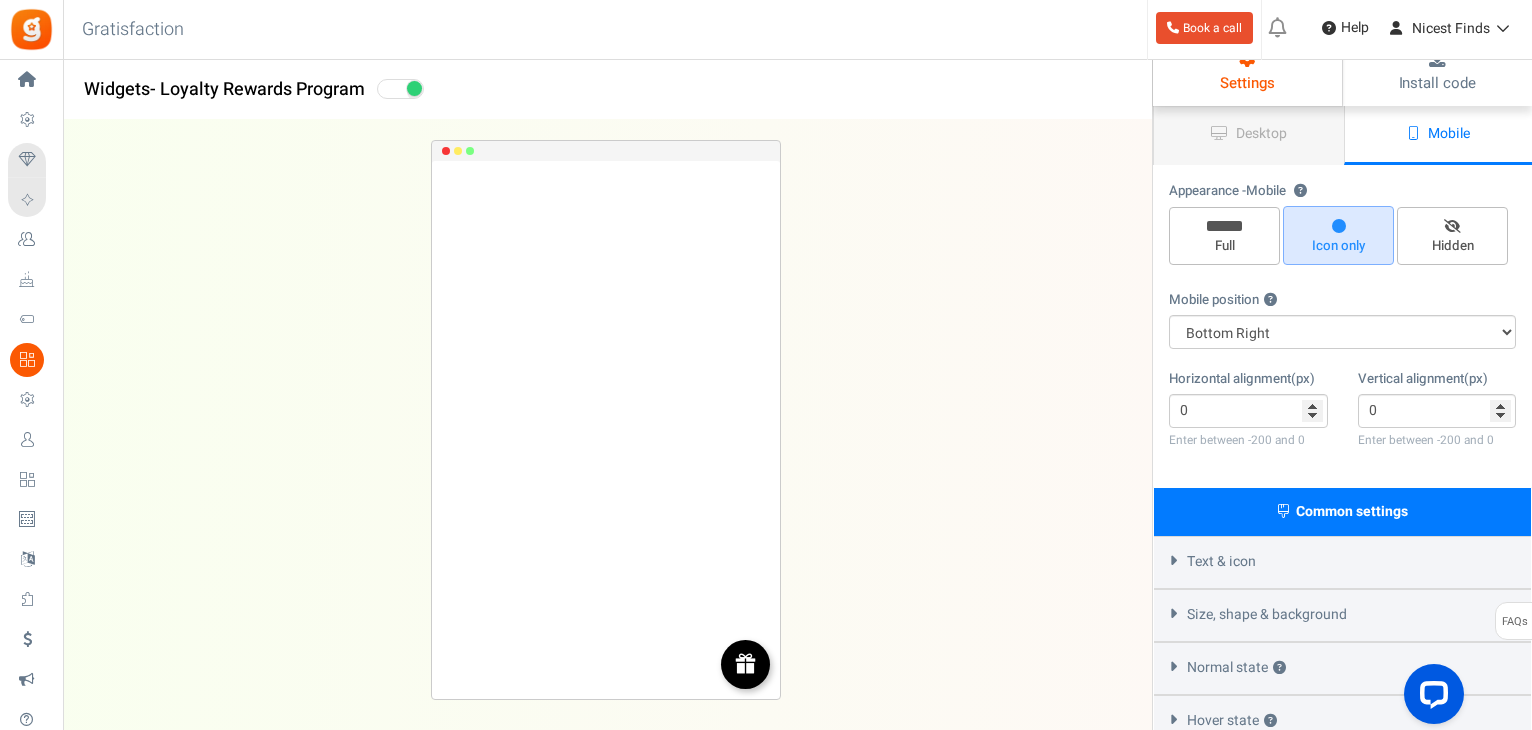 scroll, scrollTop: 80, scrollLeft: 0, axis: vertical 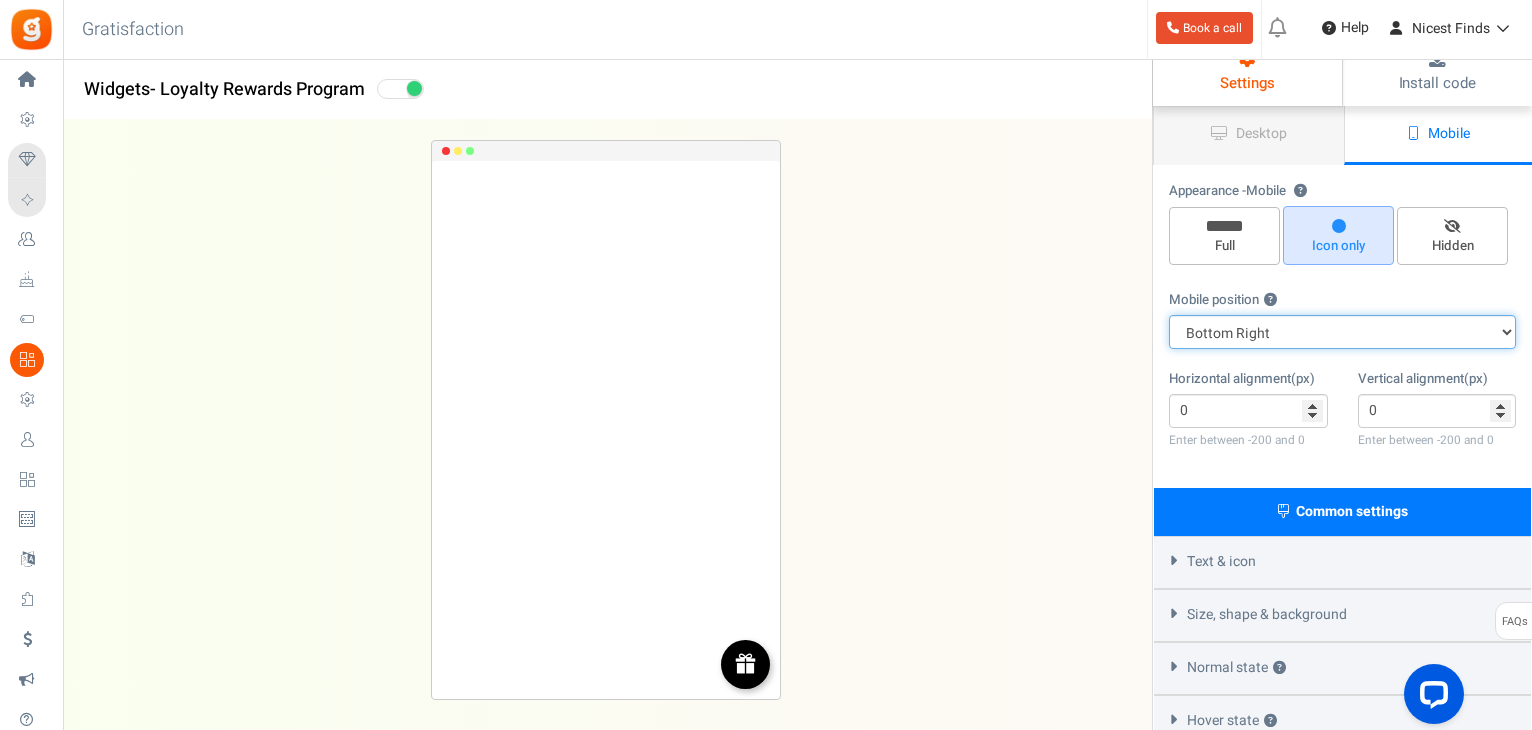 click on "Top Right
Top Left
Top Center
Bottom Right
Bottom Left
Bottom Center" at bounding box center [1342, 332] 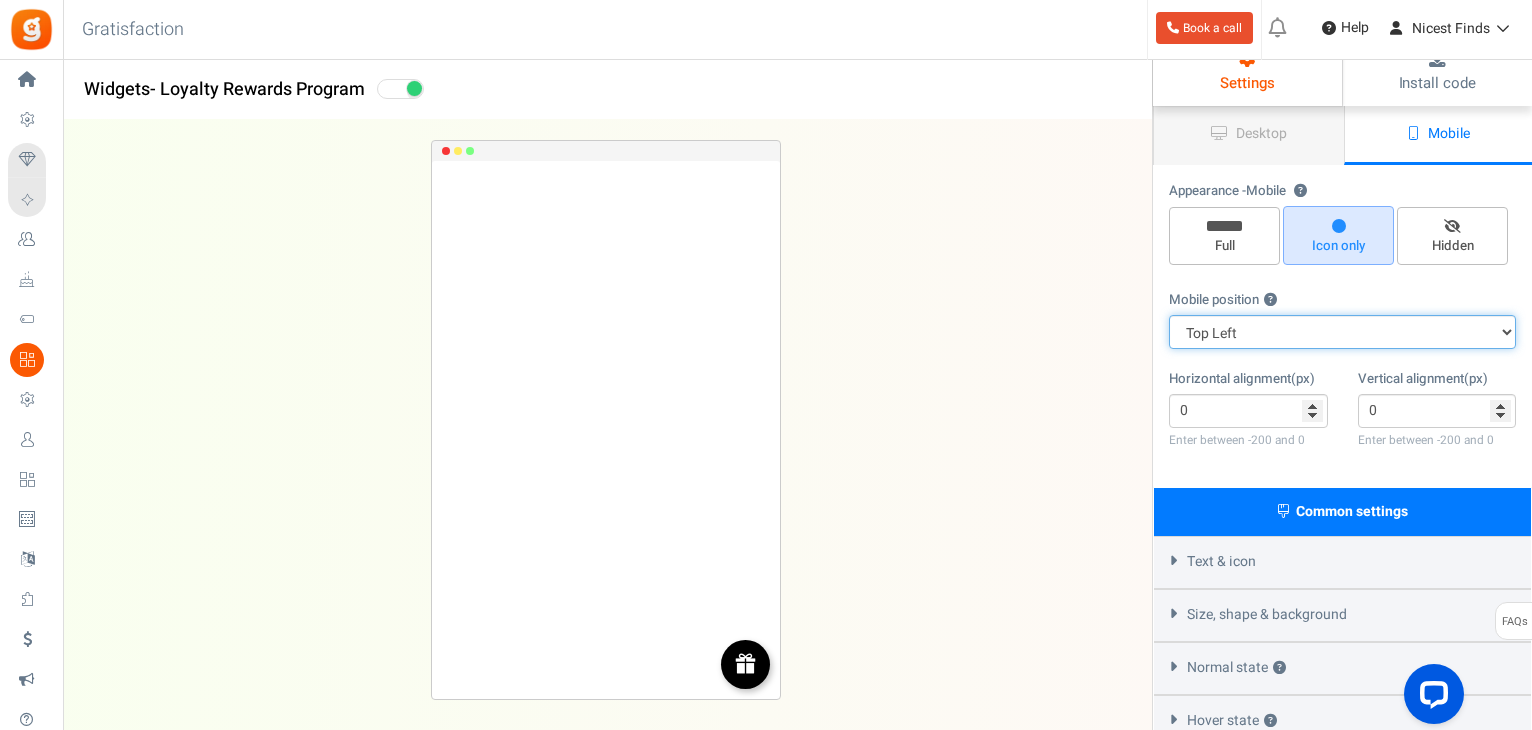 click on "Top Right
Top Left
Top Center
Bottom Right
Bottom Left
Bottom Center" at bounding box center (1342, 332) 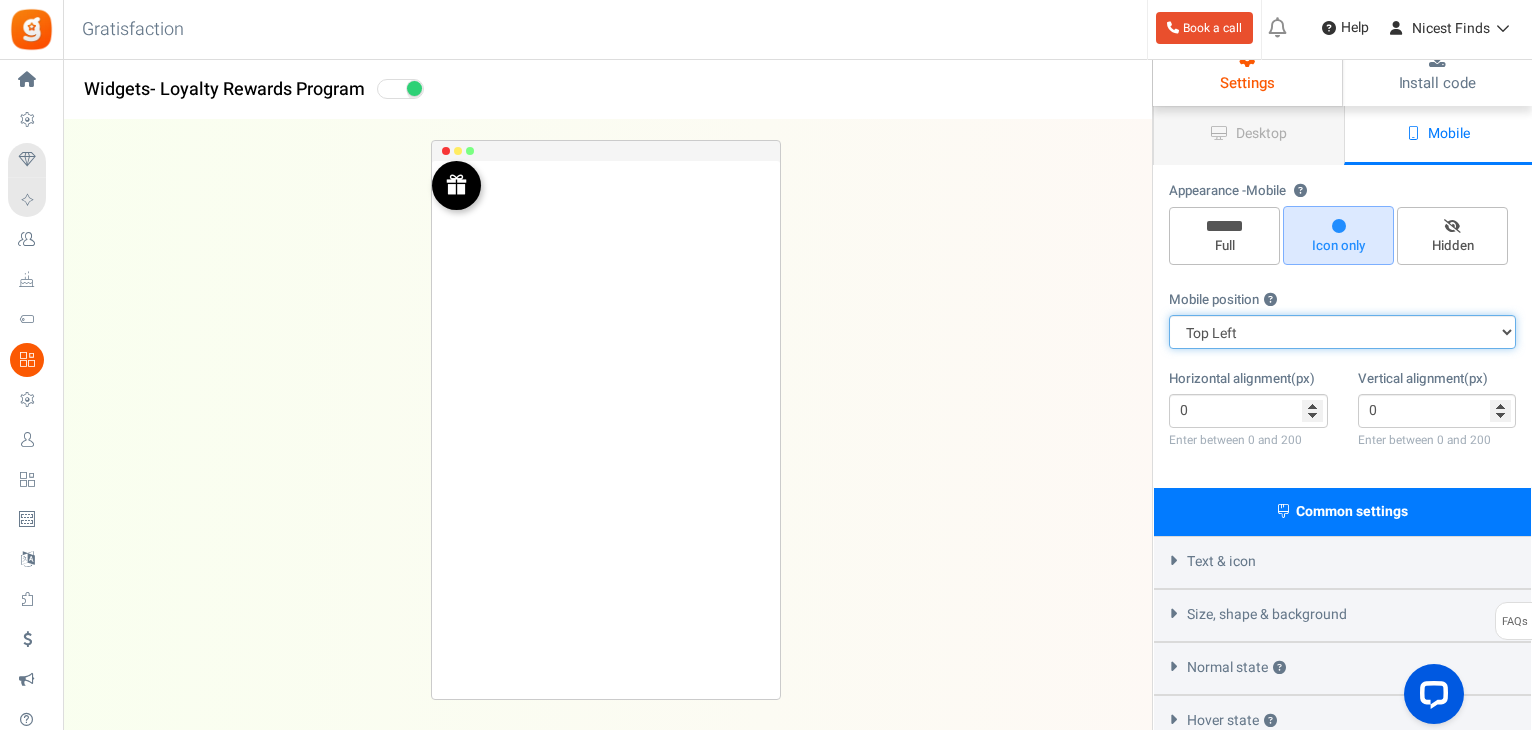 scroll, scrollTop: 200, scrollLeft: 0, axis: vertical 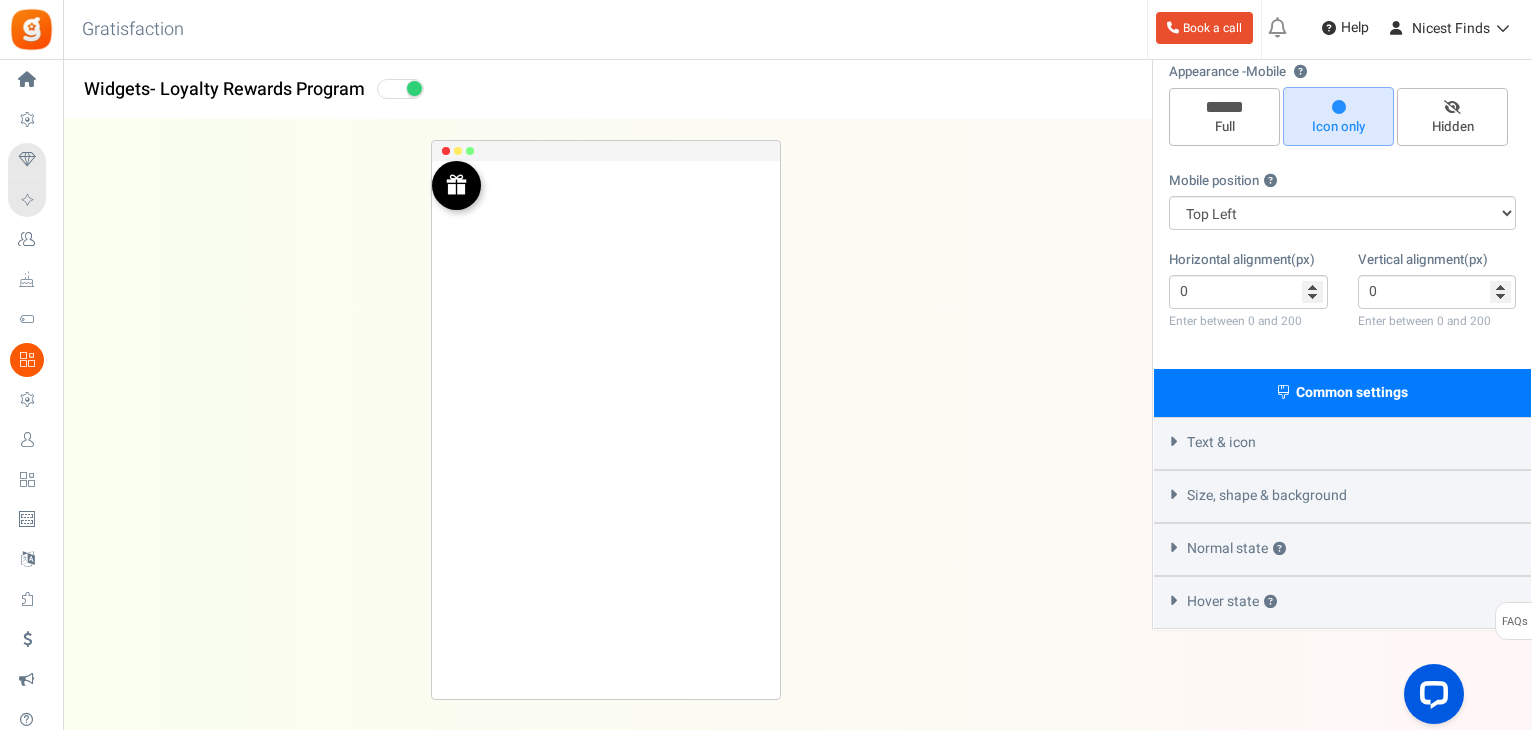 click on "Text & icon" at bounding box center [1342, 443] 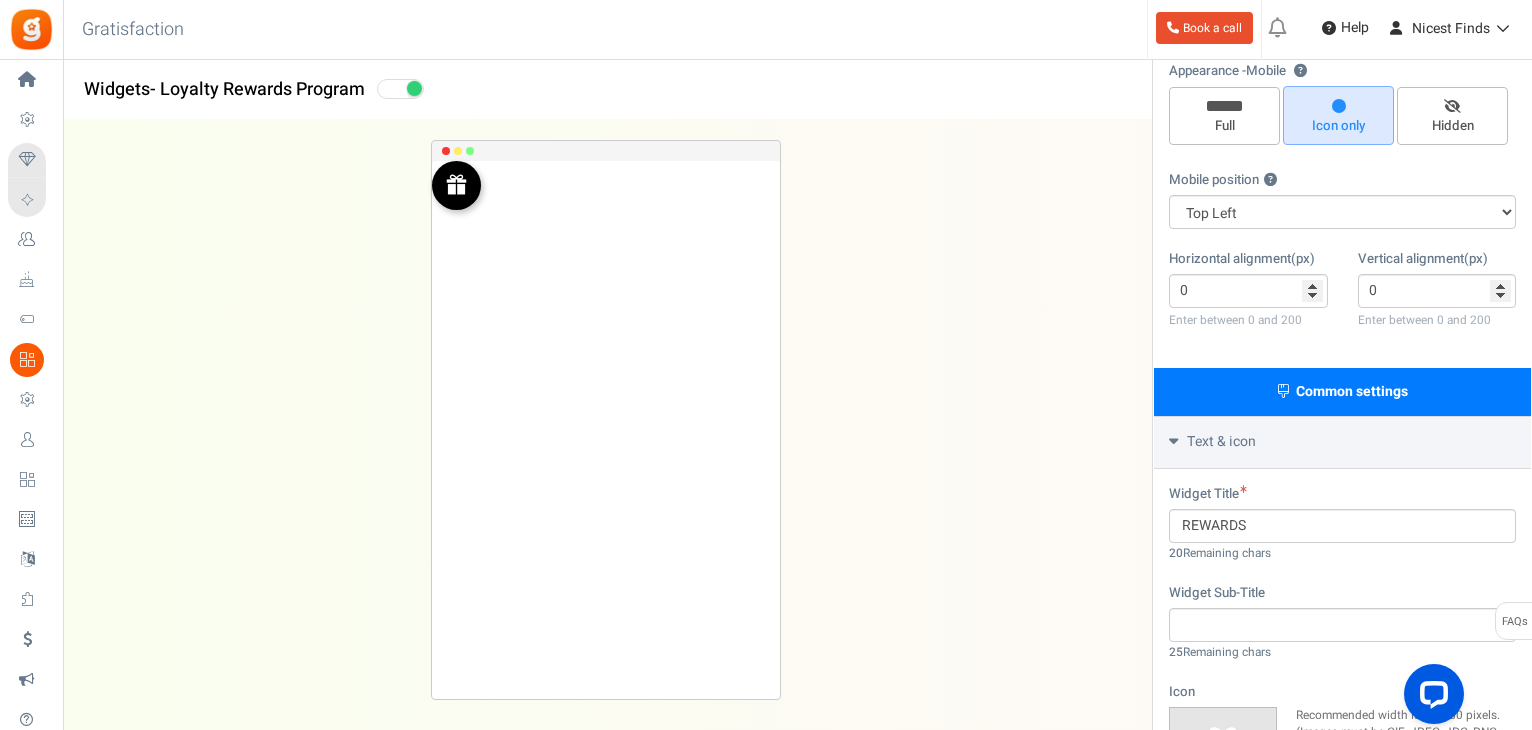 scroll, scrollTop: 0, scrollLeft: 0, axis: both 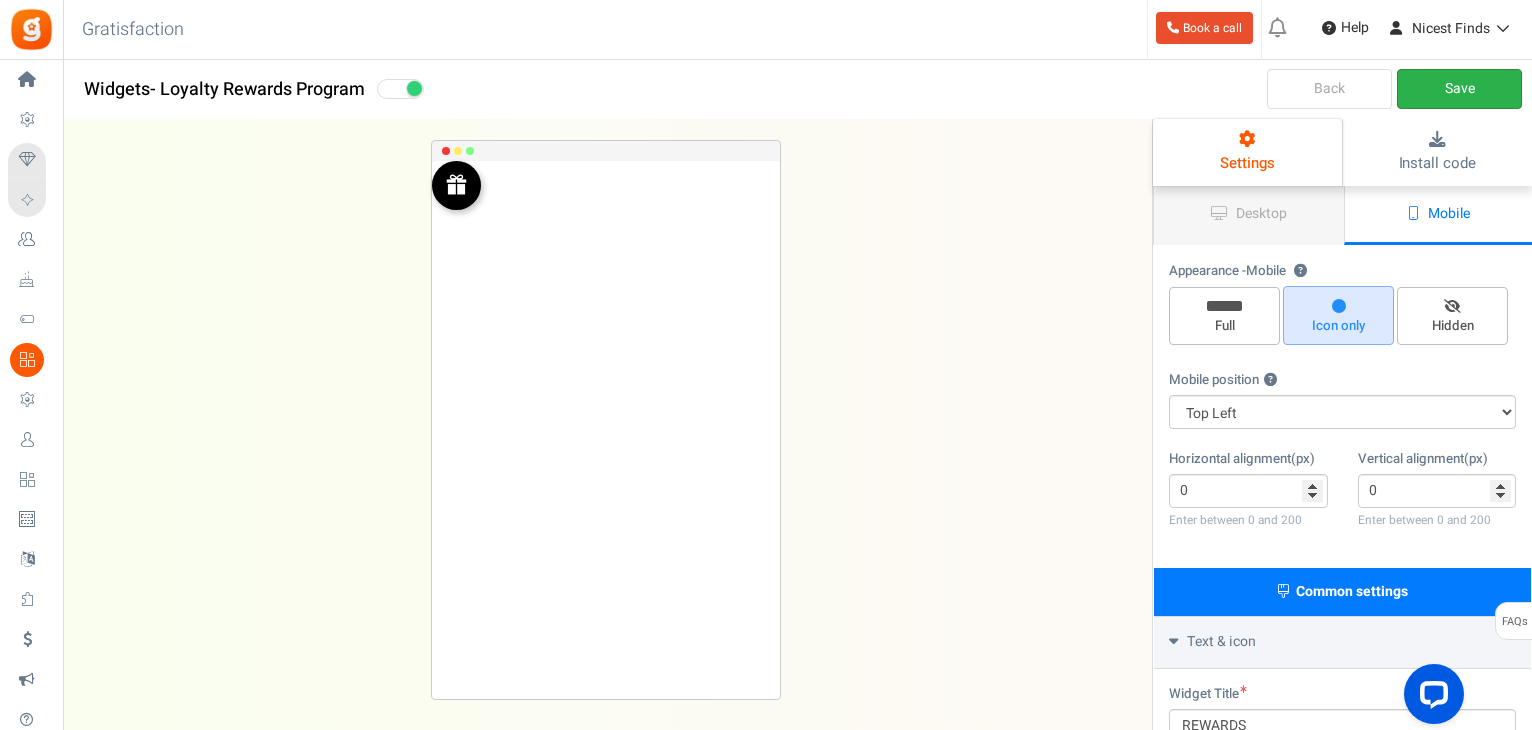 click on "Save" at bounding box center [1459, 89] 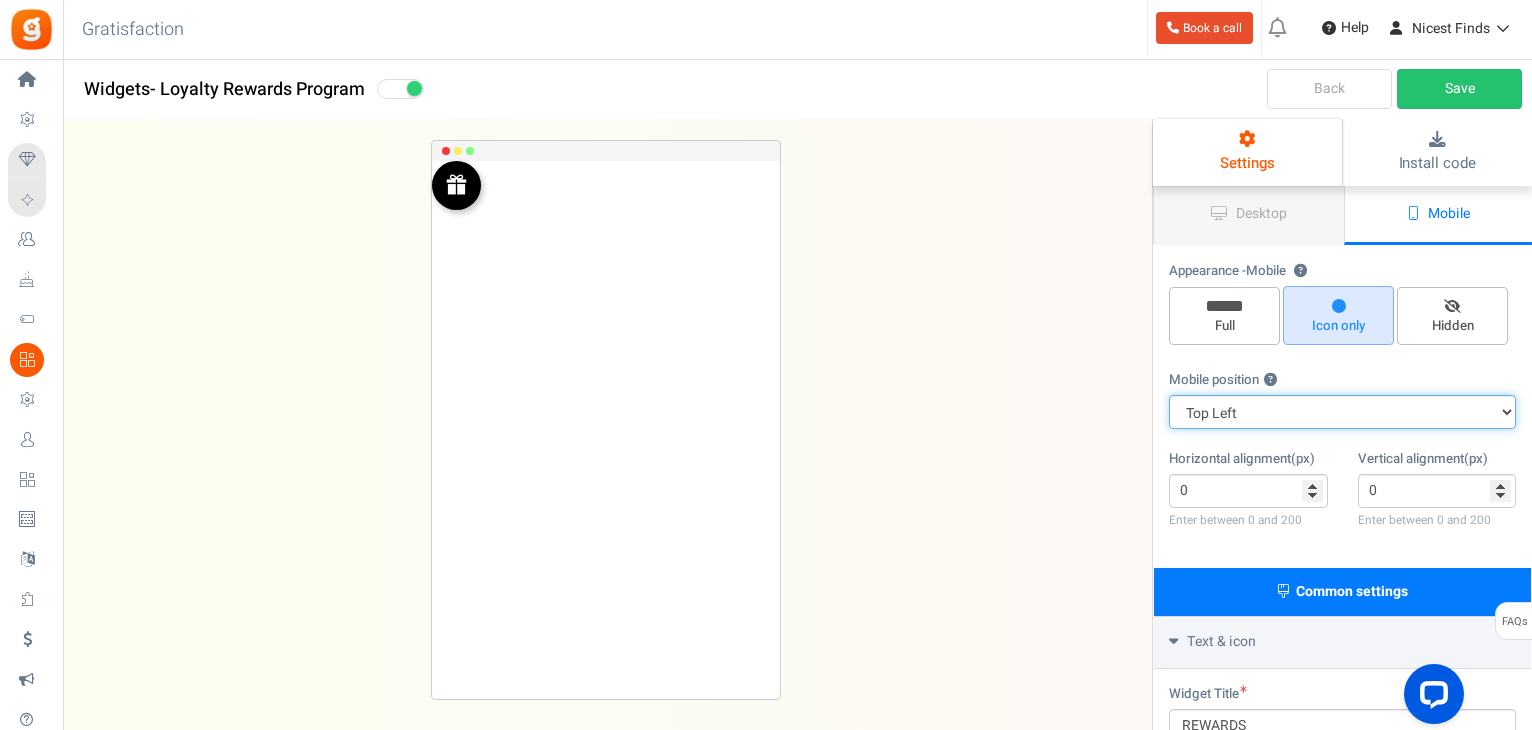 click on "Top Right
Top Left
Top Center
Bottom Right
Bottom Left
Bottom Center" at bounding box center (1342, 412) 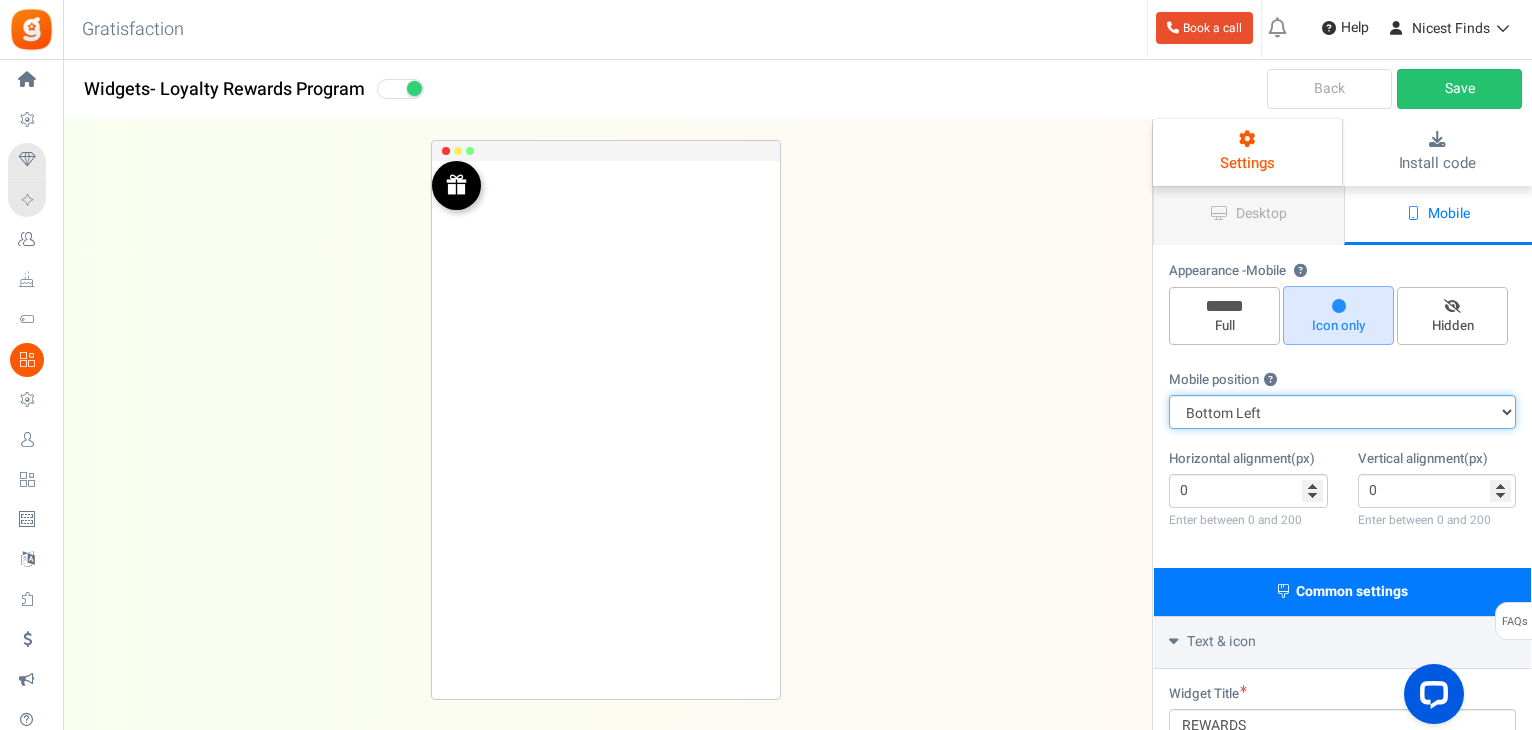 click on "Top Right
Top Left
Top Center
Bottom Right
Bottom Left
Bottom Center" at bounding box center (1342, 412) 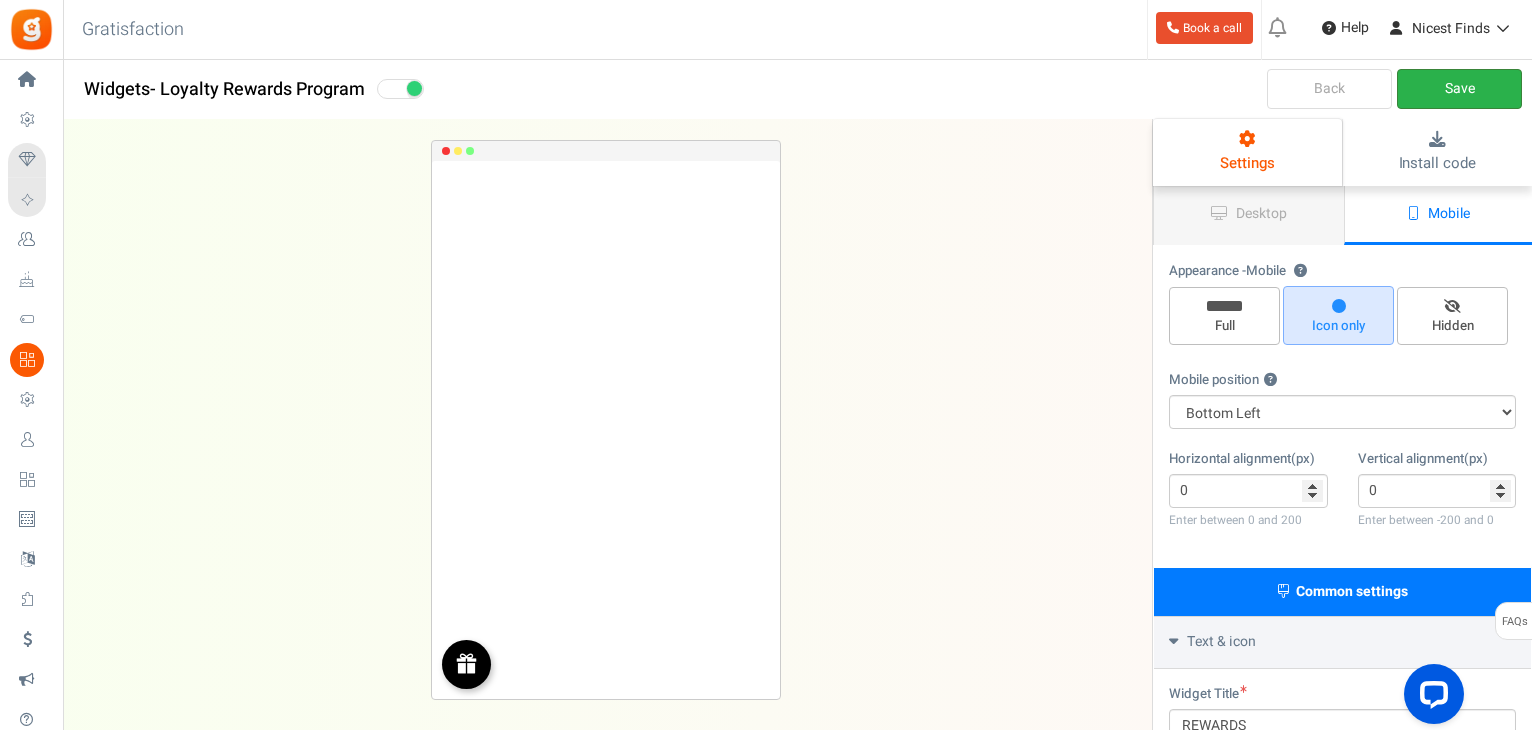 click on "Save" at bounding box center (1459, 89) 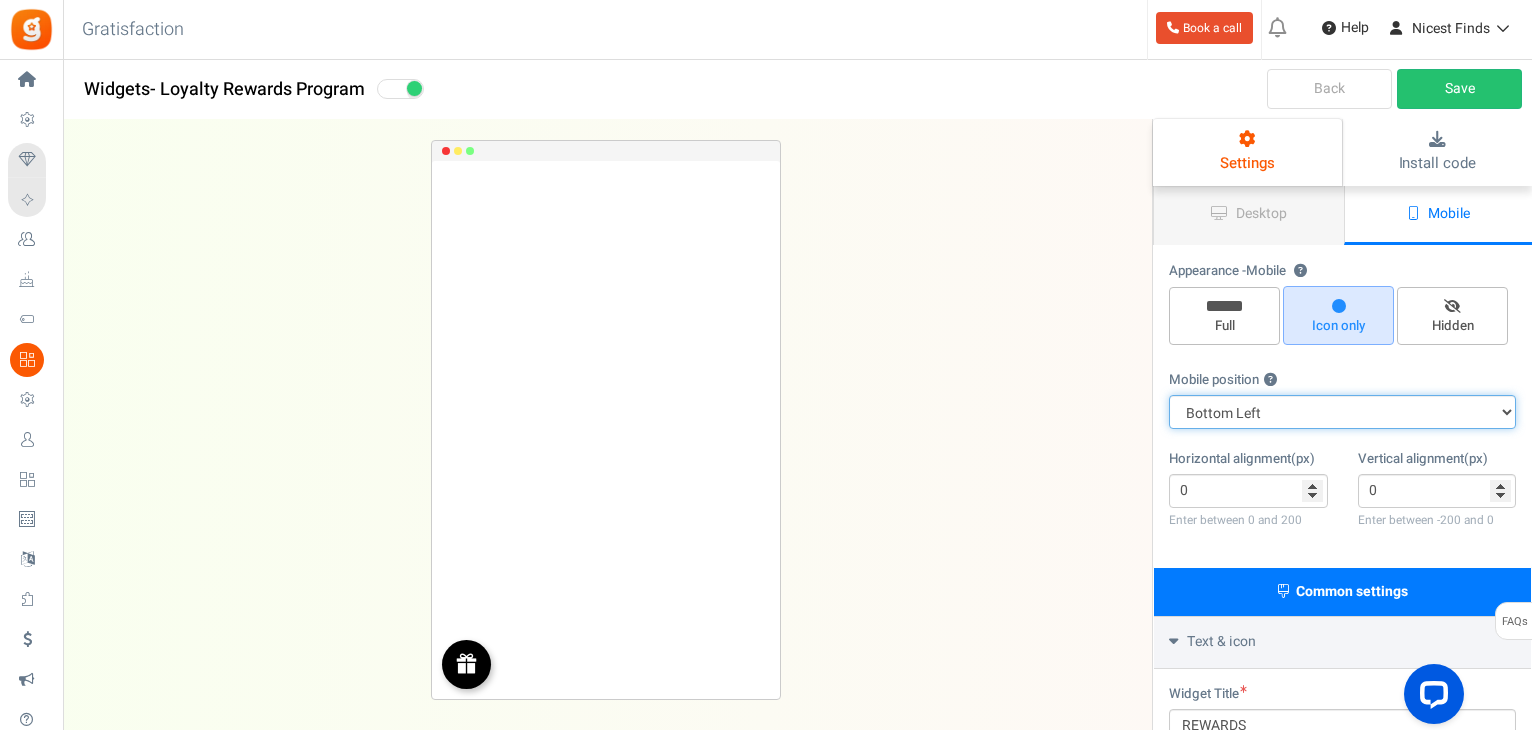 click on "Top Right
Top Left
Top Center
Bottom Right
Bottom Left
Bottom Center" at bounding box center [1342, 412] 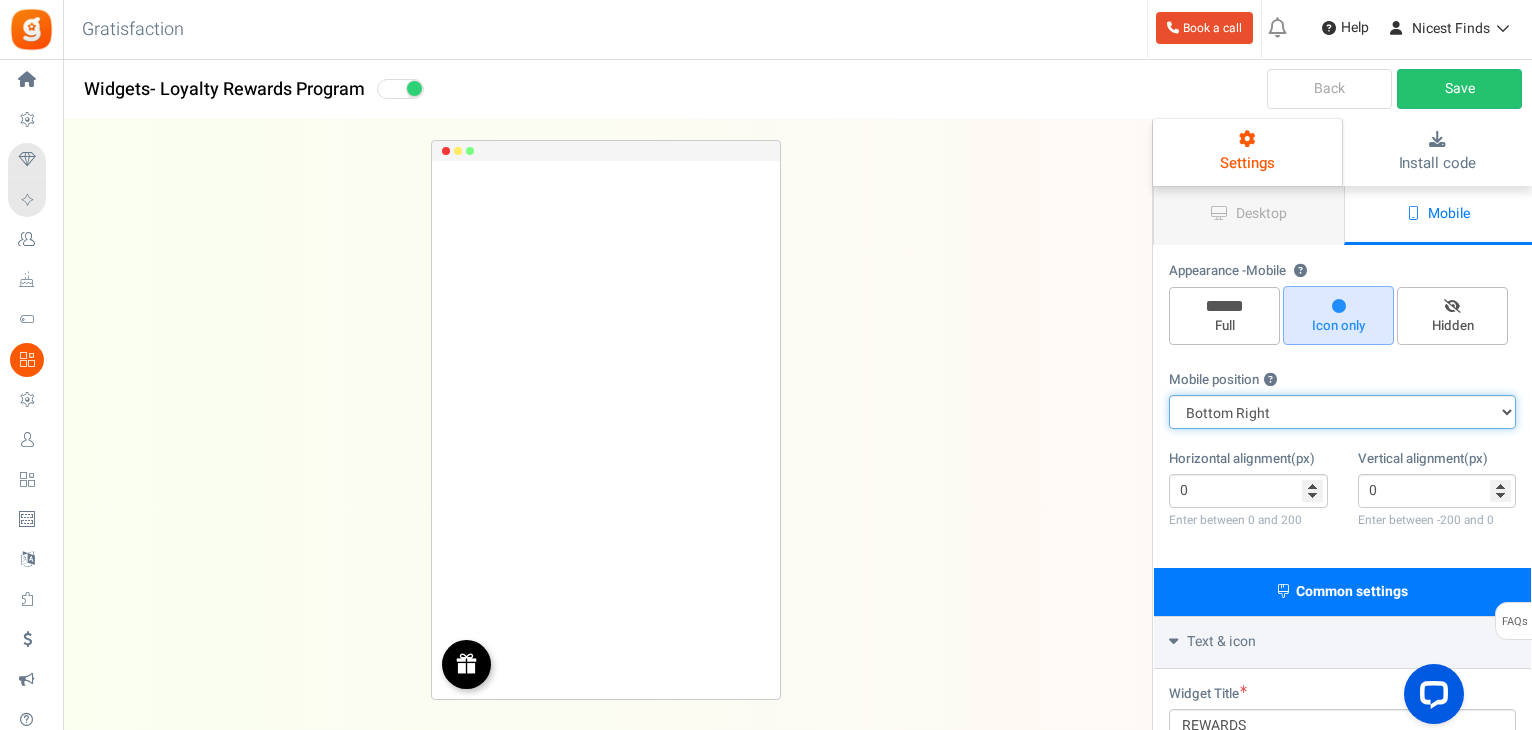 click on "Top Right
Top Left
Top Center
Bottom Right
Bottom Left
Bottom Center" at bounding box center (1342, 412) 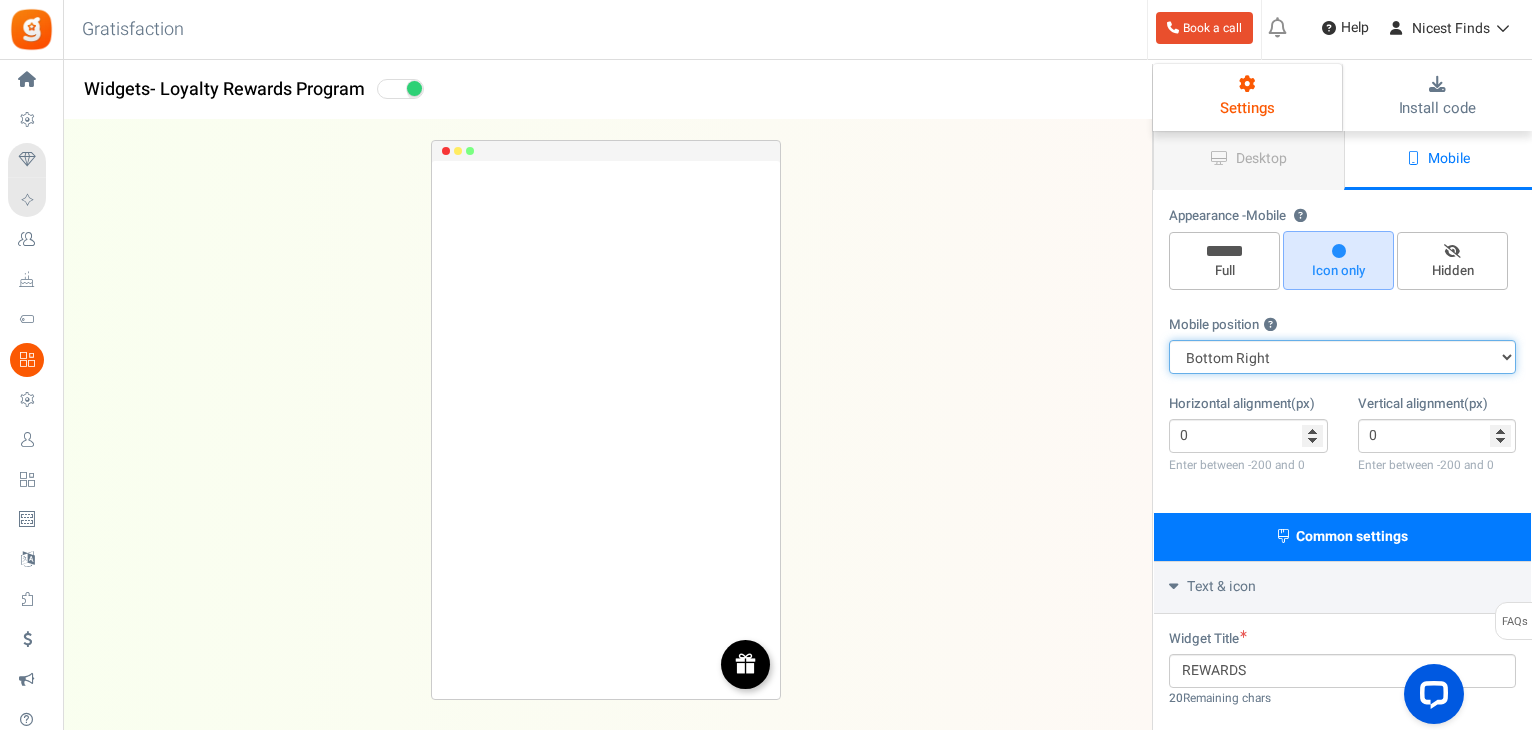 scroll, scrollTop: 56, scrollLeft: 0, axis: vertical 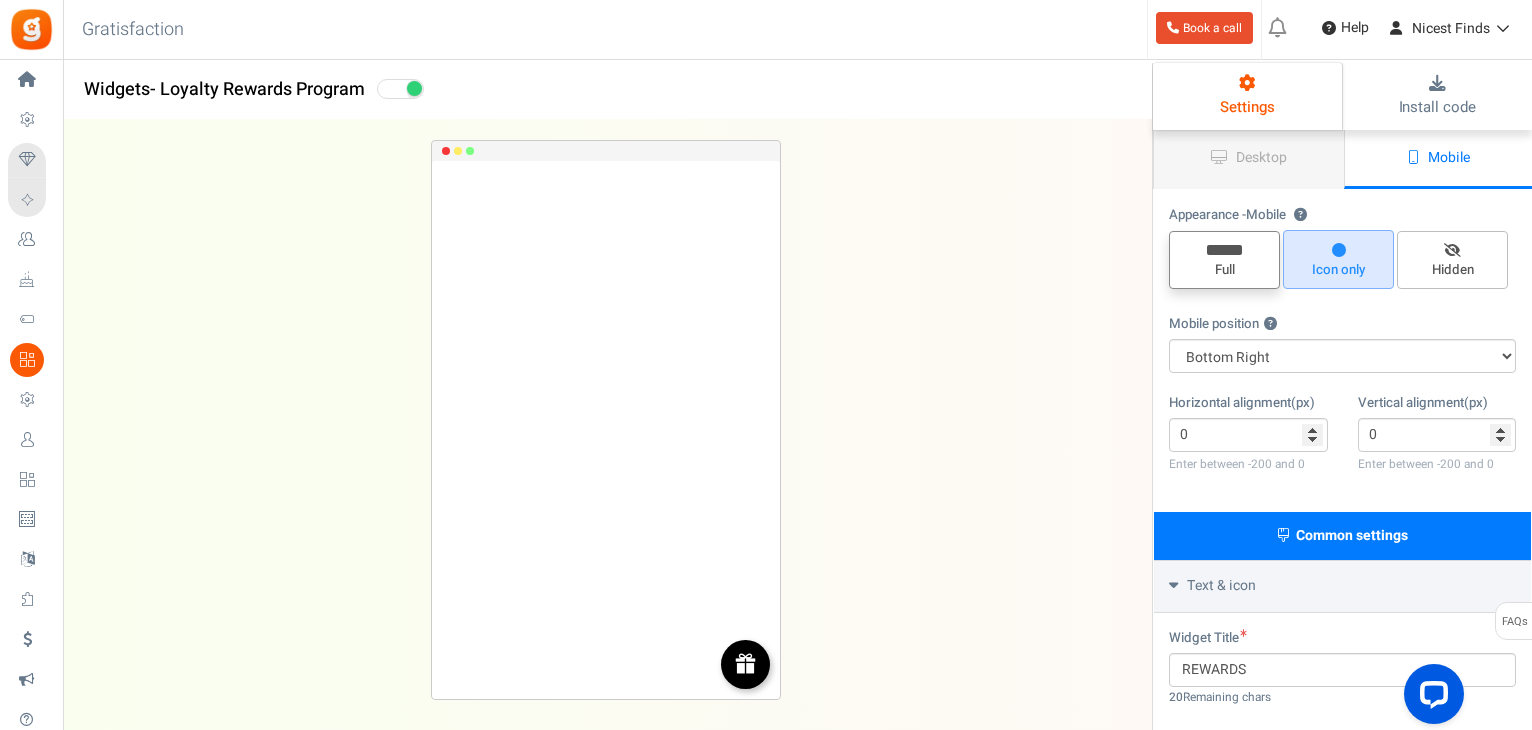 click on "Full" at bounding box center (1224, 270) 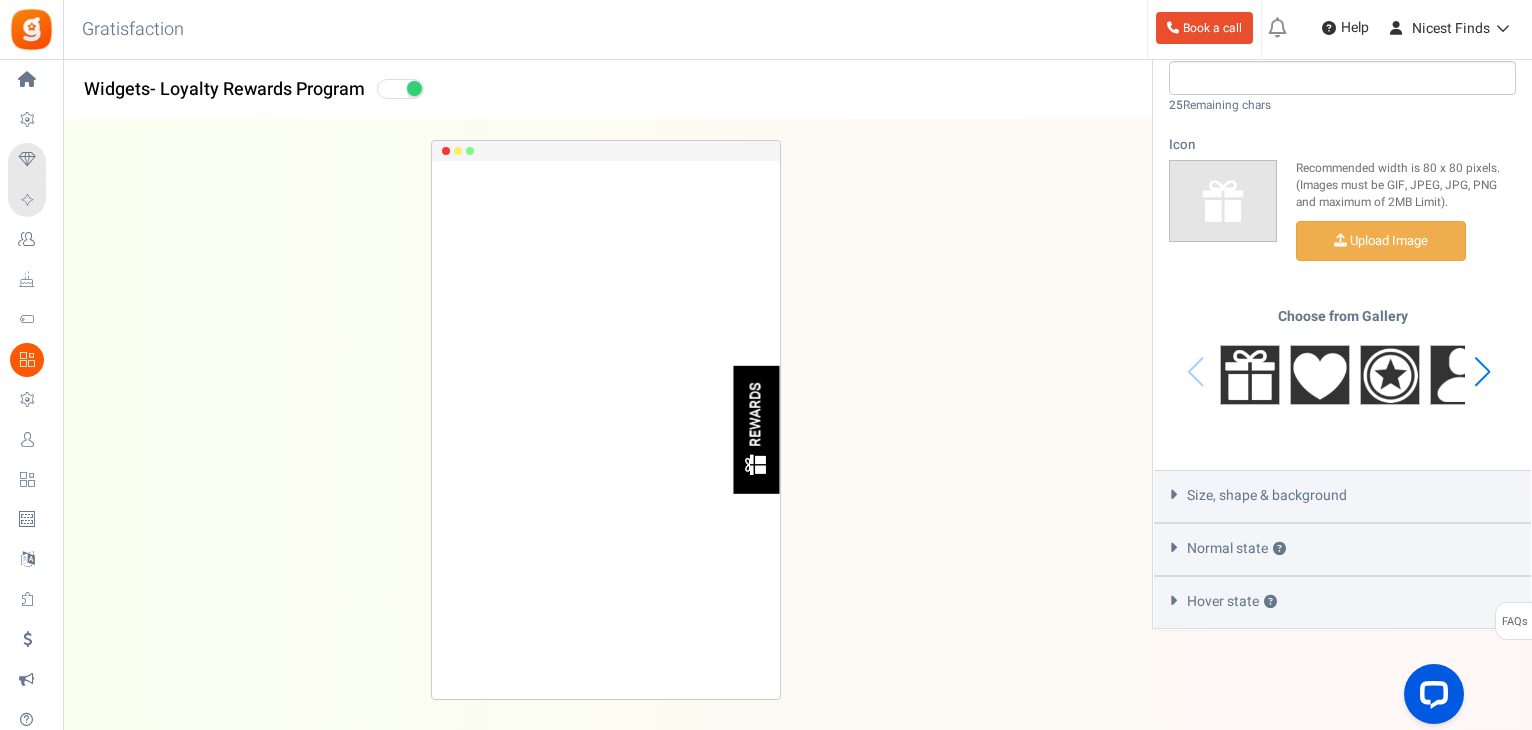 scroll, scrollTop: 0, scrollLeft: 0, axis: both 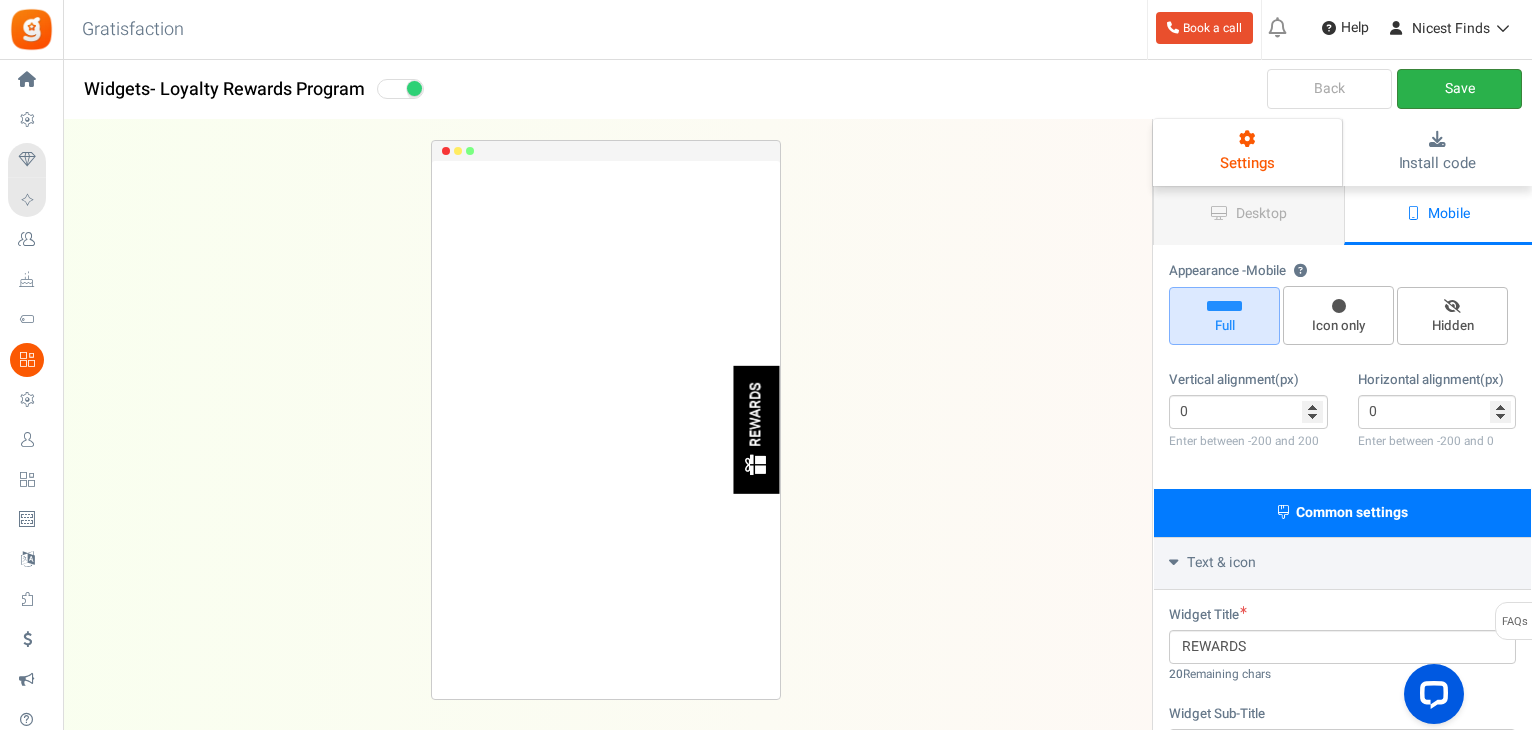 click on "Save" at bounding box center [1459, 89] 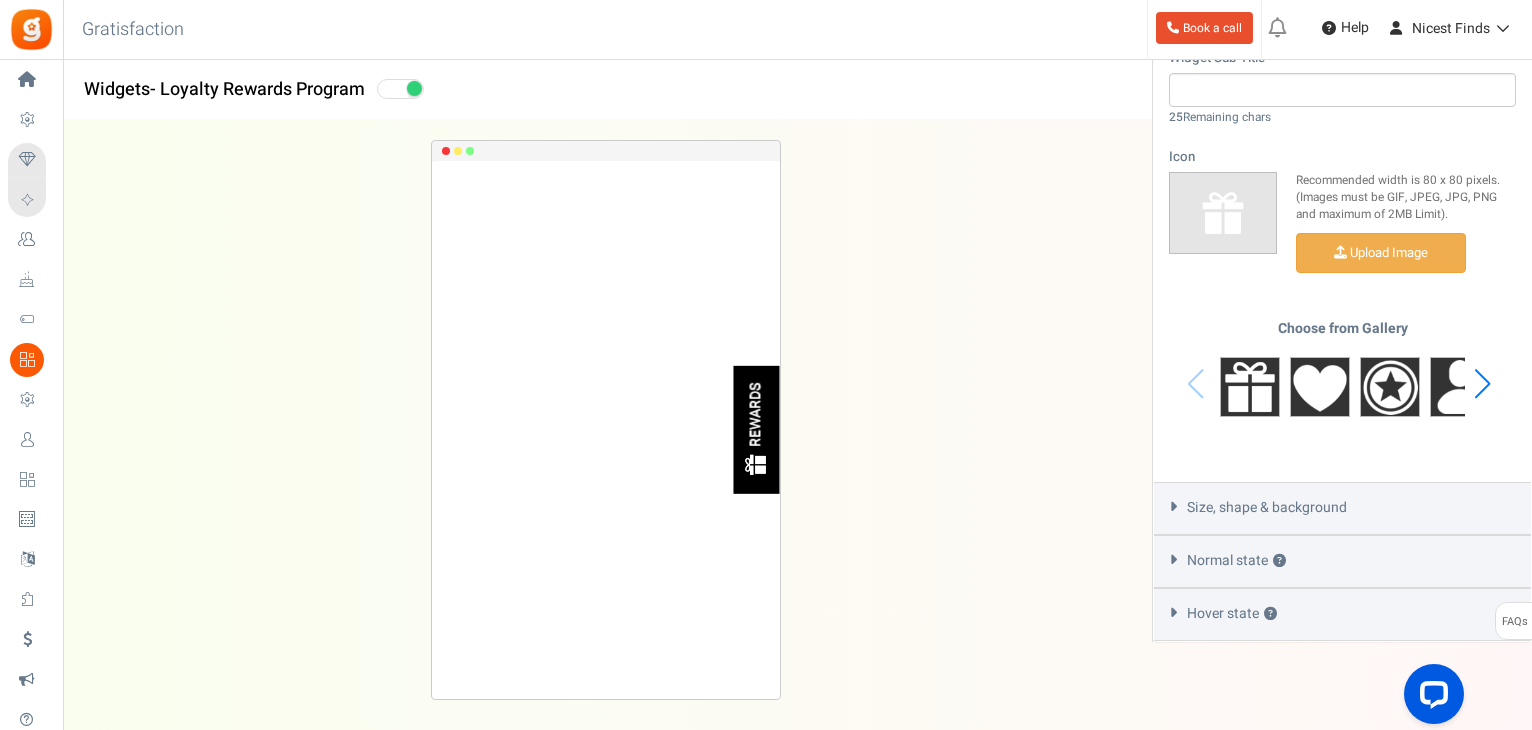 scroll, scrollTop: 669, scrollLeft: 0, axis: vertical 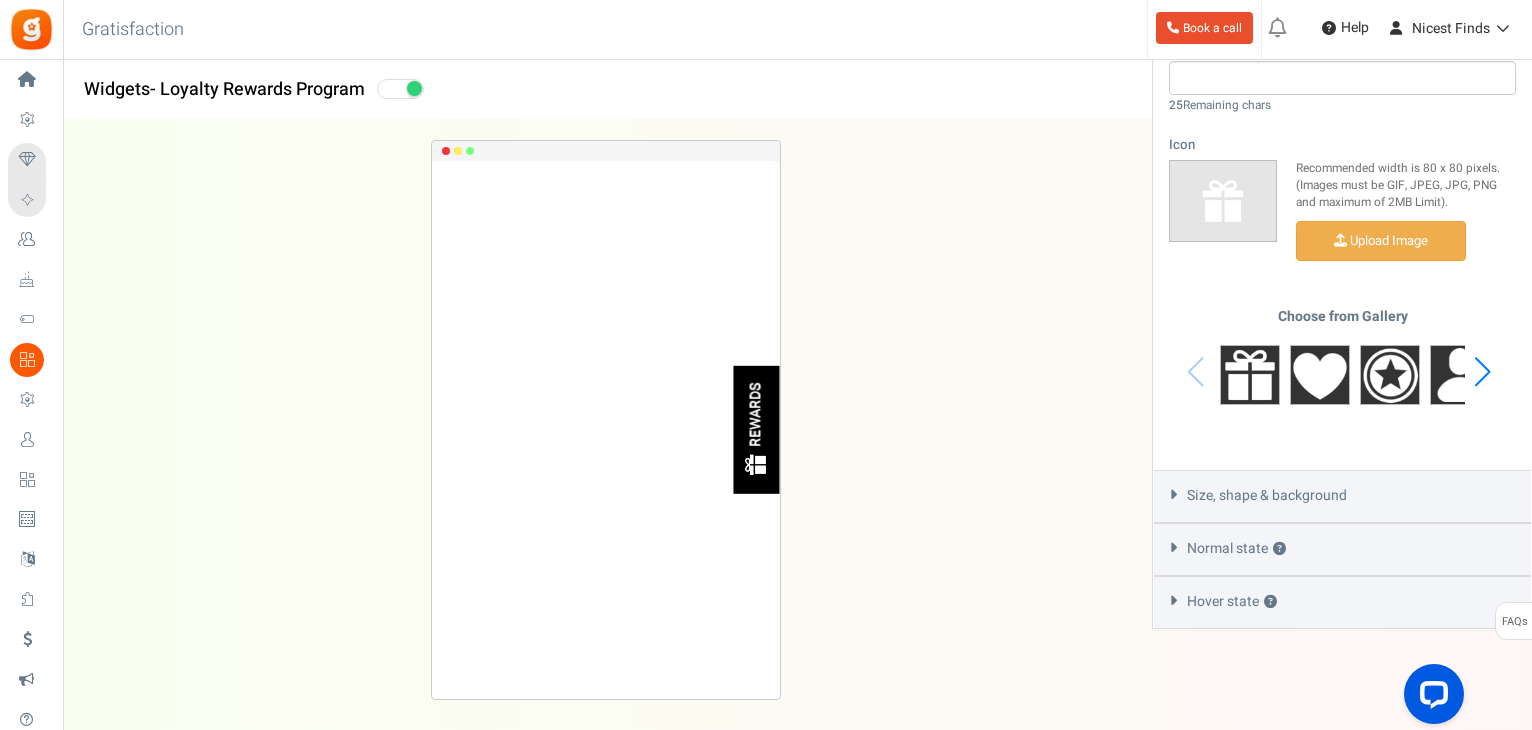 click on "Size, shape & background" at bounding box center (1267, 496) 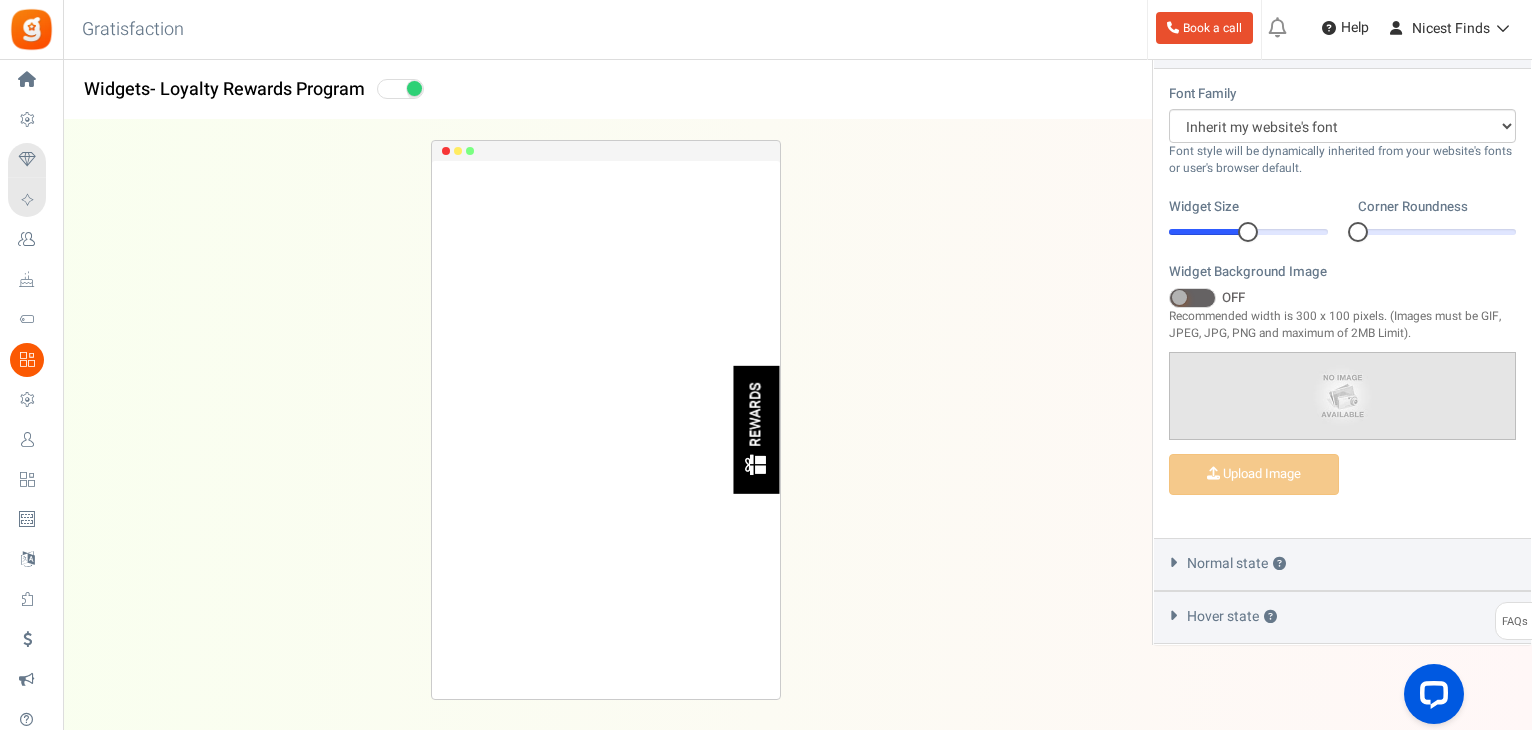 scroll, scrollTop: 579, scrollLeft: 0, axis: vertical 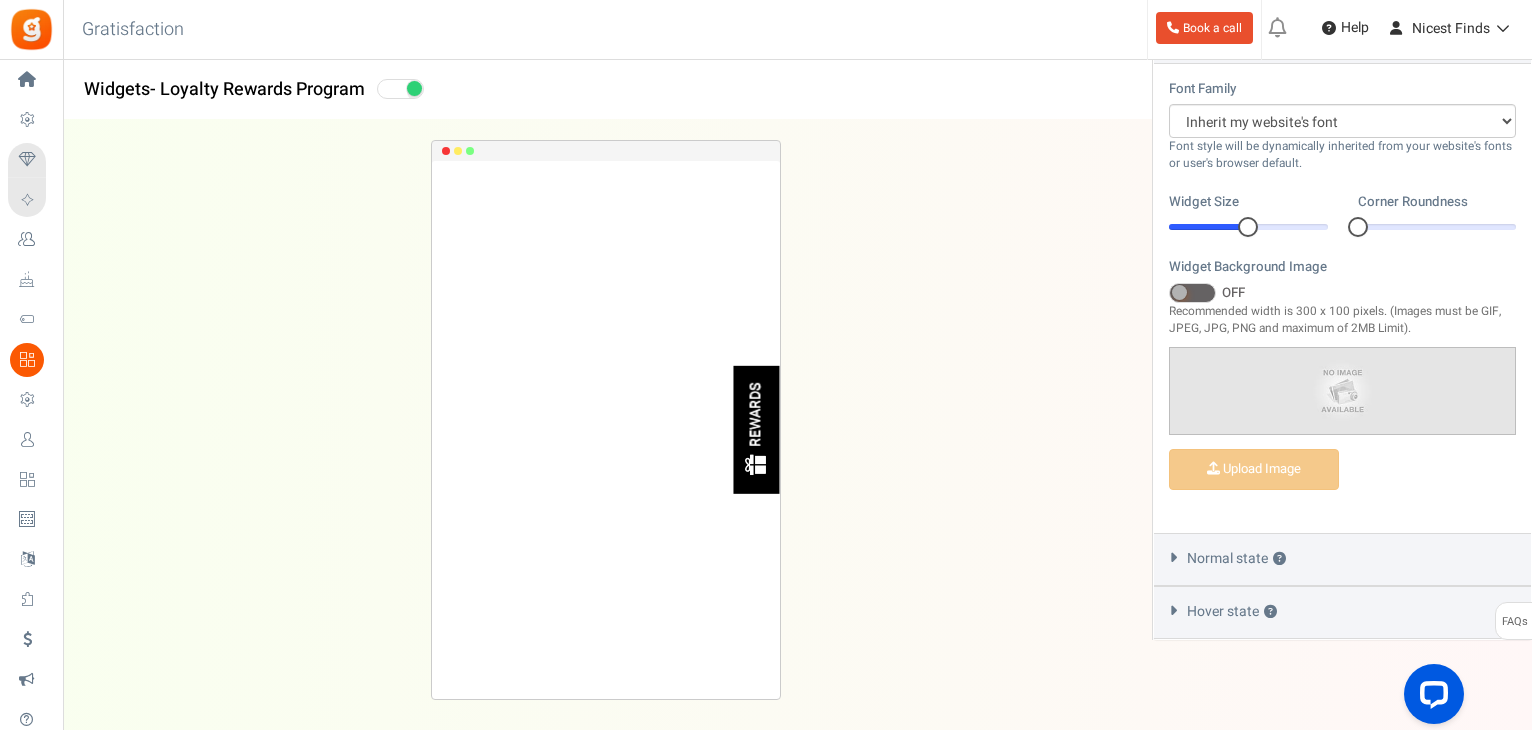 click on "Normal state
?" at bounding box center [1236, 559] 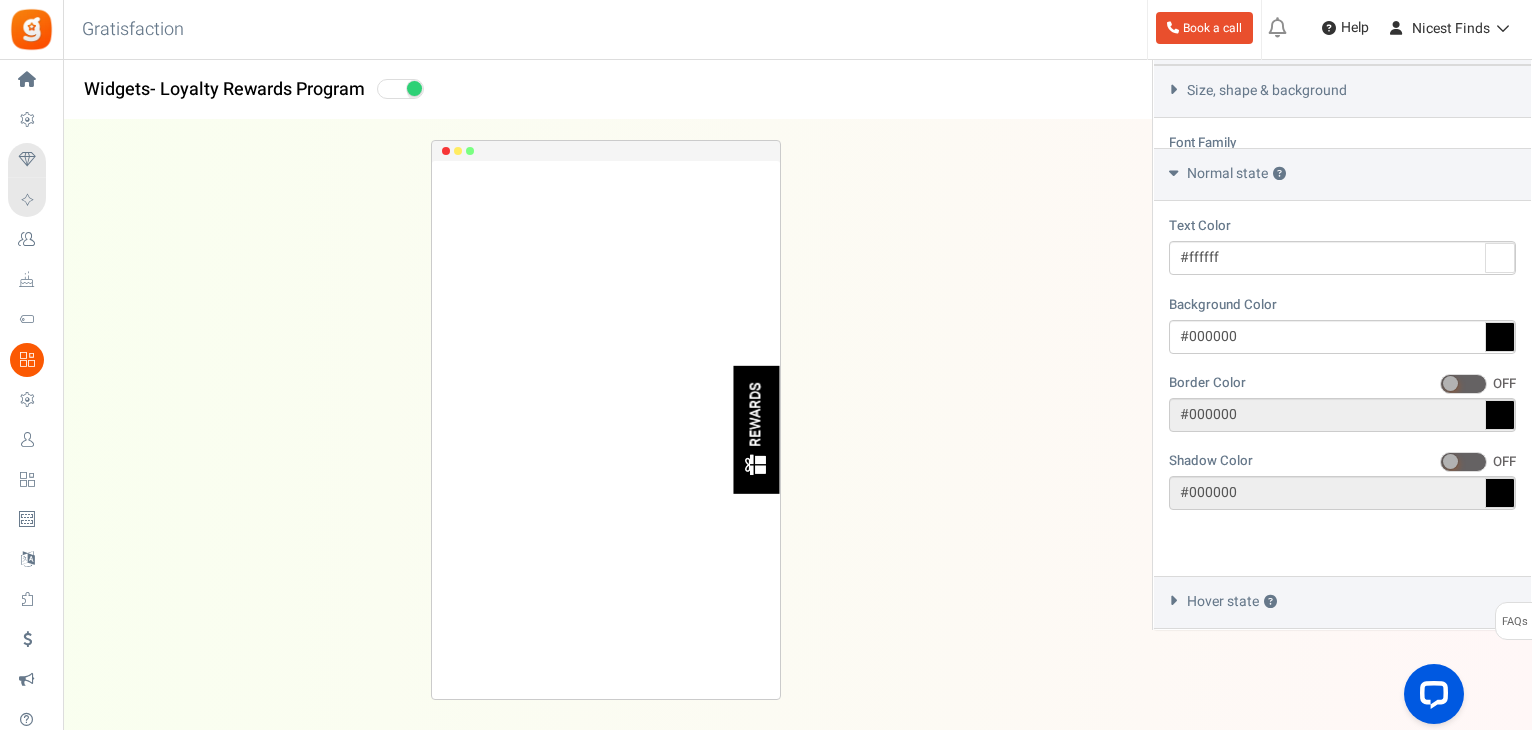scroll, scrollTop: 465, scrollLeft: 0, axis: vertical 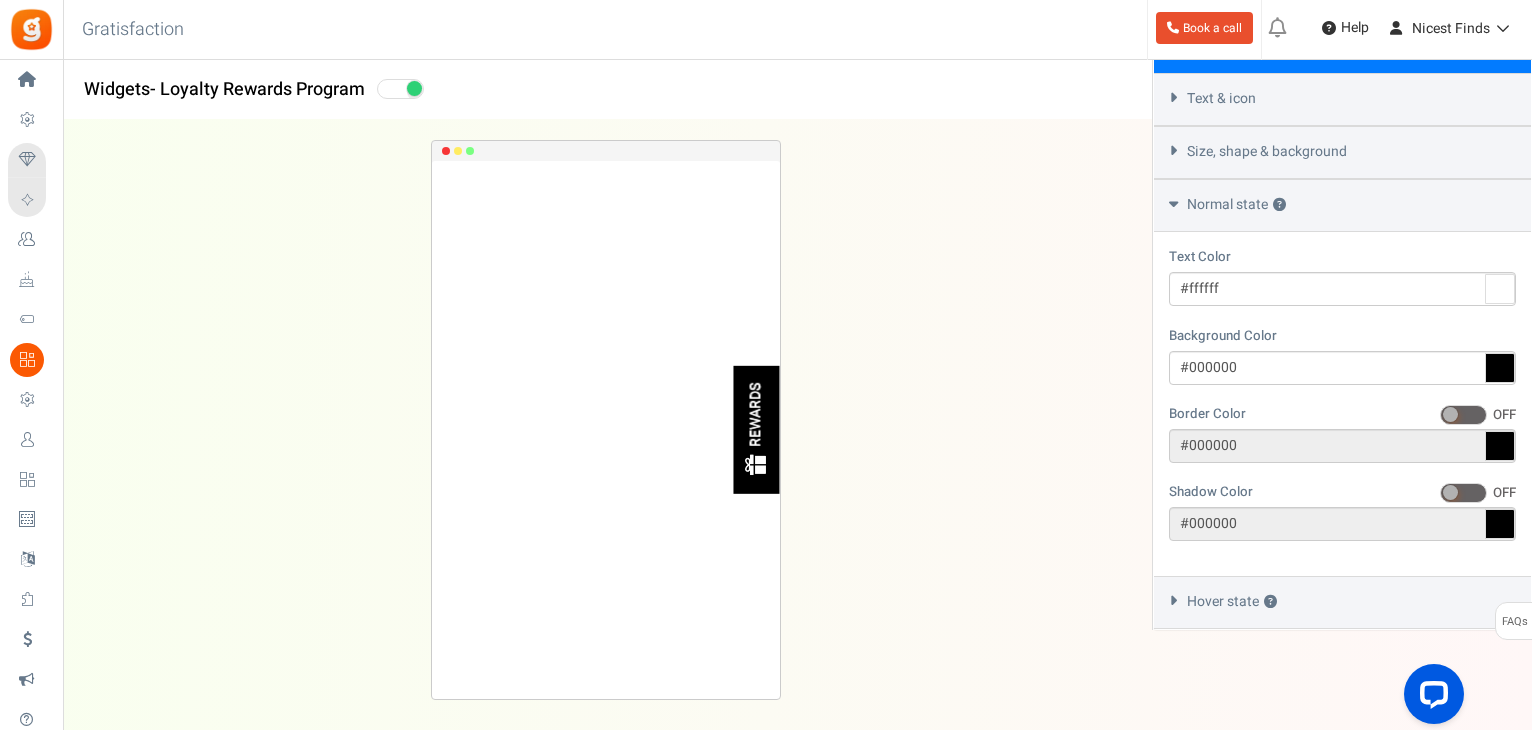 click at bounding box center [1500, 446] 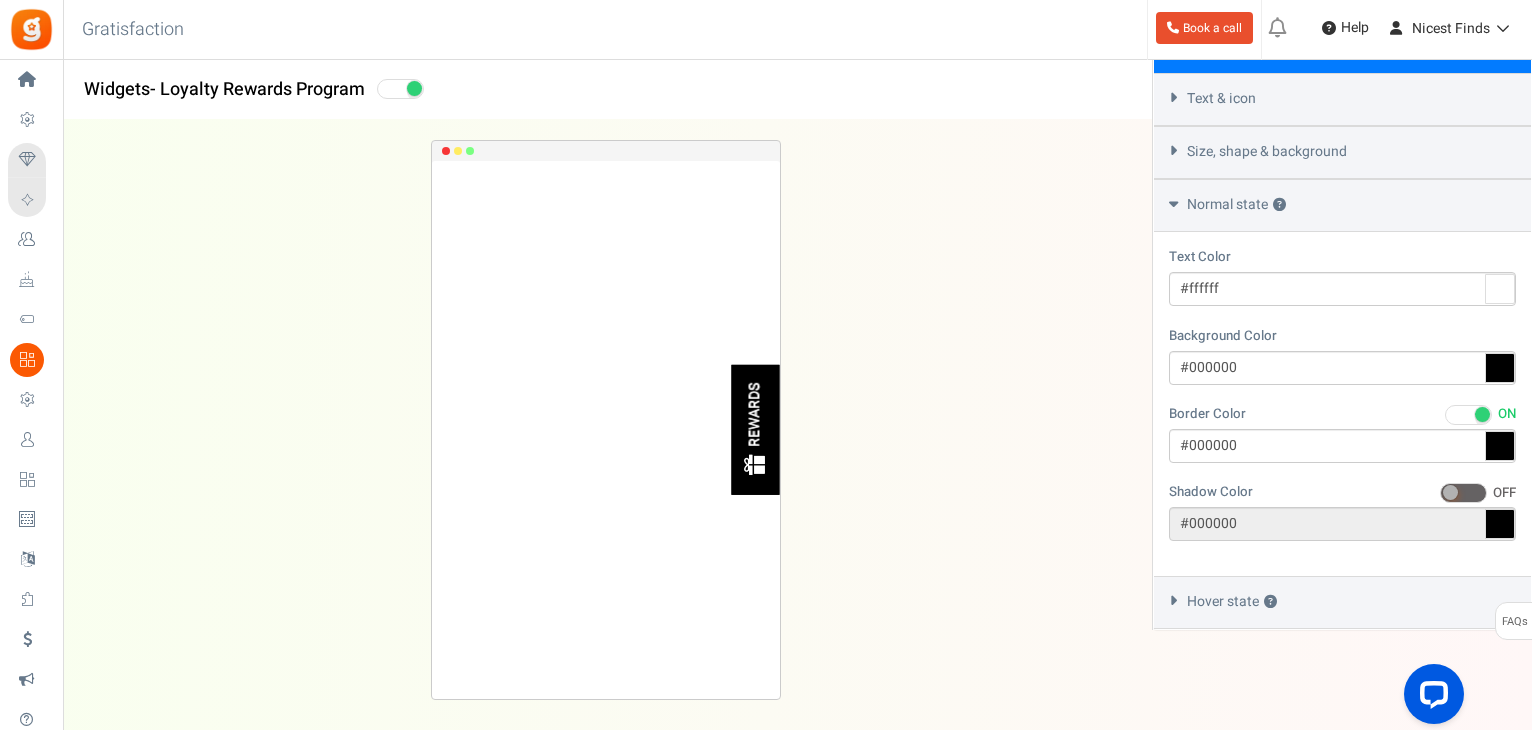 click at bounding box center [1500, 446] 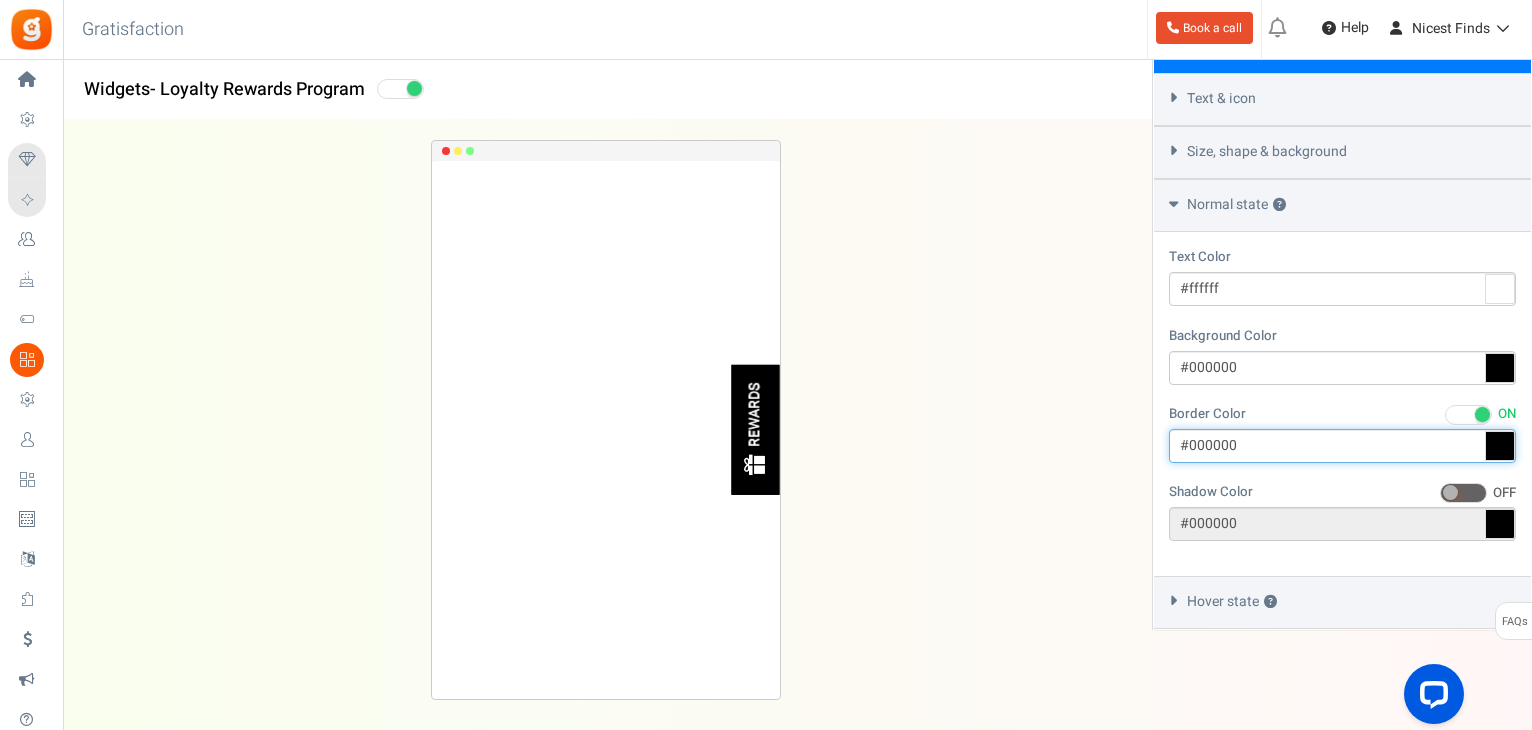 click on "#000000" at bounding box center [1342, 446] 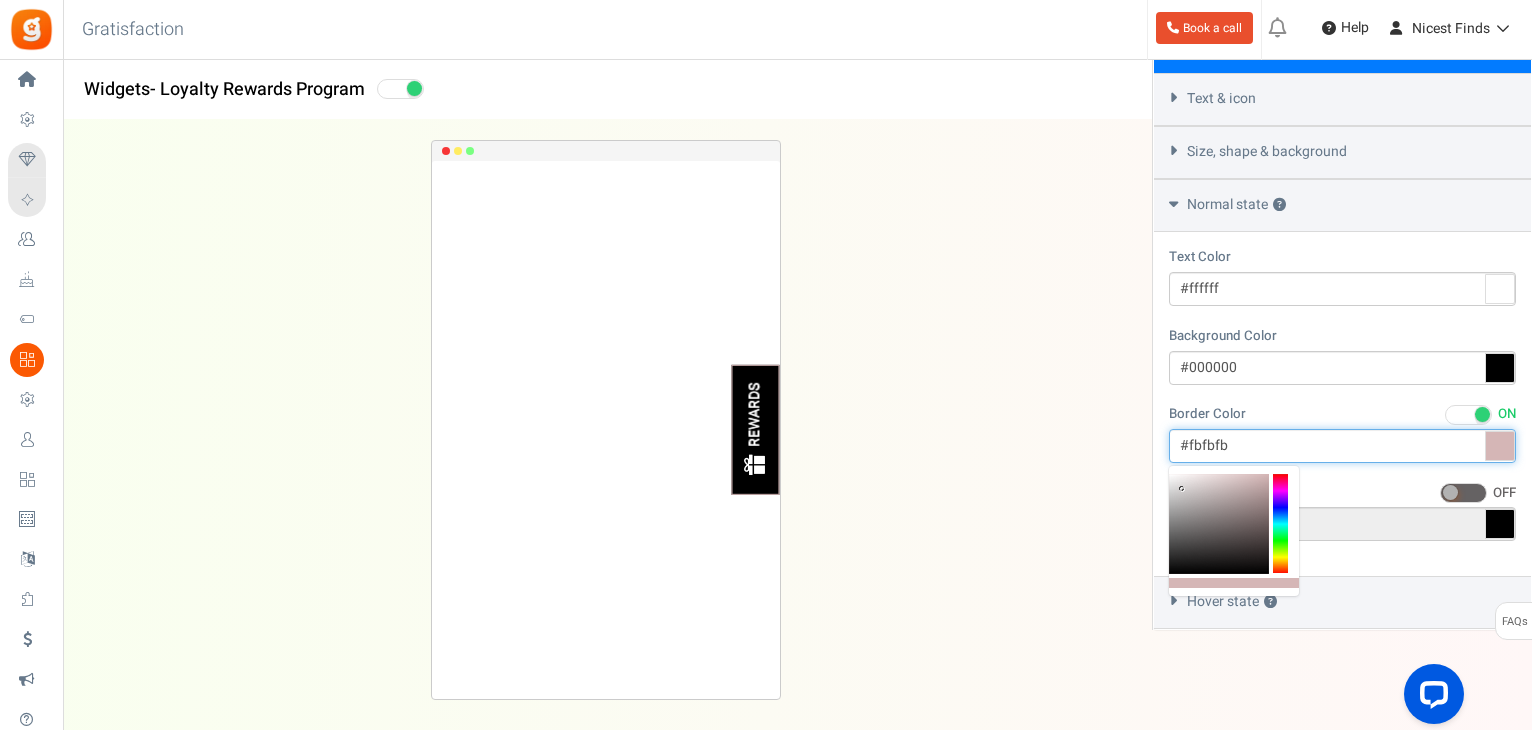type on "#ffffff" 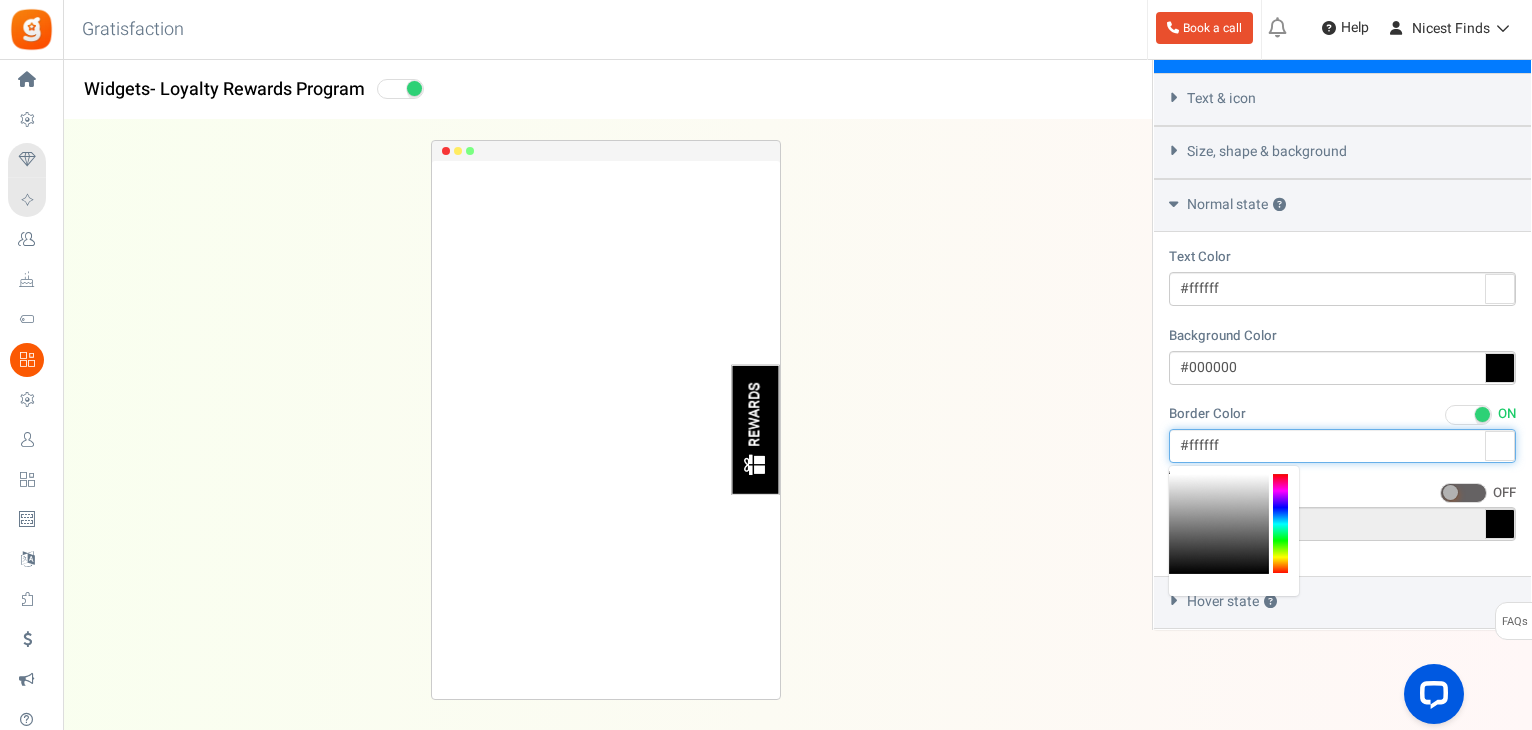 drag, startPoint x: 1224, startPoint y: 524, endPoint x: 1137, endPoint y: 449, distance: 114.865135 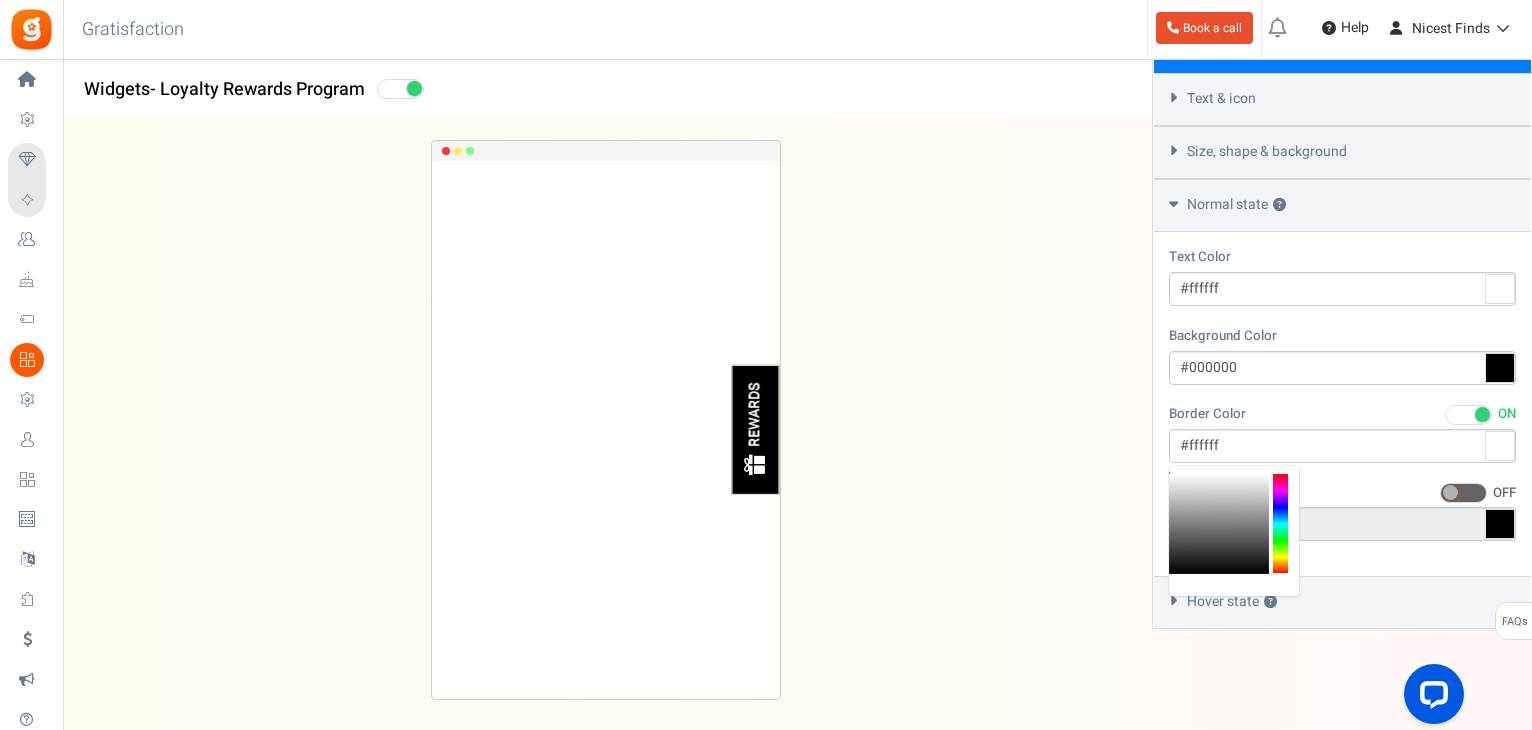 click on "Text Color
#ffffff
Background Color
#000000
Border Color
ON
OFF
#ffffff
Shadow Color
ON
OFF
#000000" at bounding box center [1342, 404] 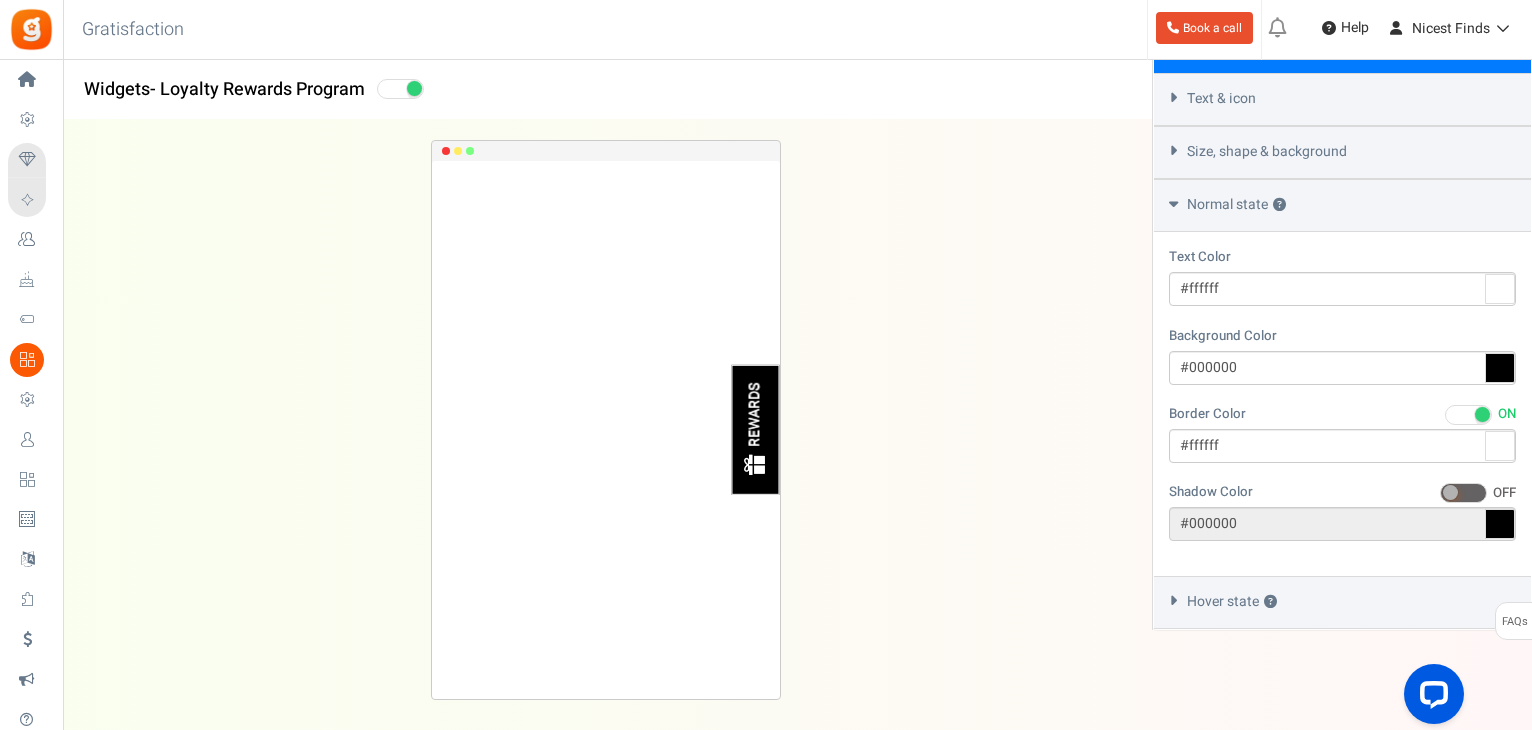 scroll, scrollTop: 0, scrollLeft: 0, axis: both 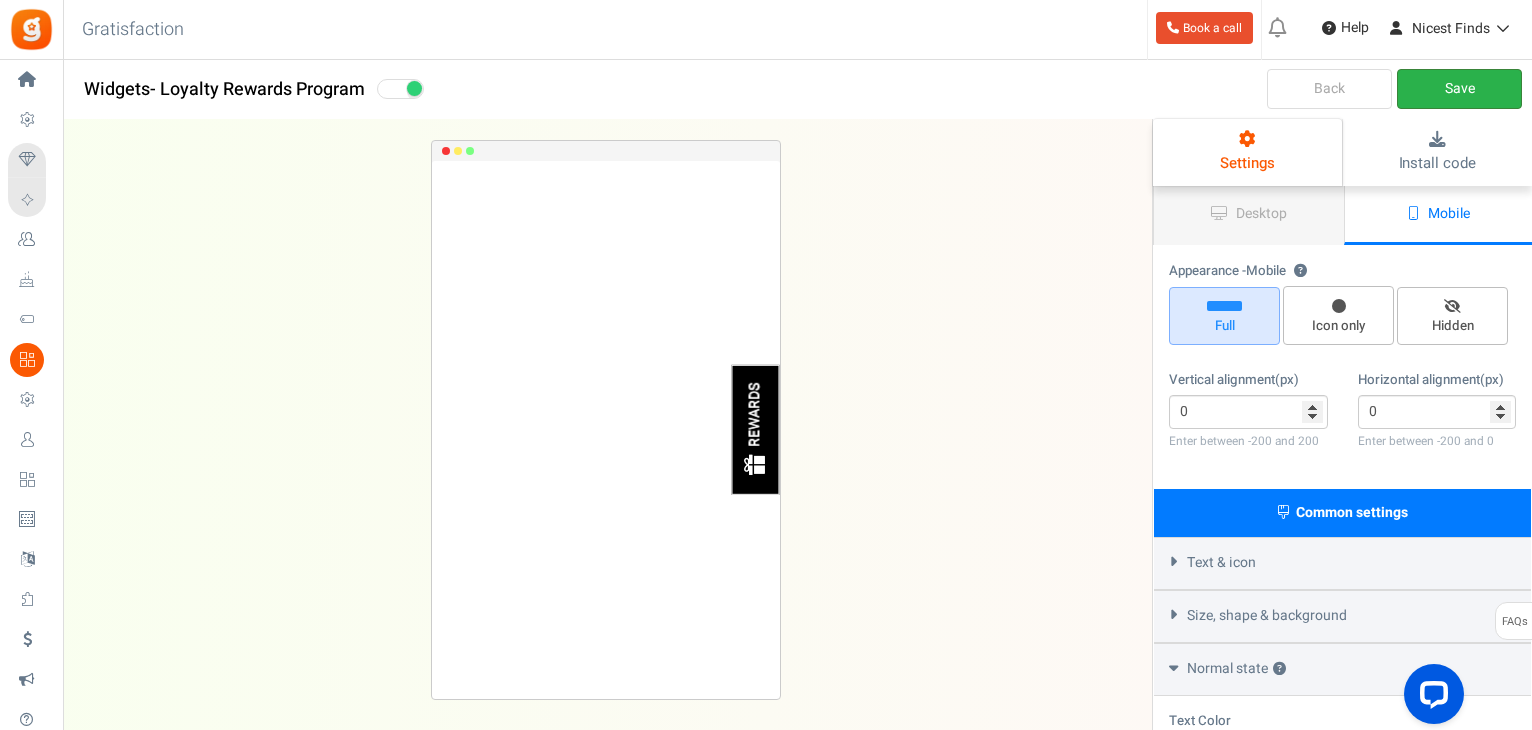 click on "Save" at bounding box center (1459, 89) 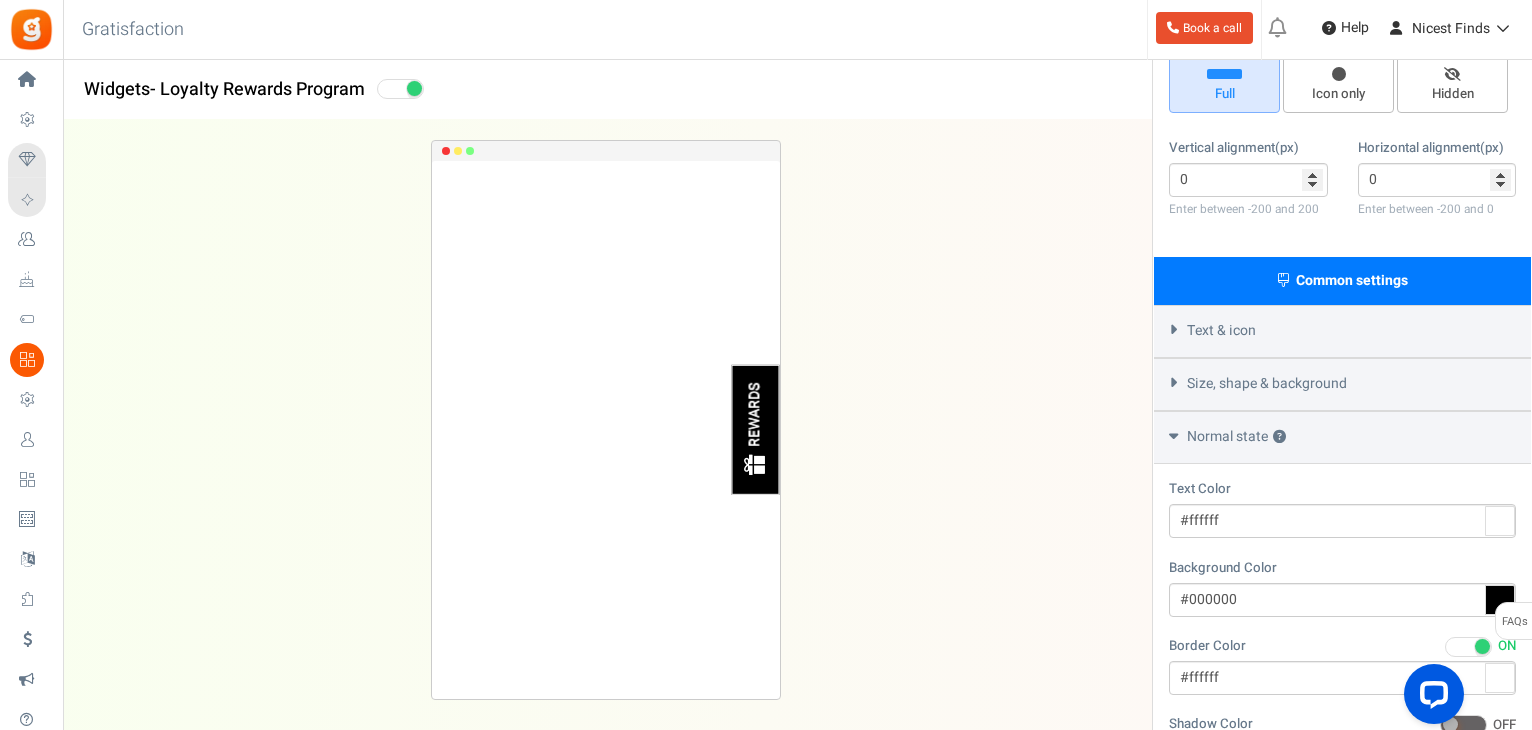 scroll, scrollTop: 235, scrollLeft: 0, axis: vertical 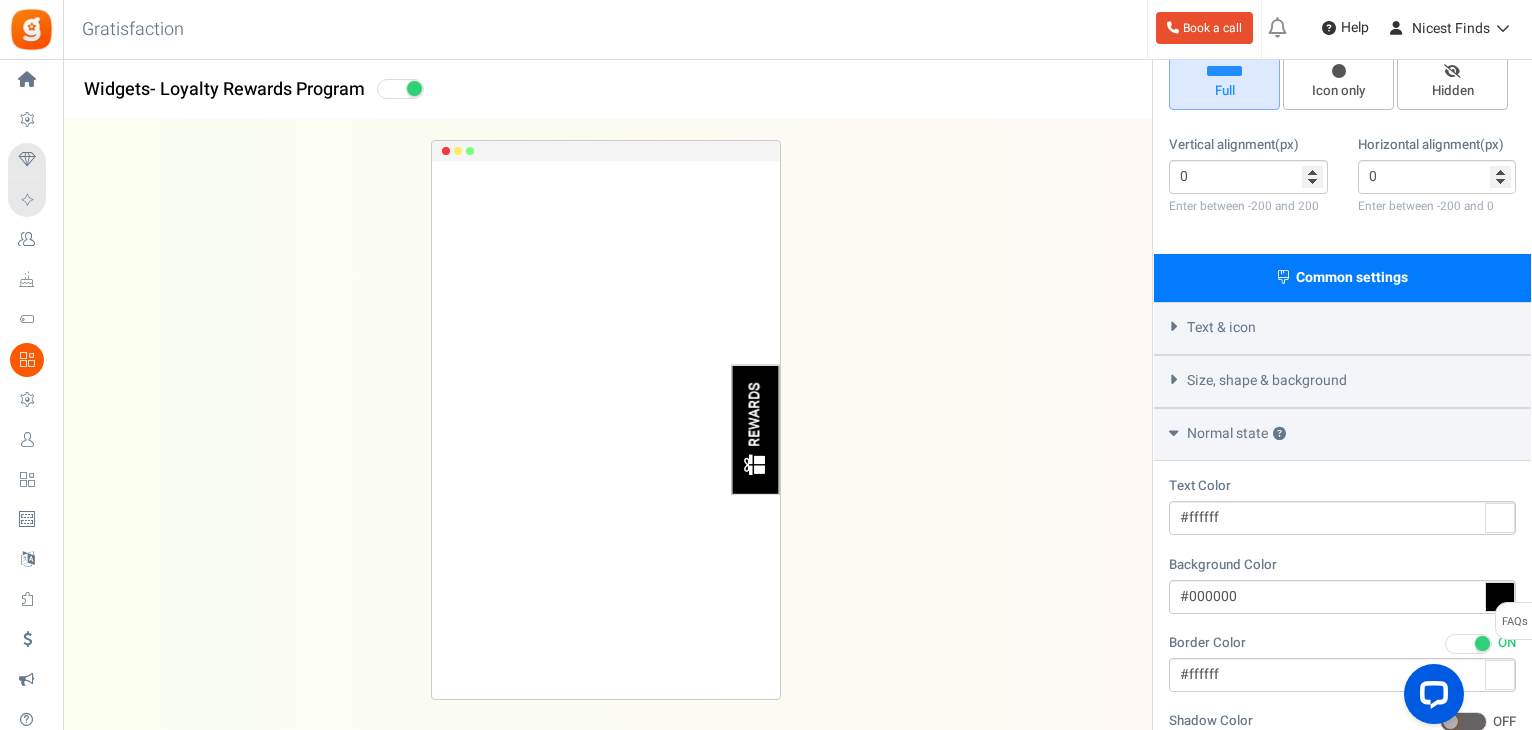 click on "Text & icon" at bounding box center (1342, 328) 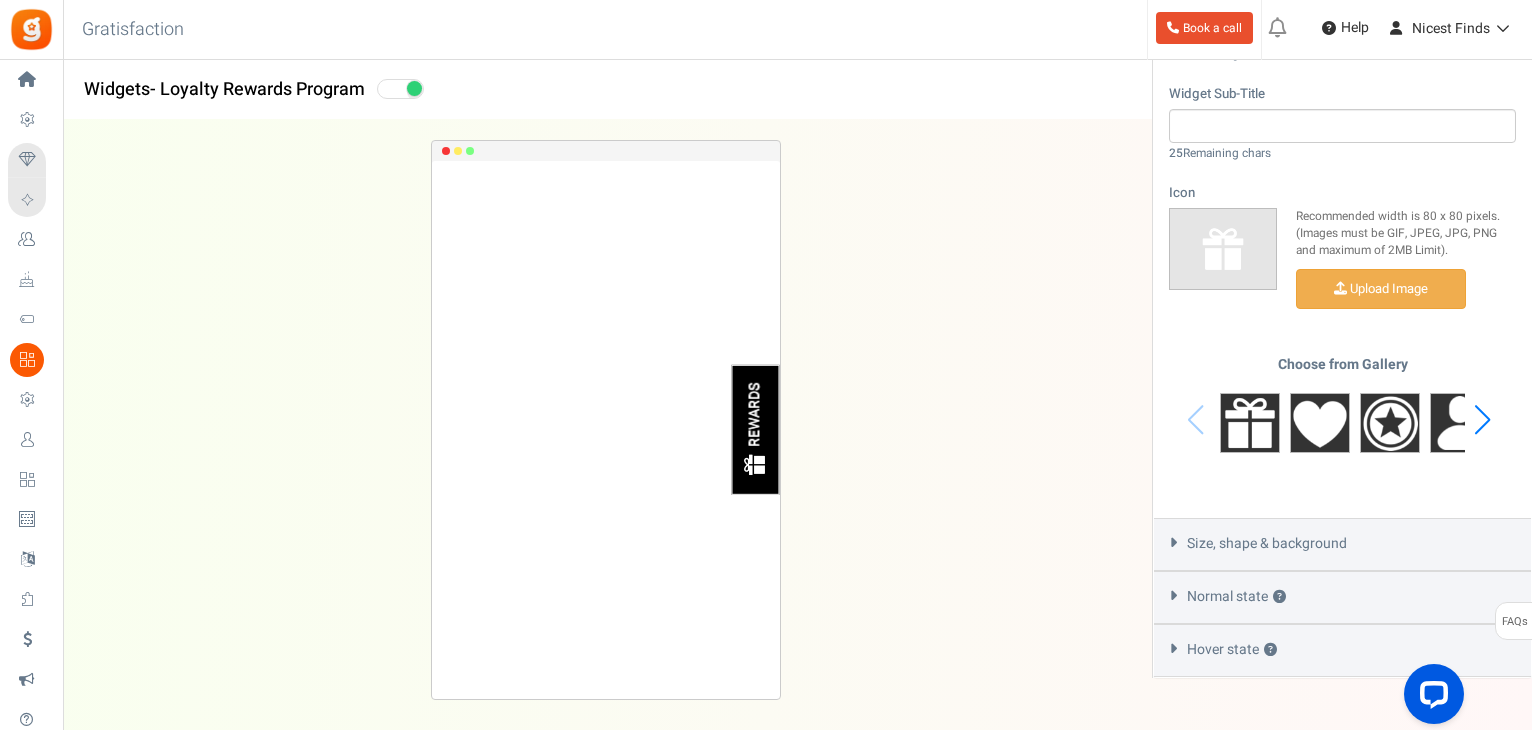 scroll, scrollTop: 669, scrollLeft: 0, axis: vertical 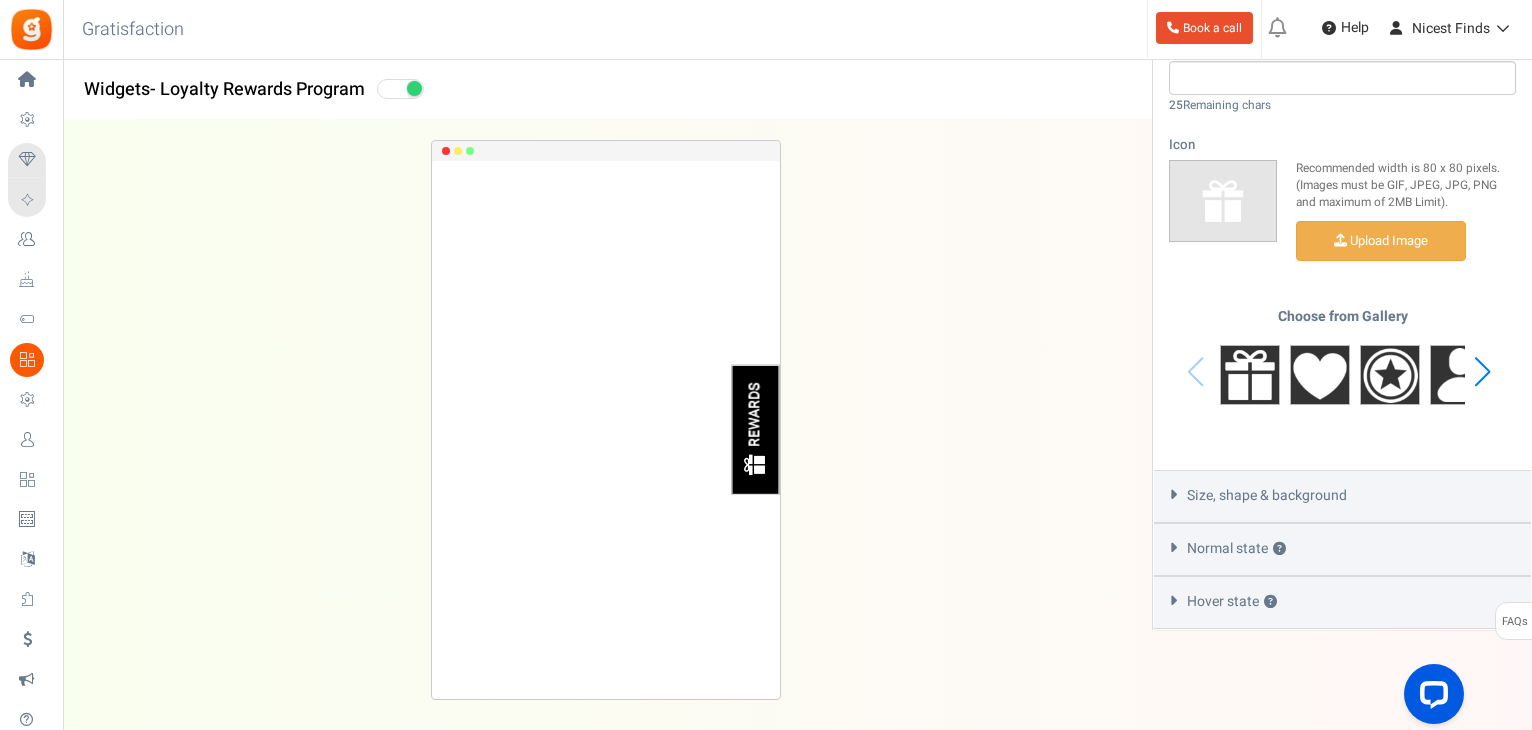 click on "Size, shape & background" at bounding box center (1267, 496) 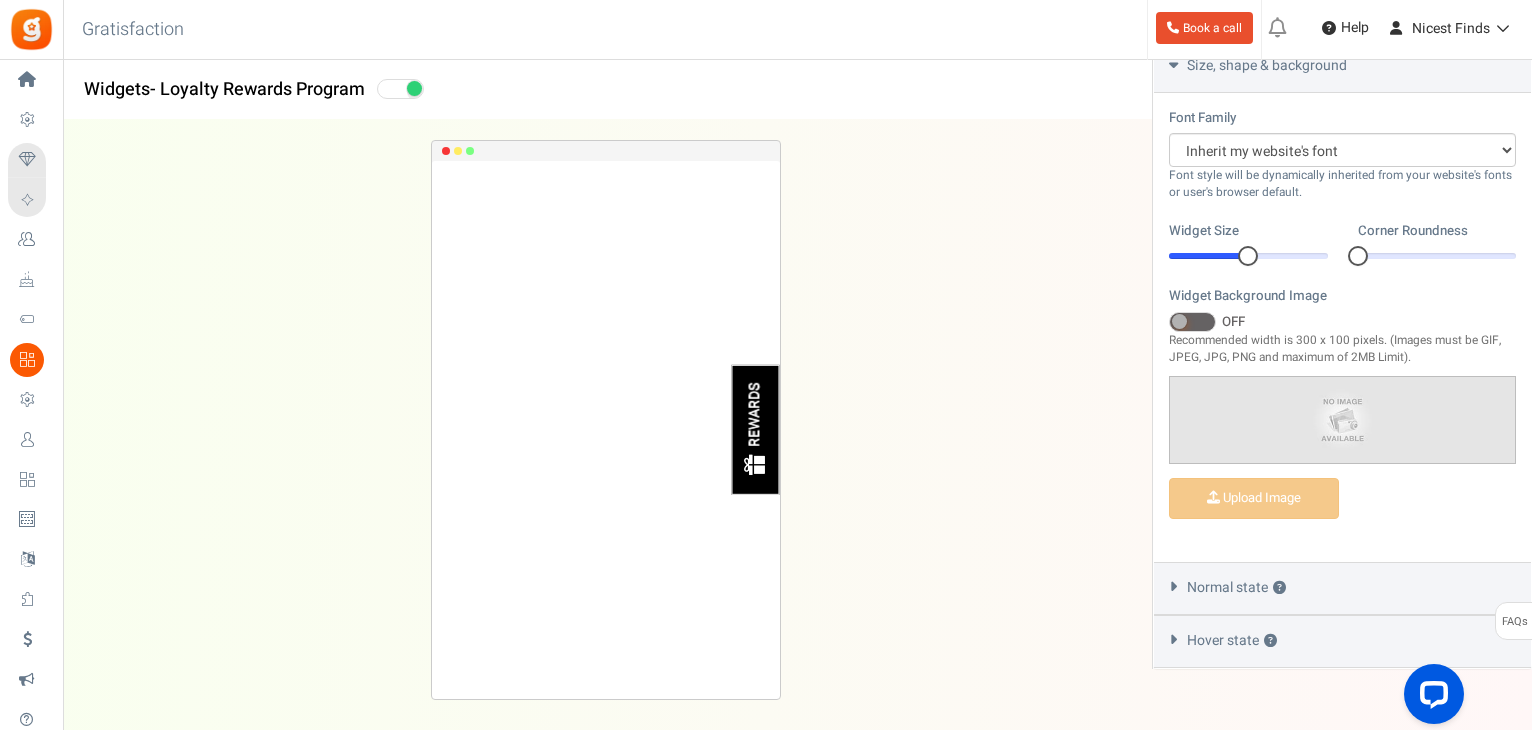 scroll, scrollTop: 524, scrollLeft: 0, axis: vertical 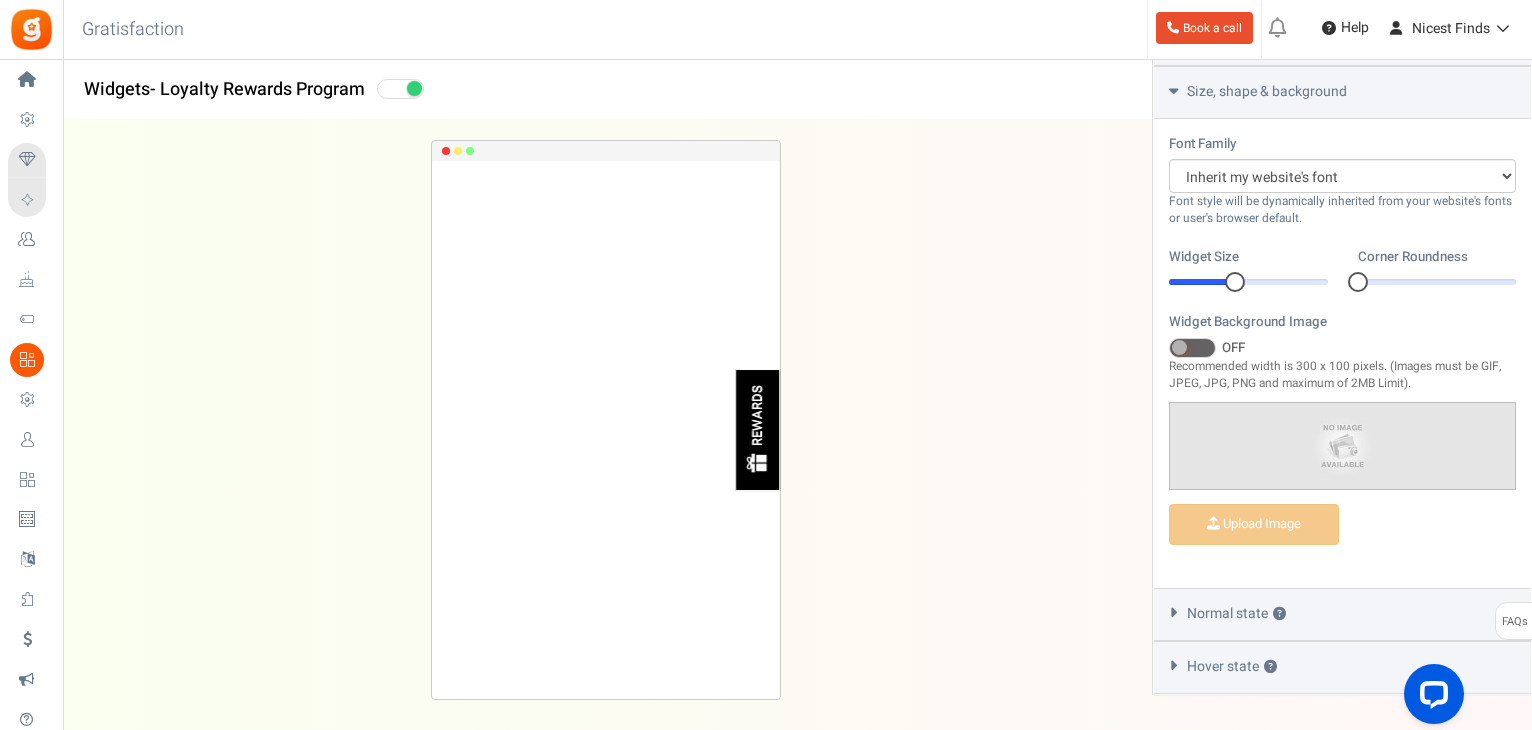 click at bounding box center (1235, 282) 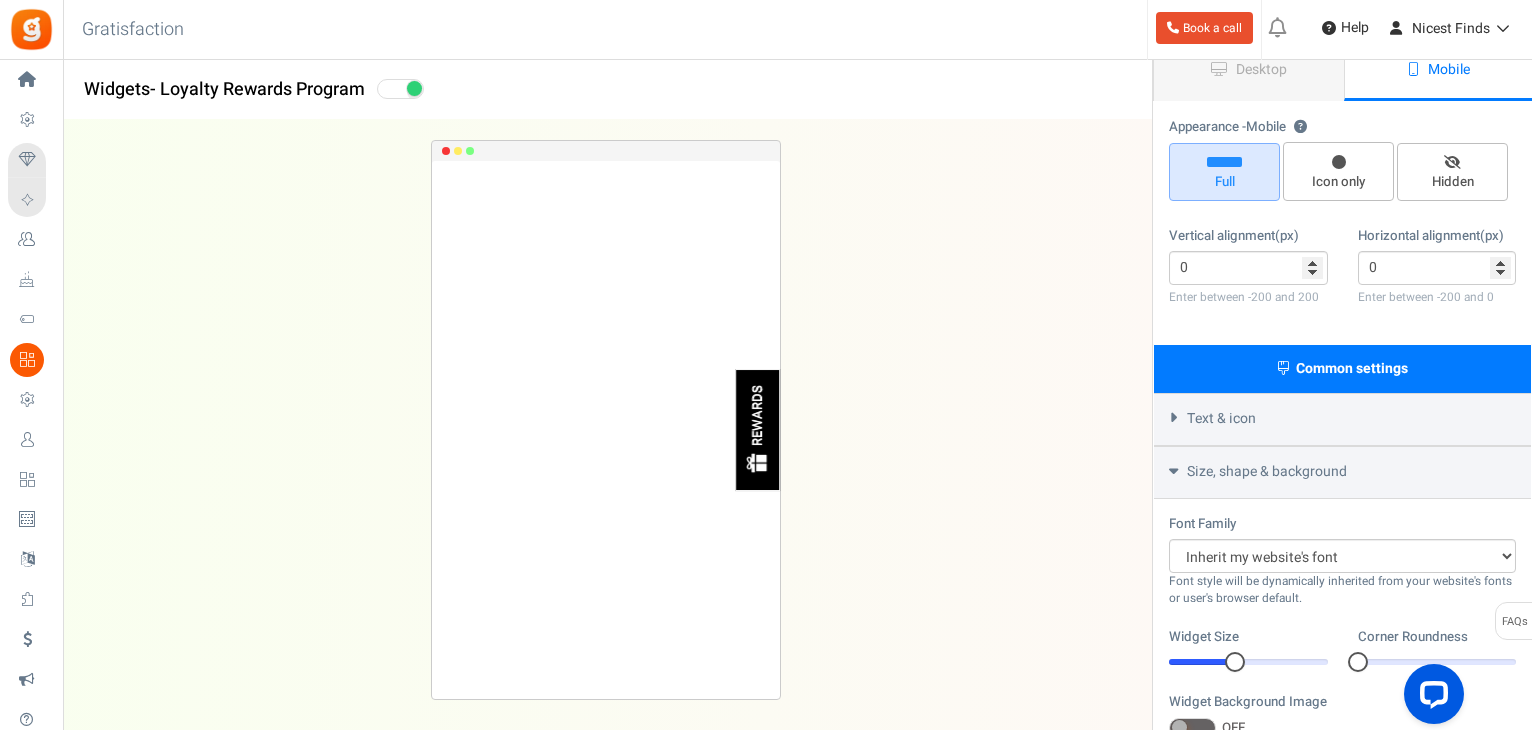 scroll, scrollTop: 0, scrollLeft: 0, axis: both 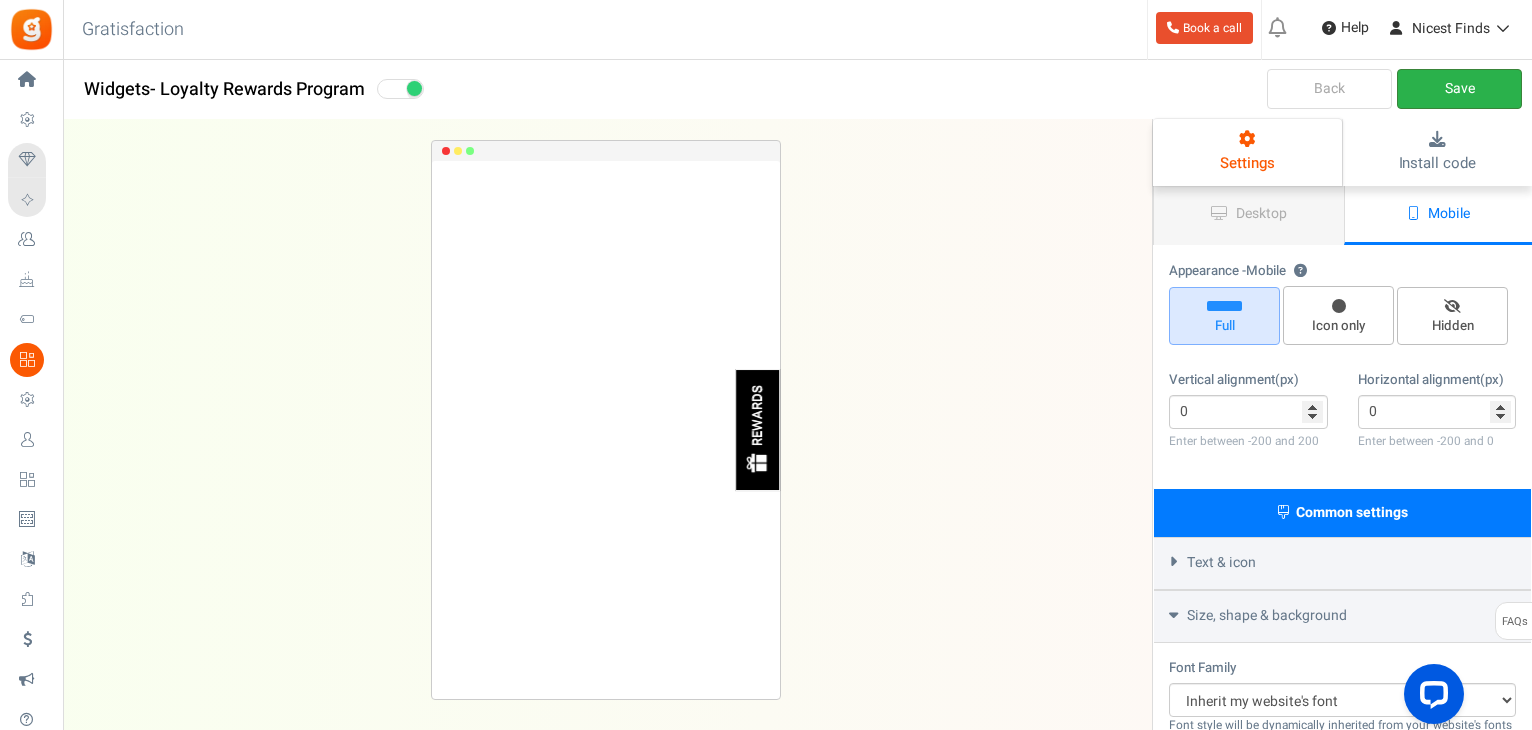 click on "Save" at bounding box center [1459, 89] 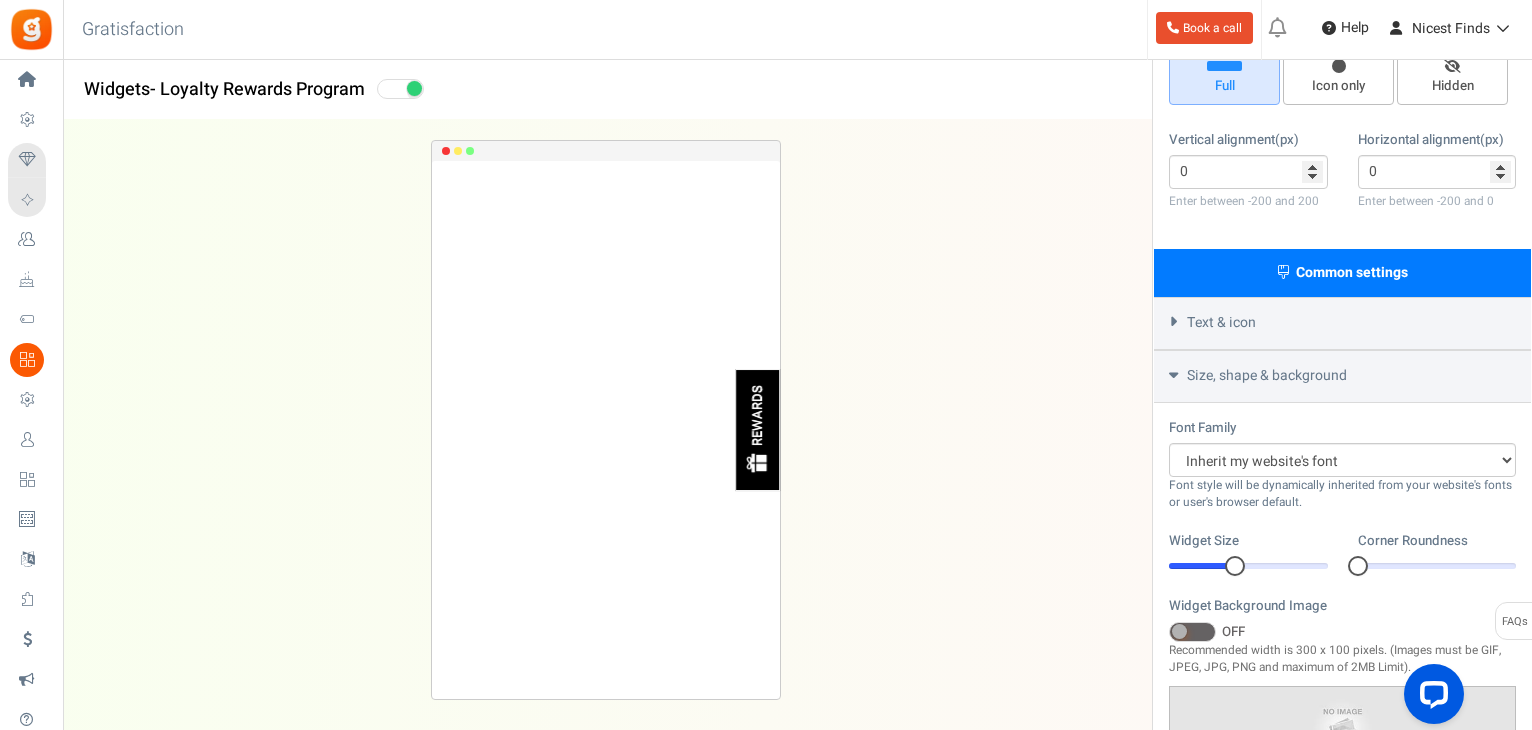 scroll, scrollTop: 240, scrollLeft: 0, axis: vertical 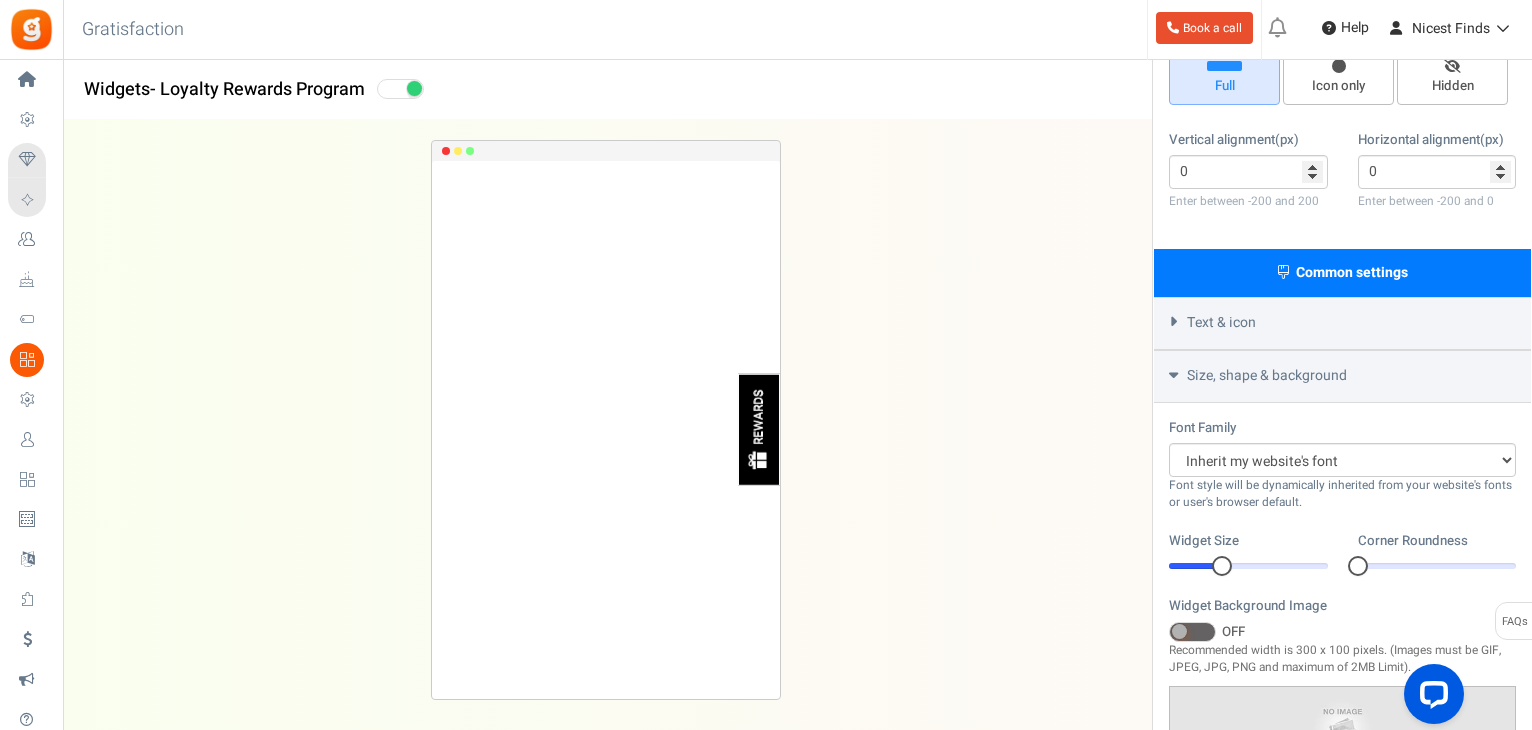 drag, startPoint x: 1238, startPoint y: 568, endPoint x: 1227, endPoint y: 565, distance: 11.401754 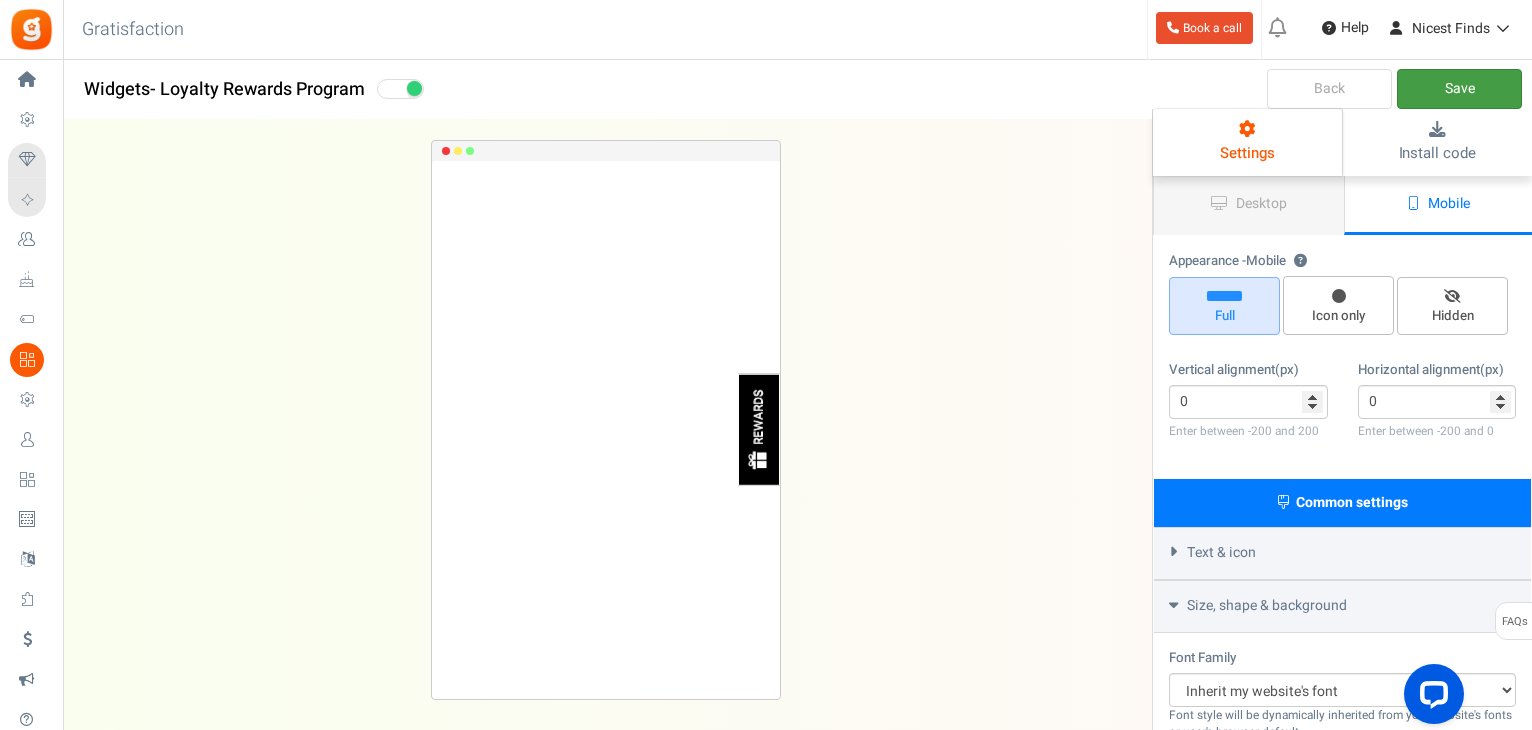 scroll, scrollTop: 0, scrollLeft: 0, axis: both 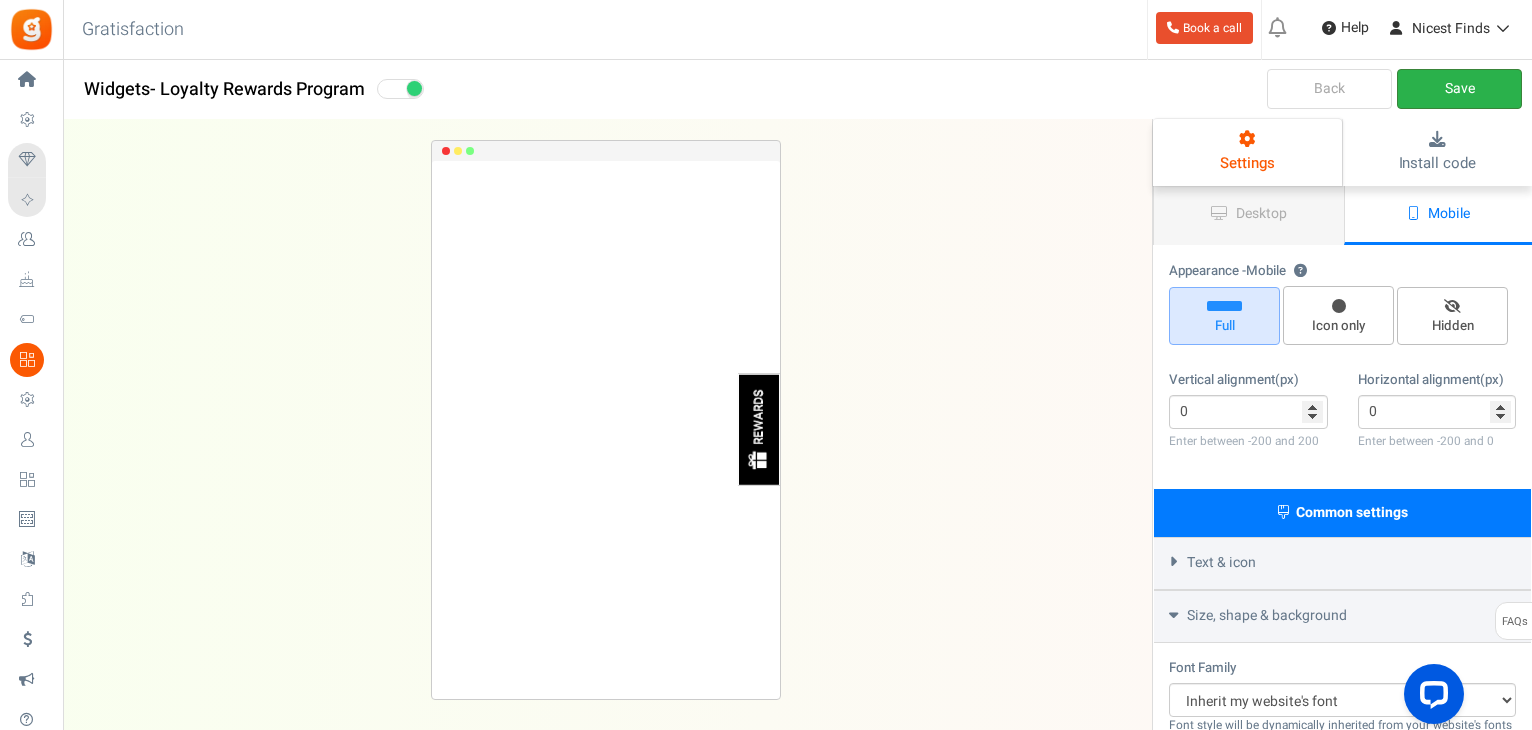 click on "Save" at bounding box center [1459, 89] 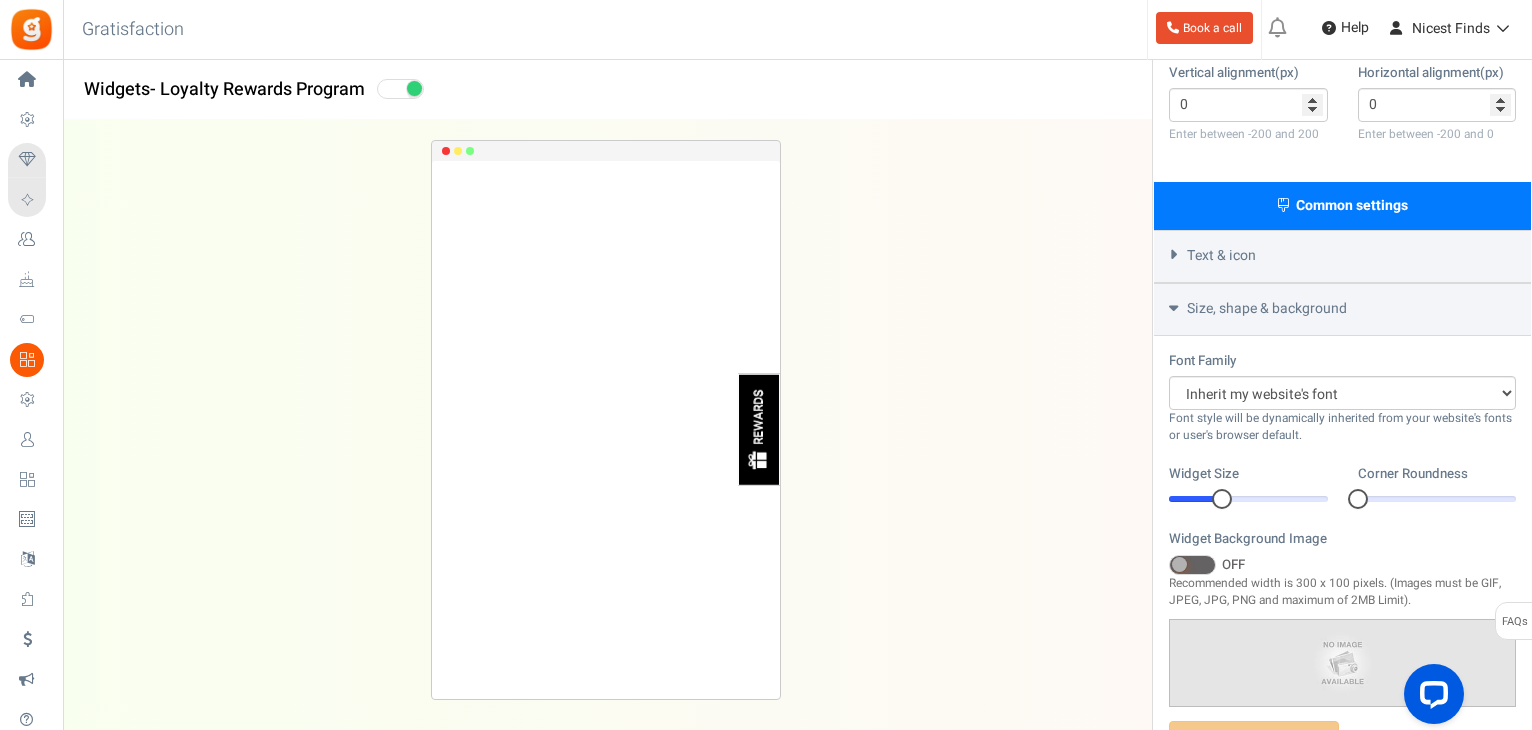 scroll, scrollTop: 0, scrollLeft: 0, axis: both 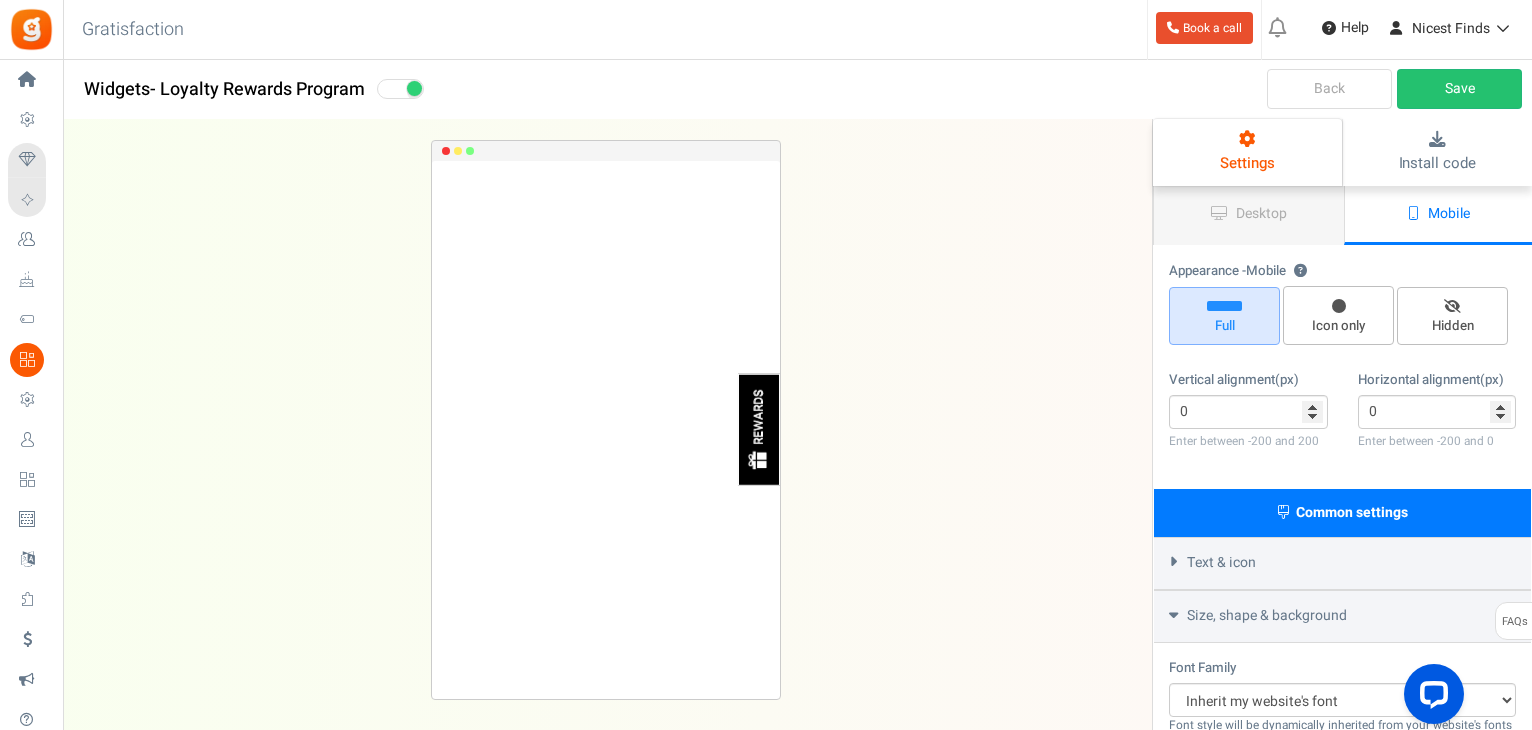 click on "Back" at bounding box center [1329, 89] 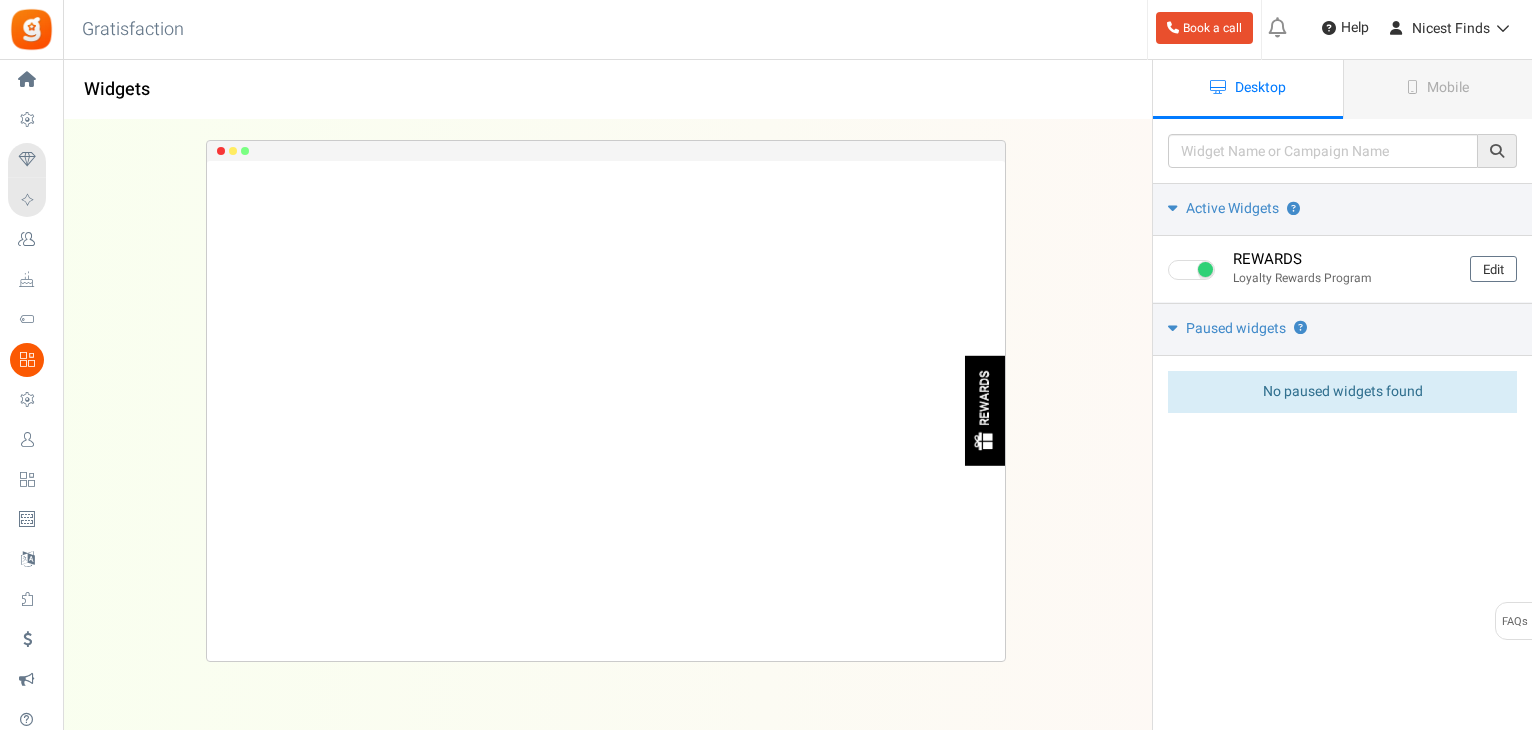 scroll, scrollTop: 0, scrollLeft: 0, axis: both 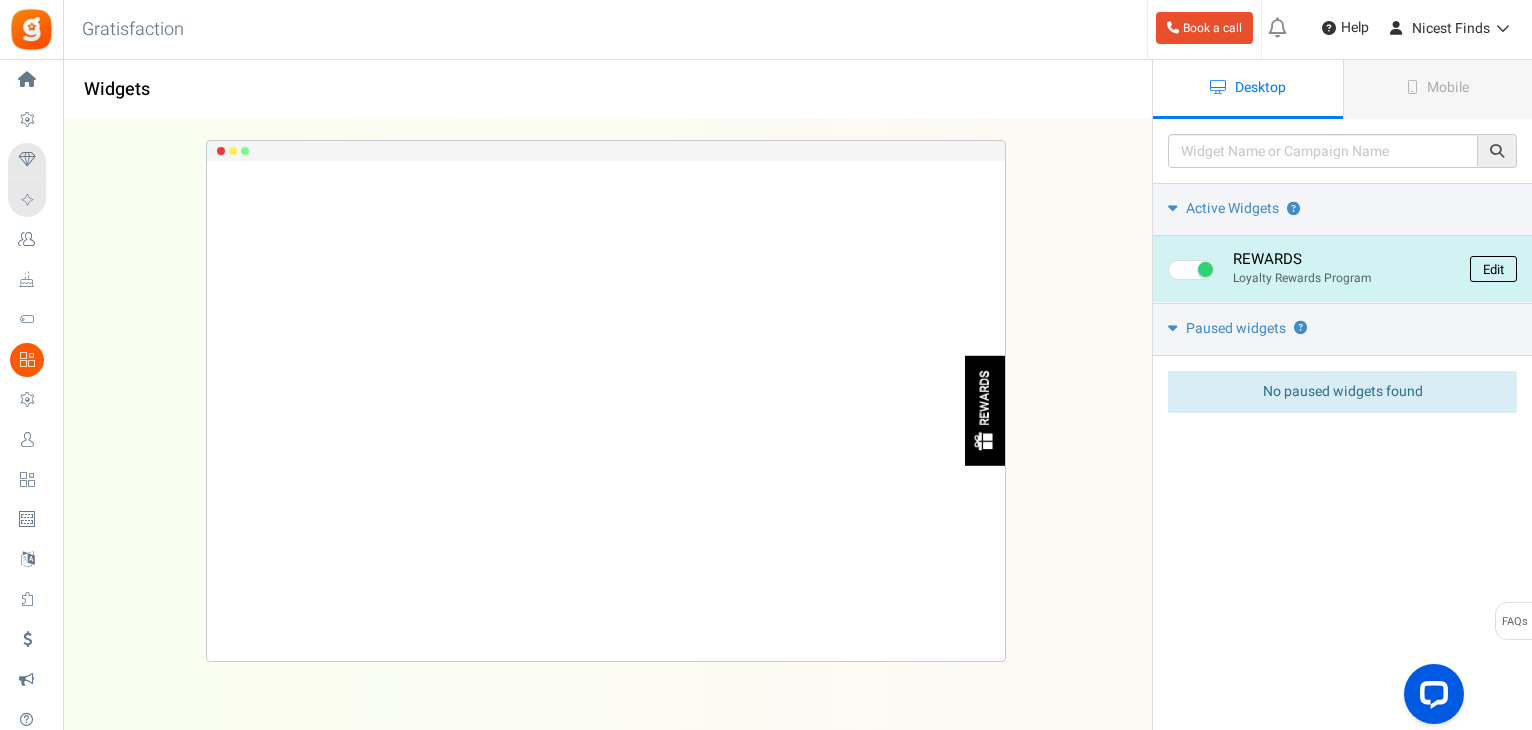 click on "Edit" at bounding box center (1493, 269) 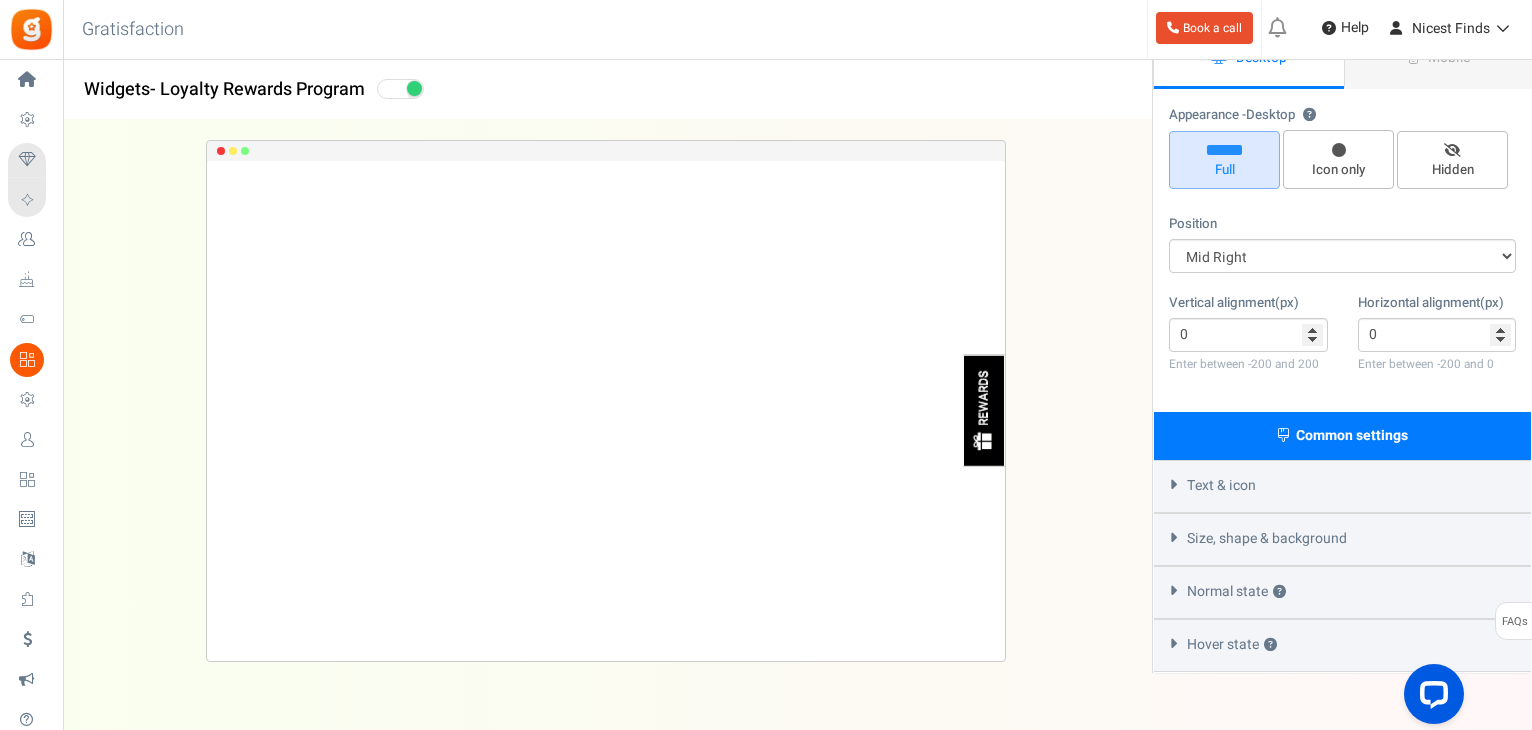 scroll, scrollTop: 200, scrollLeft: 0, axis: vertical 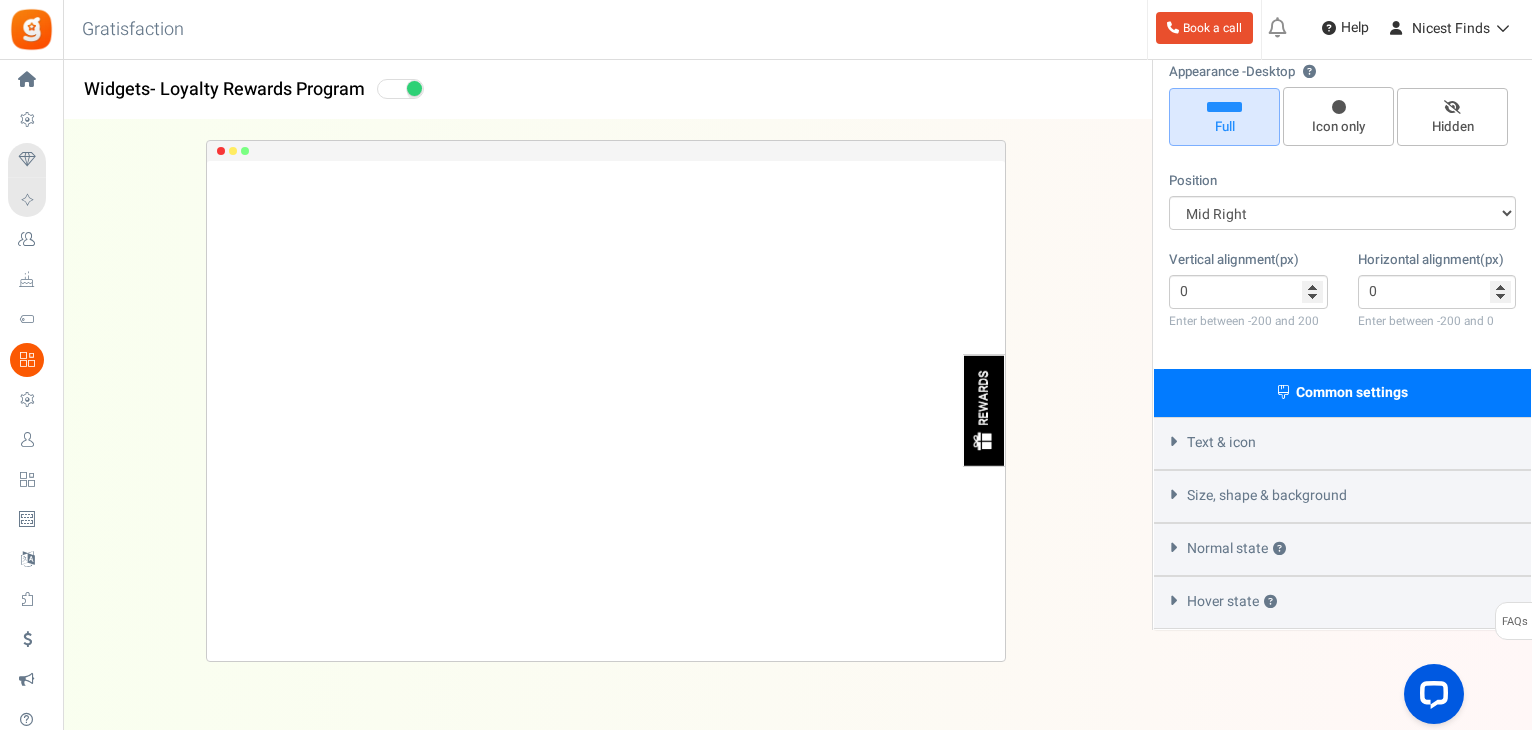 click on "Size, shape & background" at bounding box center (1267, 496) 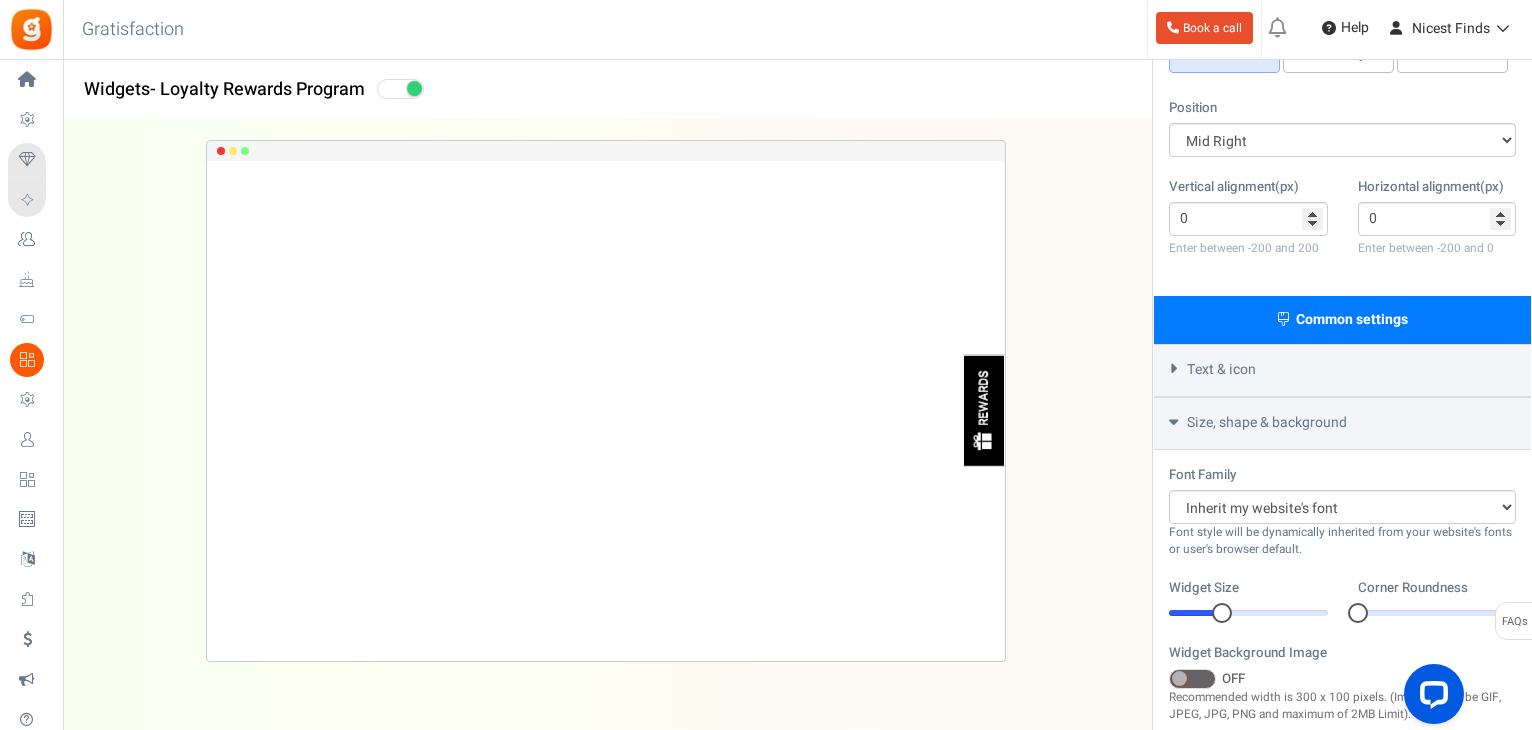 scroll, scrollTop: 290, scrollLeft: 0, axis: vertical 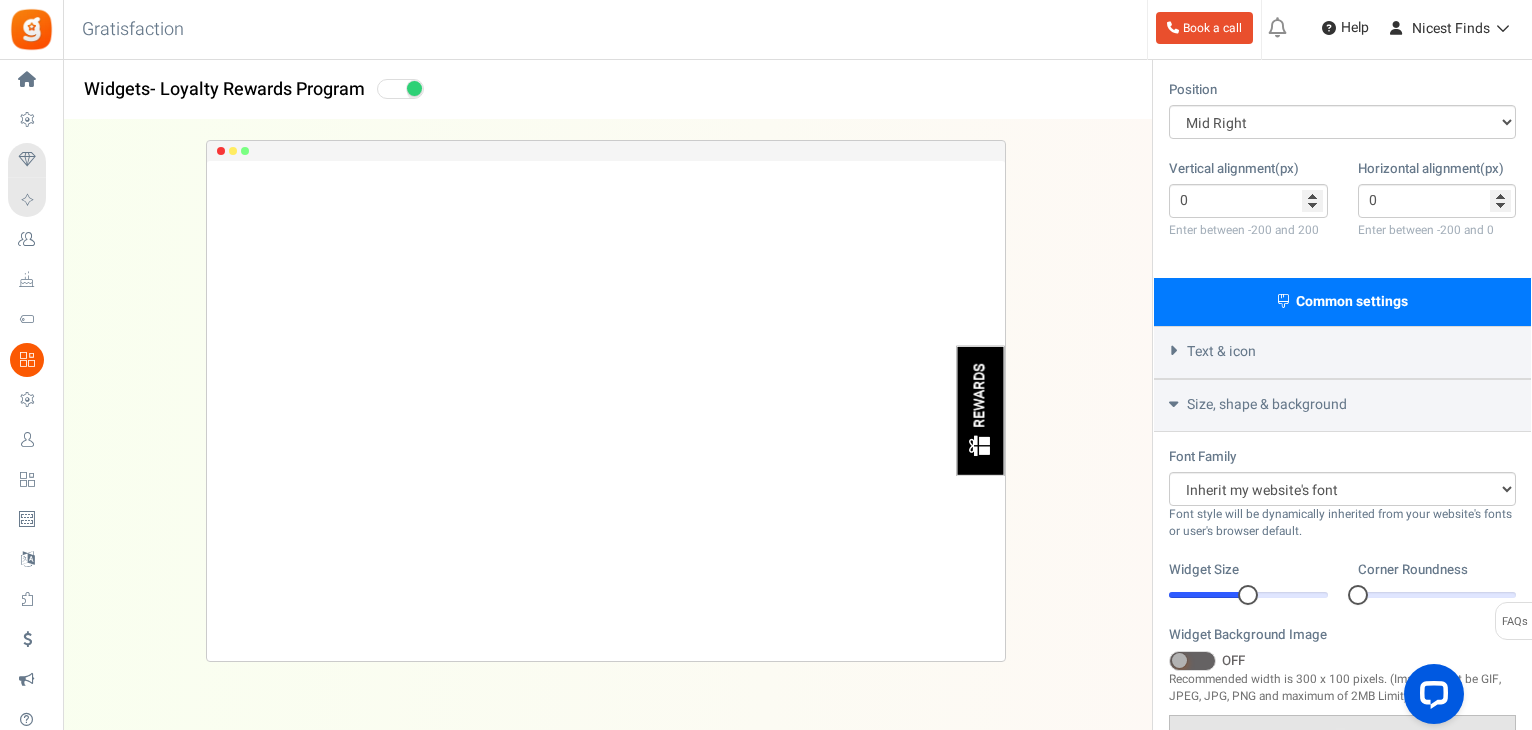 drag, startPoint x: 1222, startPoint y: 600, endPoint x: 1252, endPoint y: 598, distance: 30.066593 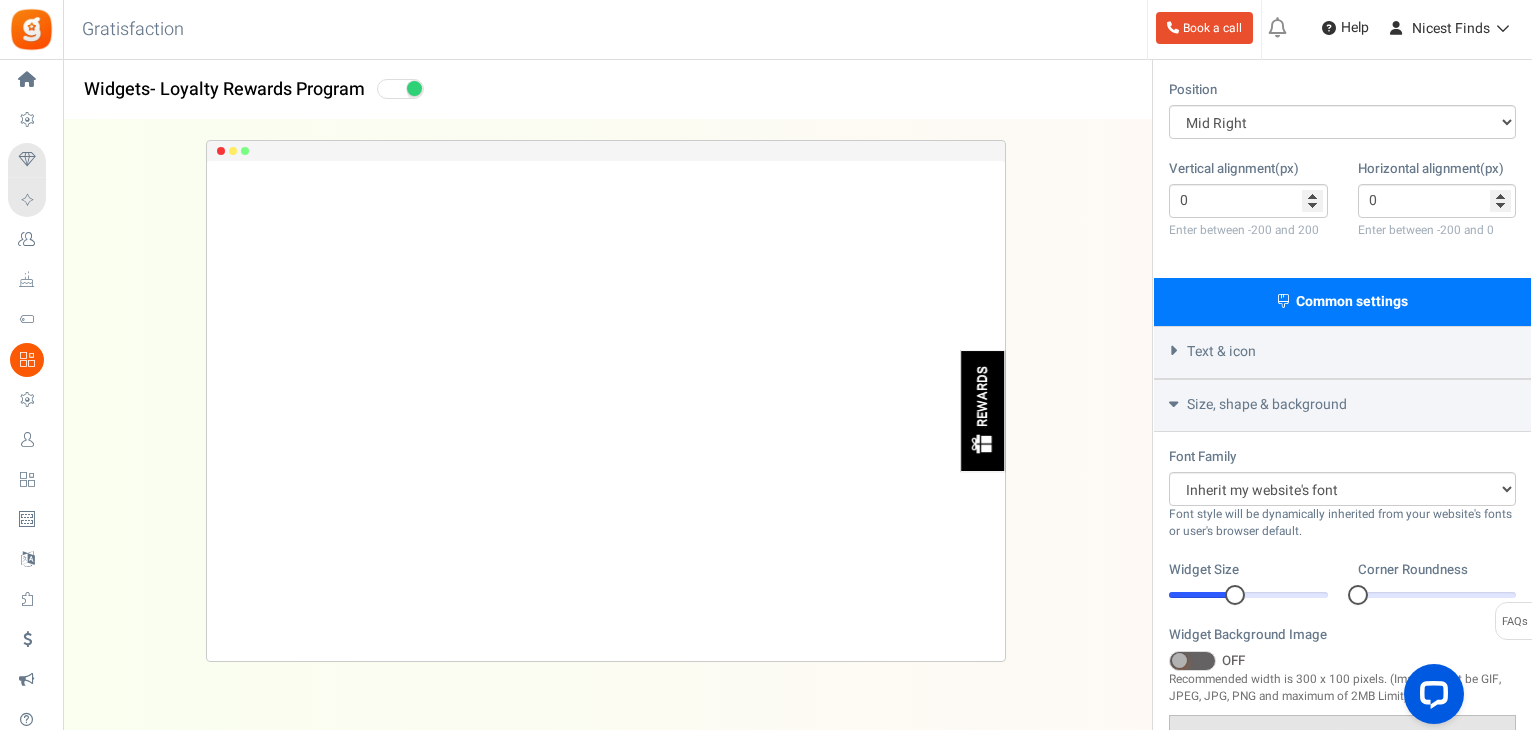 click at bounding box center [1235, 595] 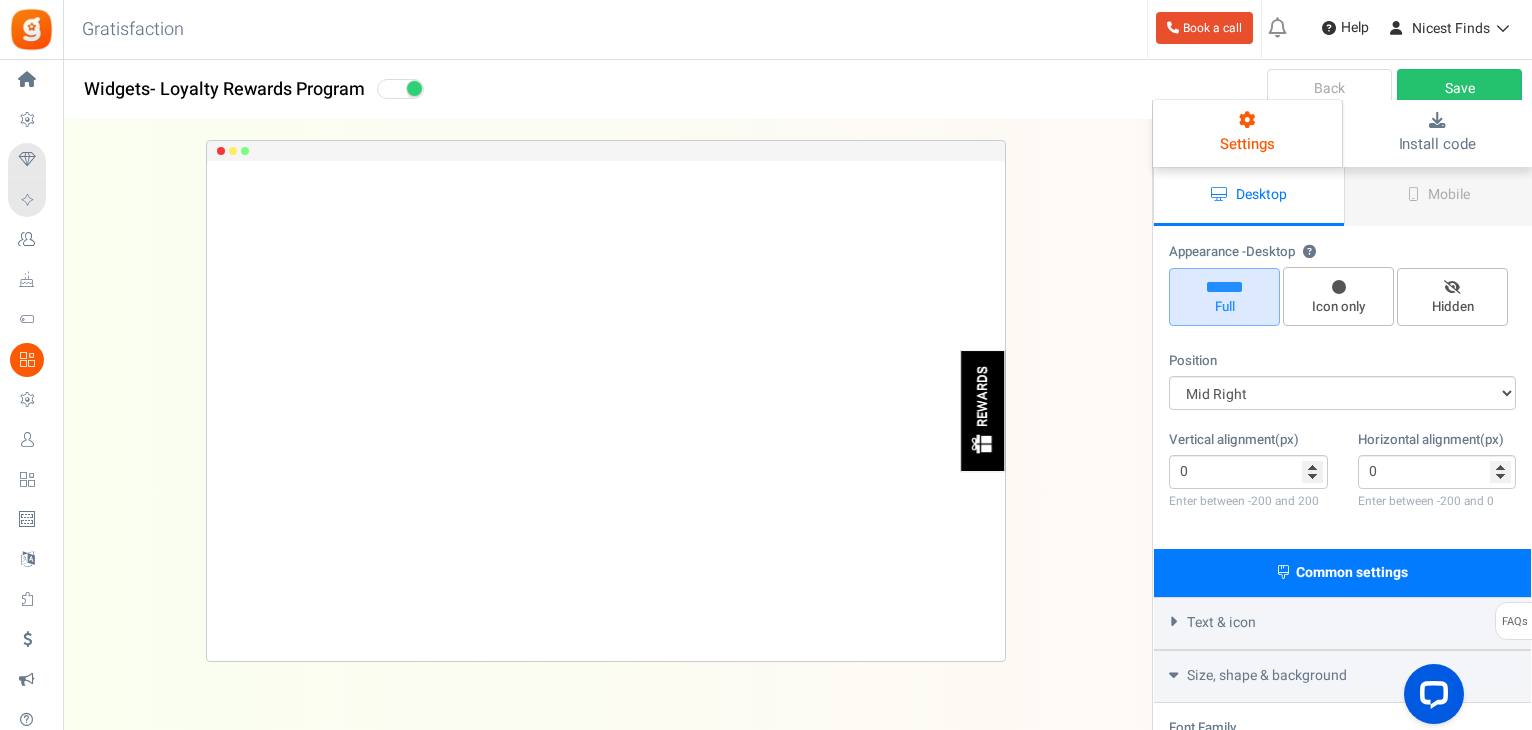 scroll, scrollTop: 0, scrollLeft: 0, axis: both 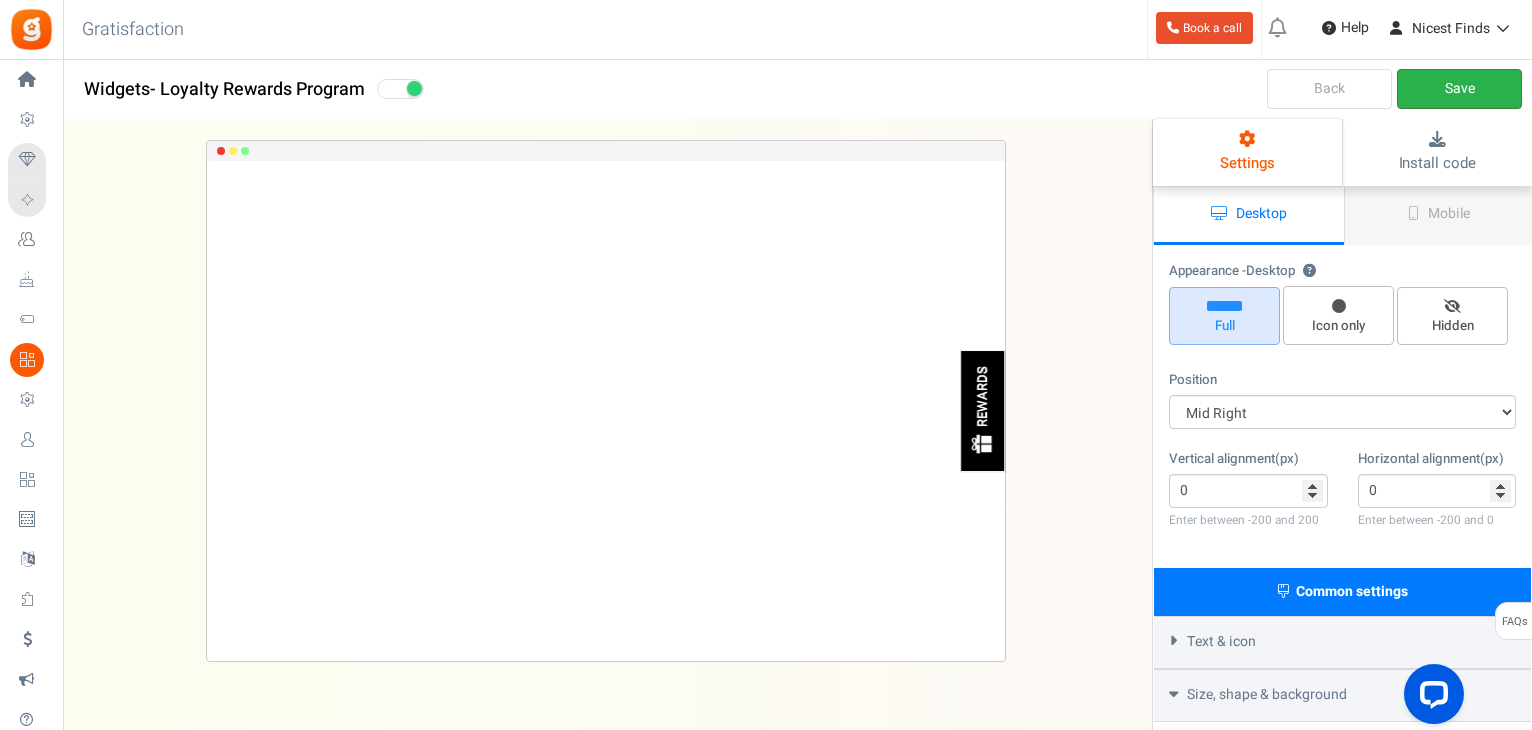 click on "Save" at bounding box center (1459, 89) 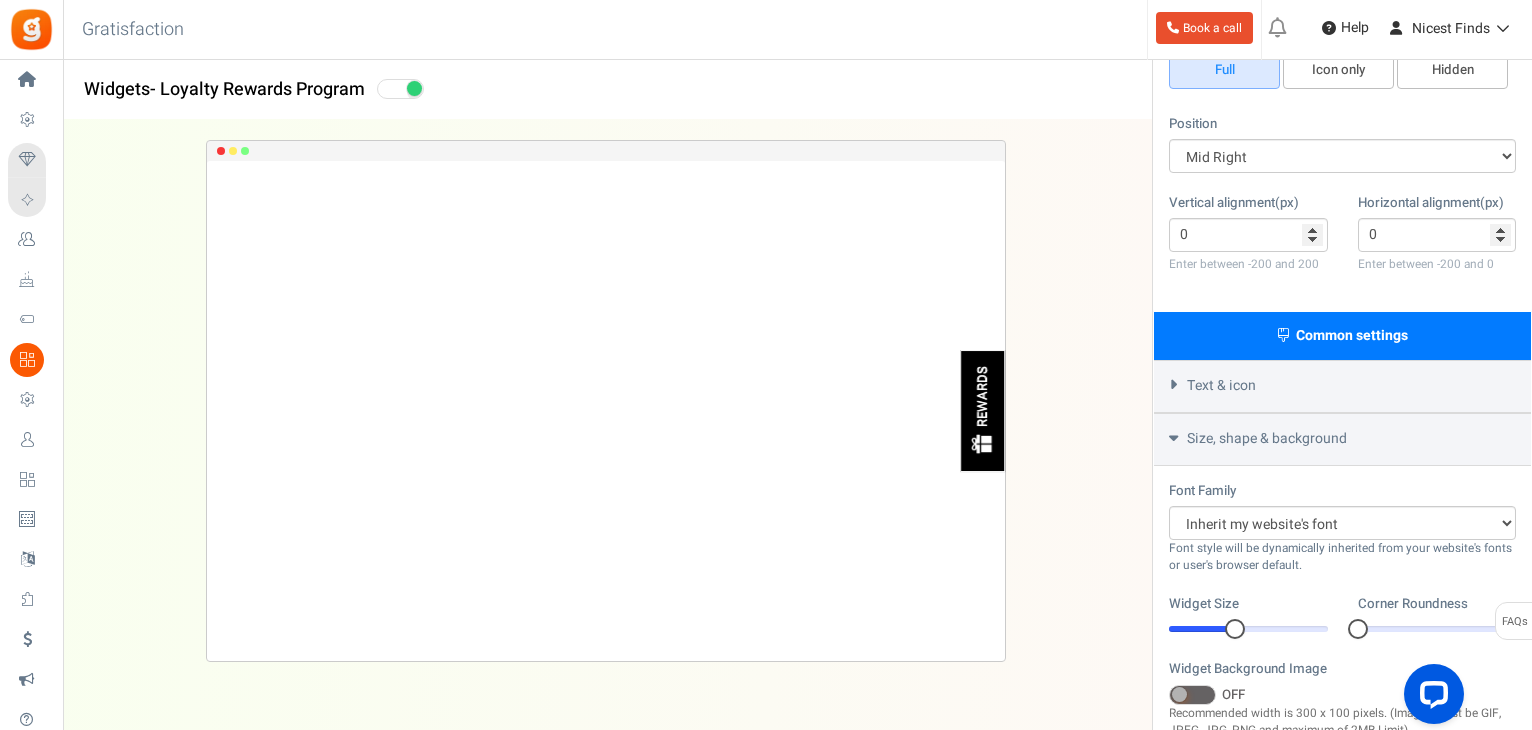 scroll, scrollTop: 0, scrollLeft: 0, axis: both 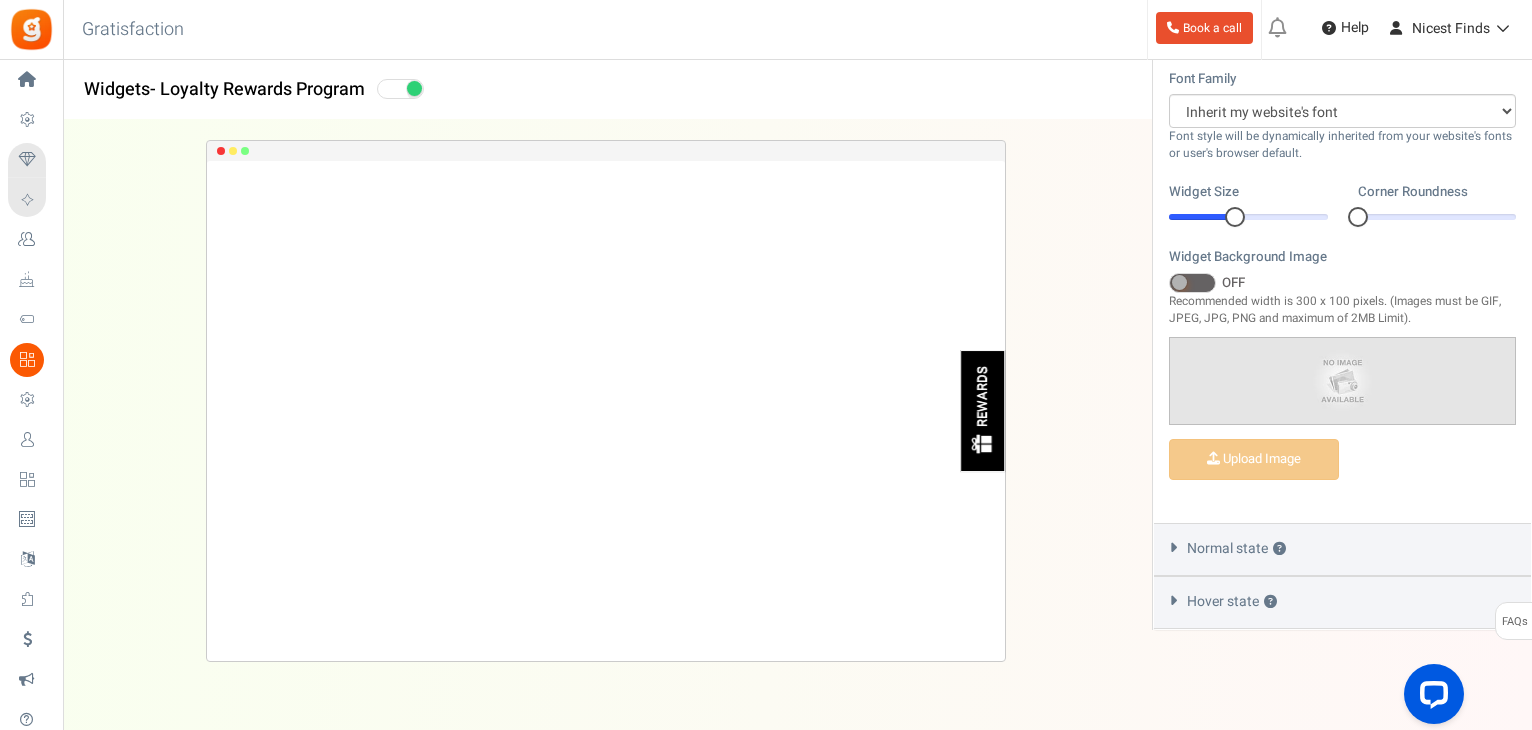 click on "Hover state
?" at bounding box center (1232, 602) 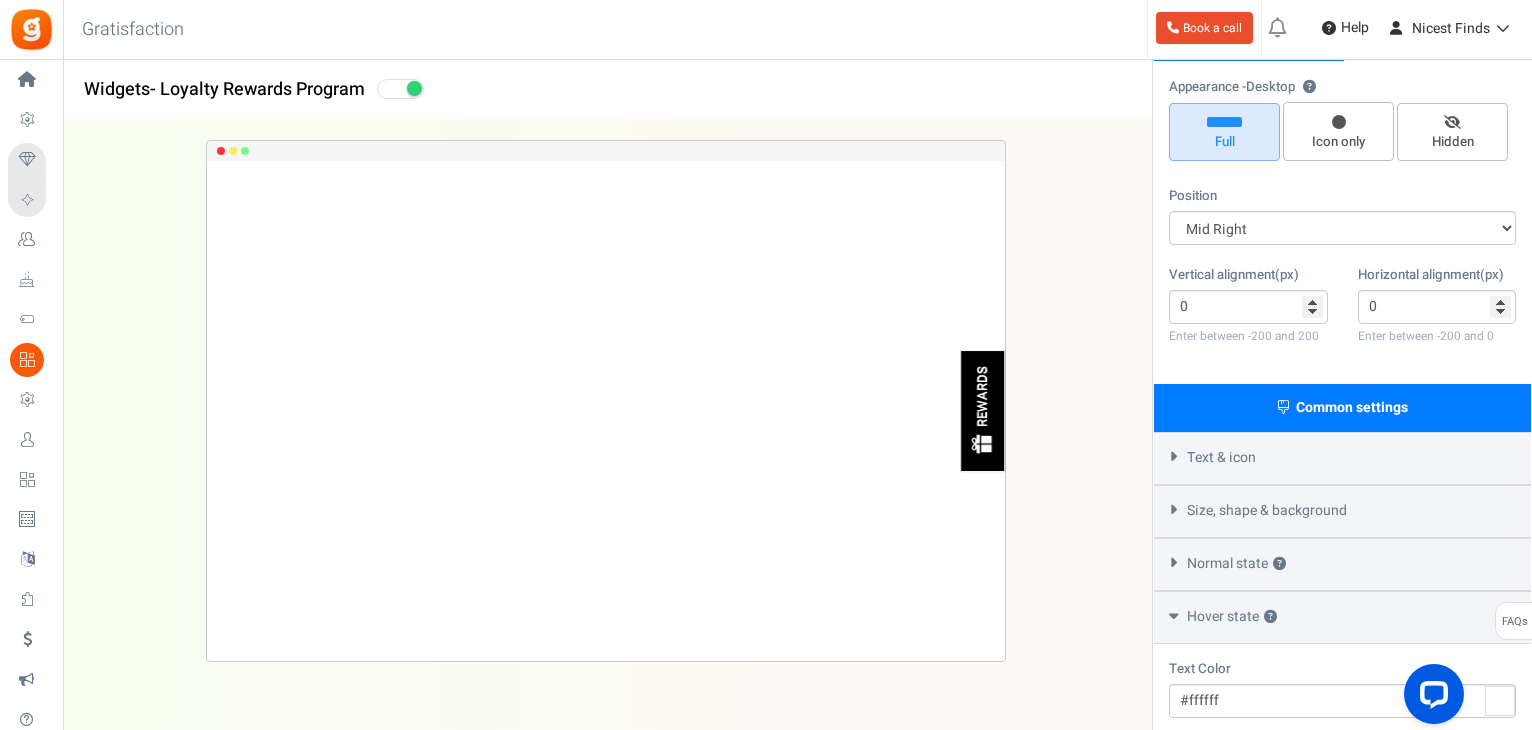 scroll, scrollTop: 0, scrollLeft: 0, axis: both 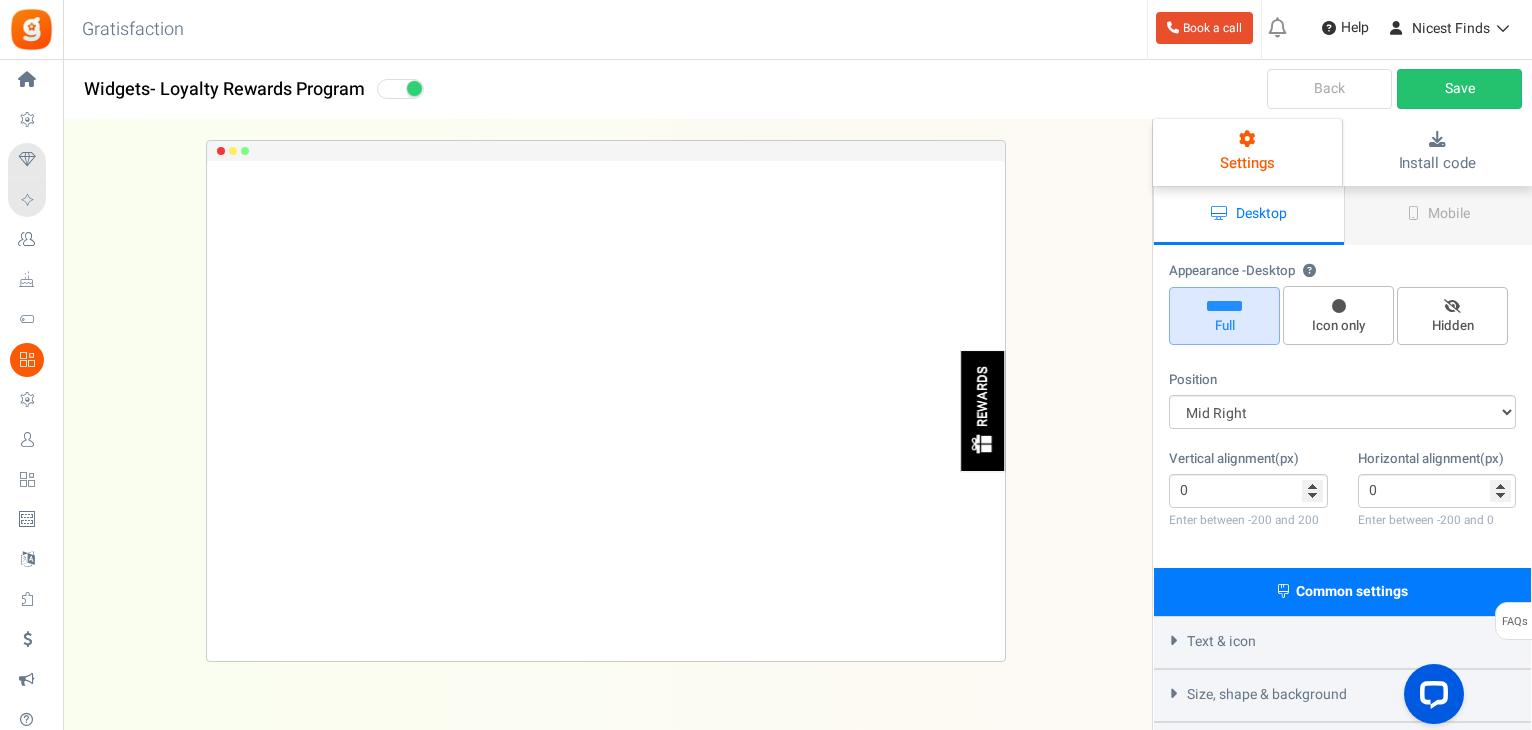 click on "Back" at bounding box center [1329, 89] 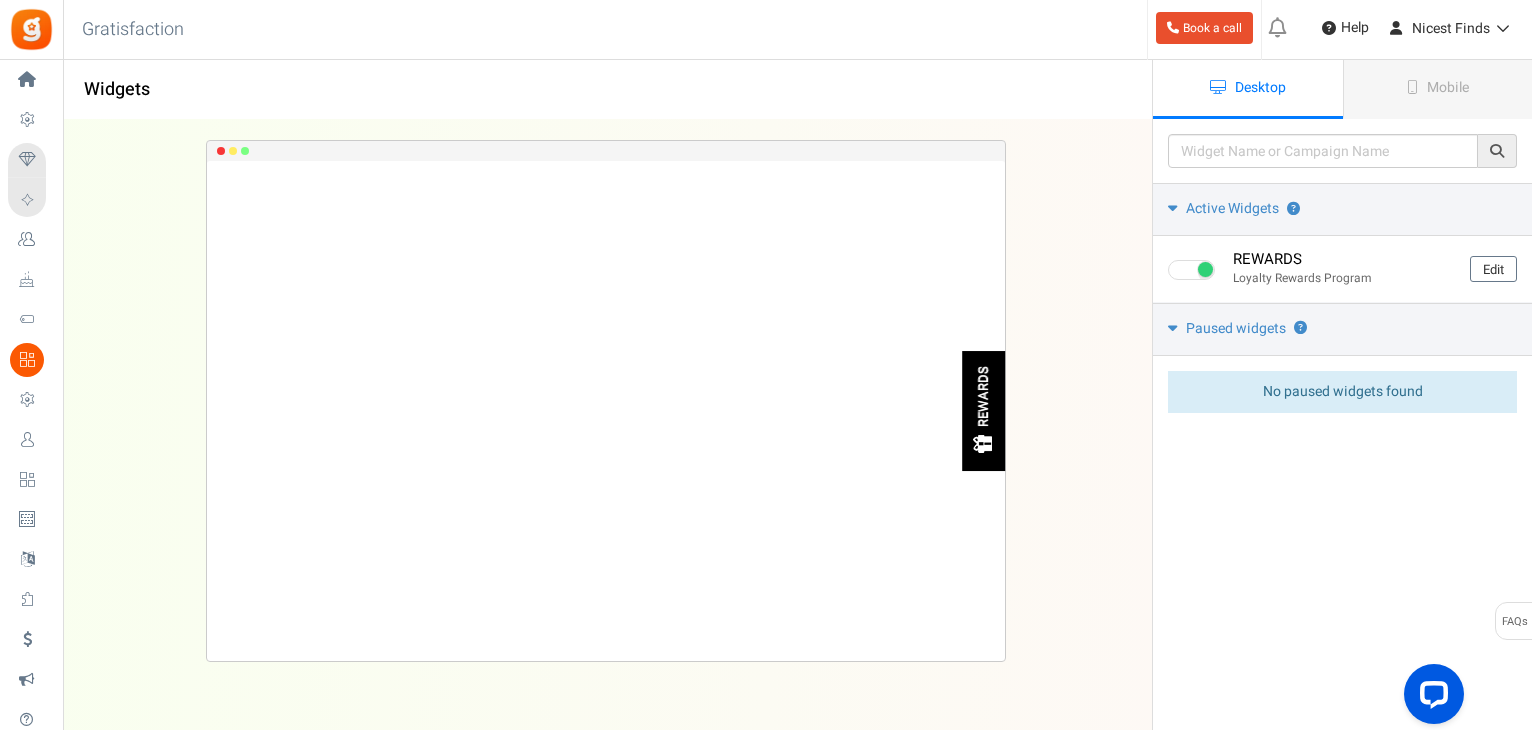scroll, scrollTop: 0, scrollLeft: 0, axis: both 